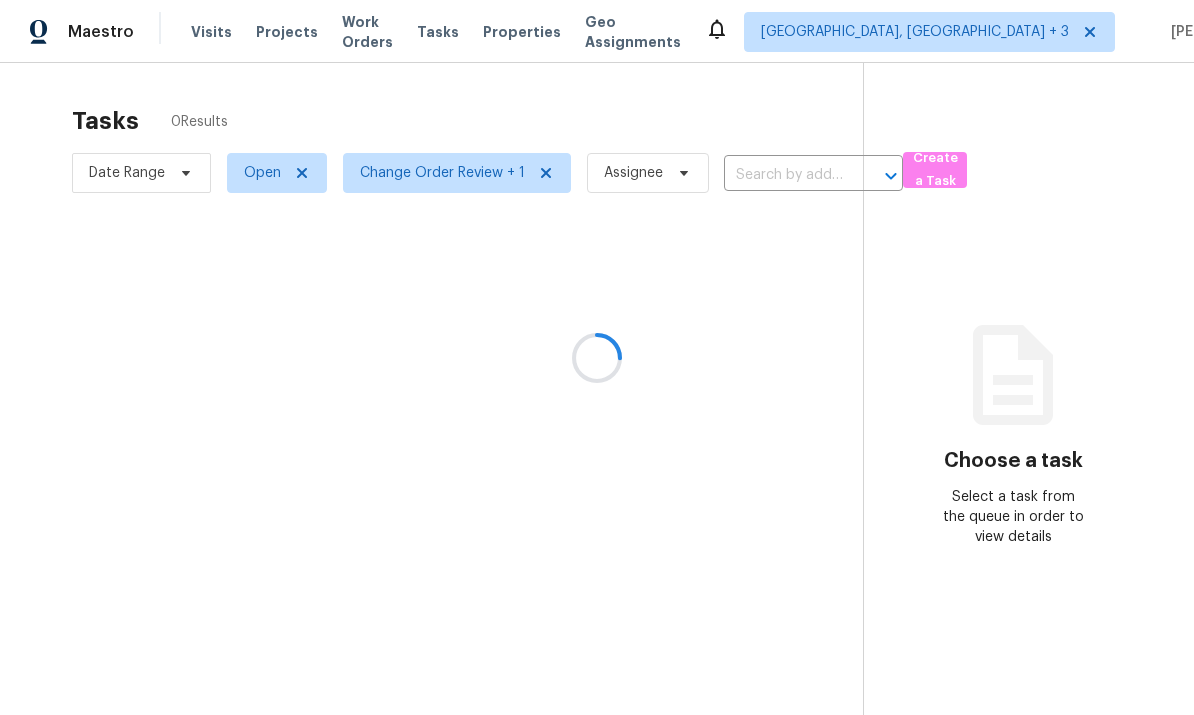 scroll, scrollTop: 0, scrollLeft: 0, axis: both 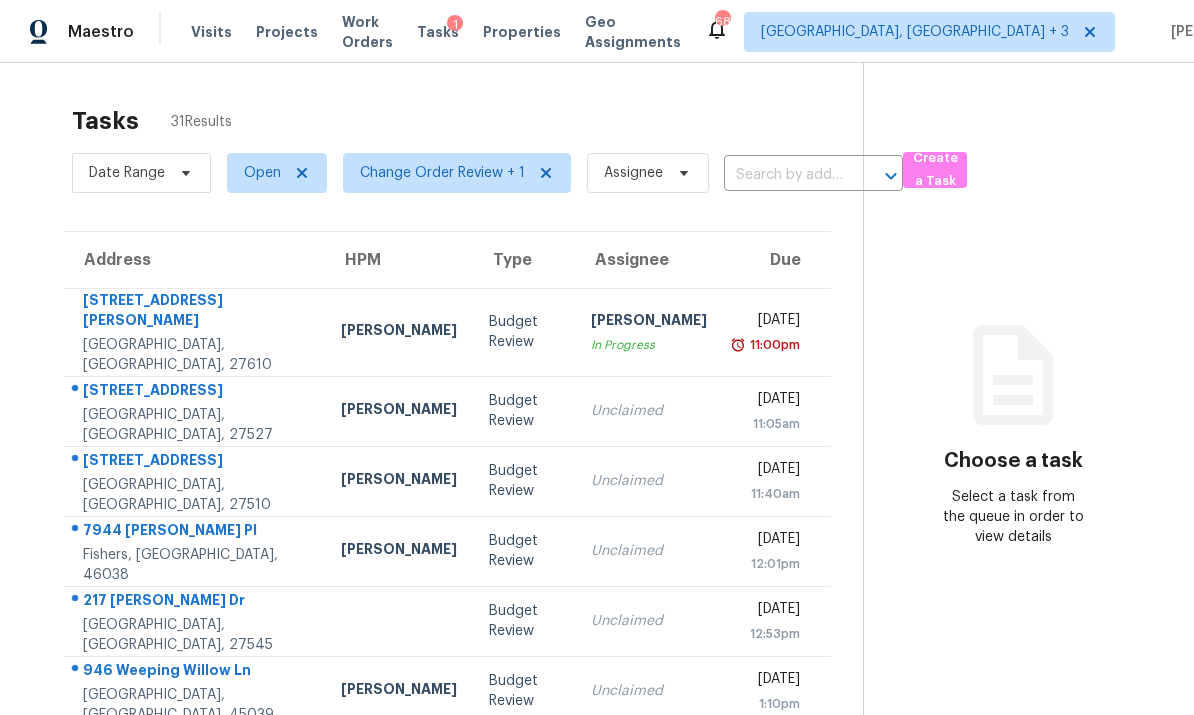 click on "[STREET_ADDRESS][PERSON_NAME]" at bounding box center (194, 332) 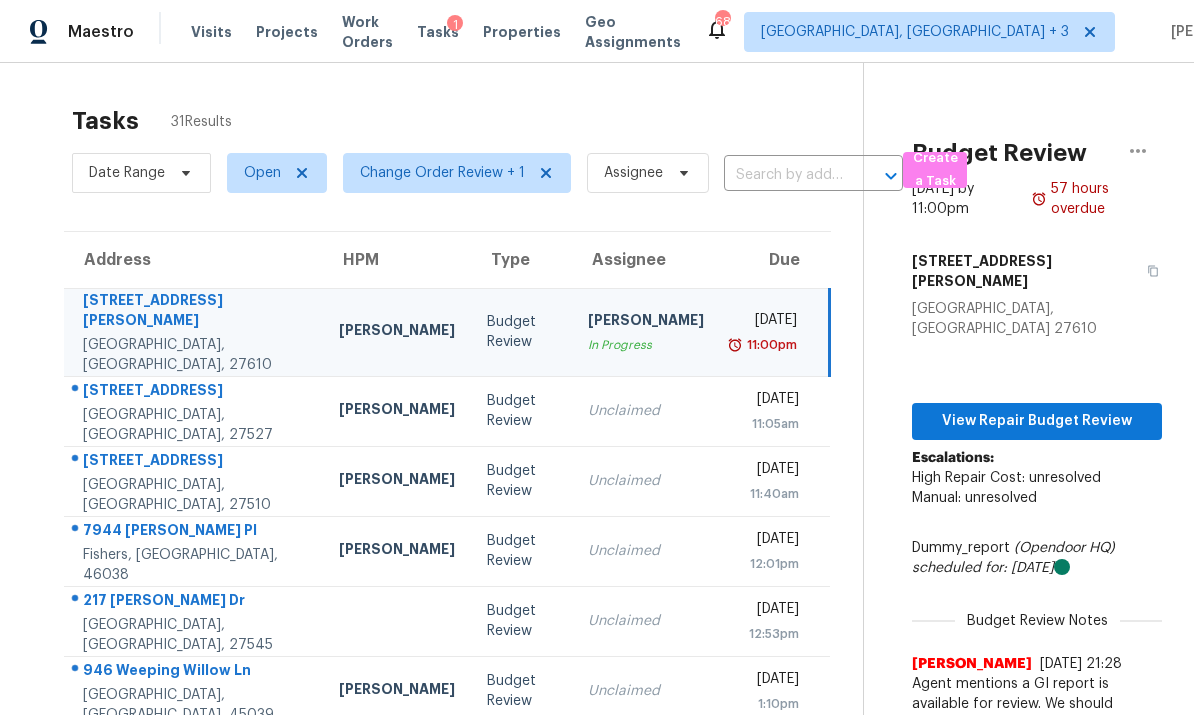 scroll, scrollTop: 0, scrollLeft: 0, axis: both 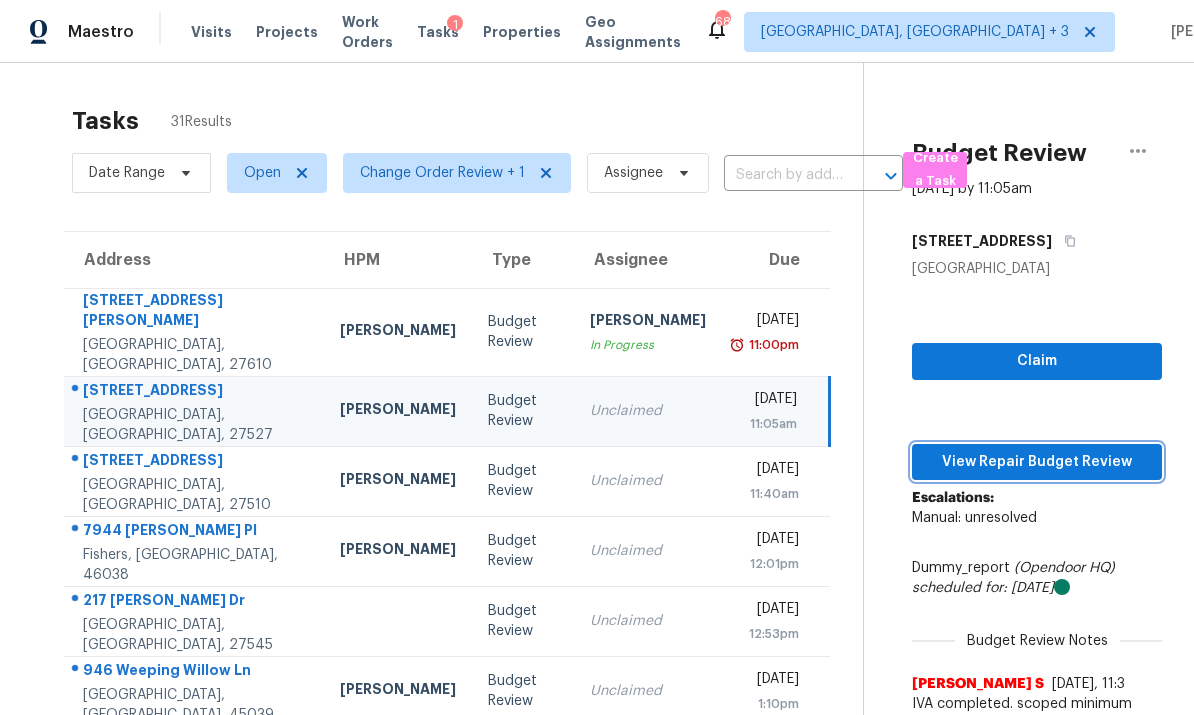 click on "View Repair Budget Review" at bounding box center [1037, 462] 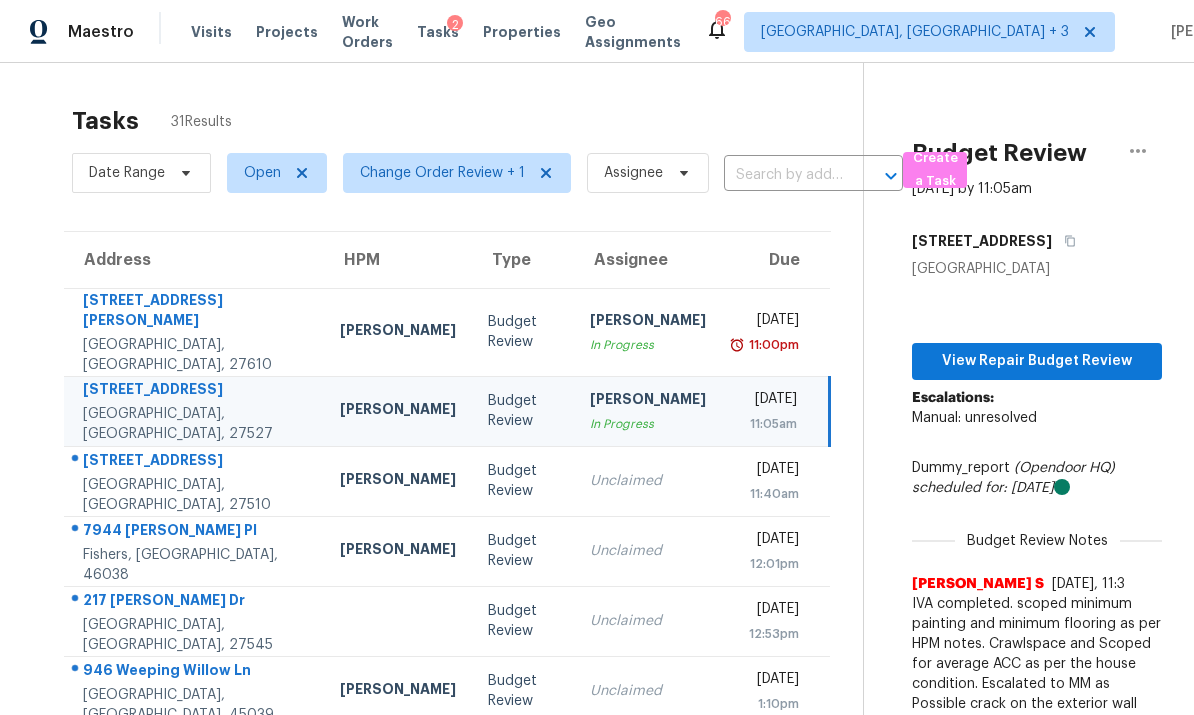 click on "103 Inara Ct   Carrboro, NC, 27510" at bounding box center (194, 481) 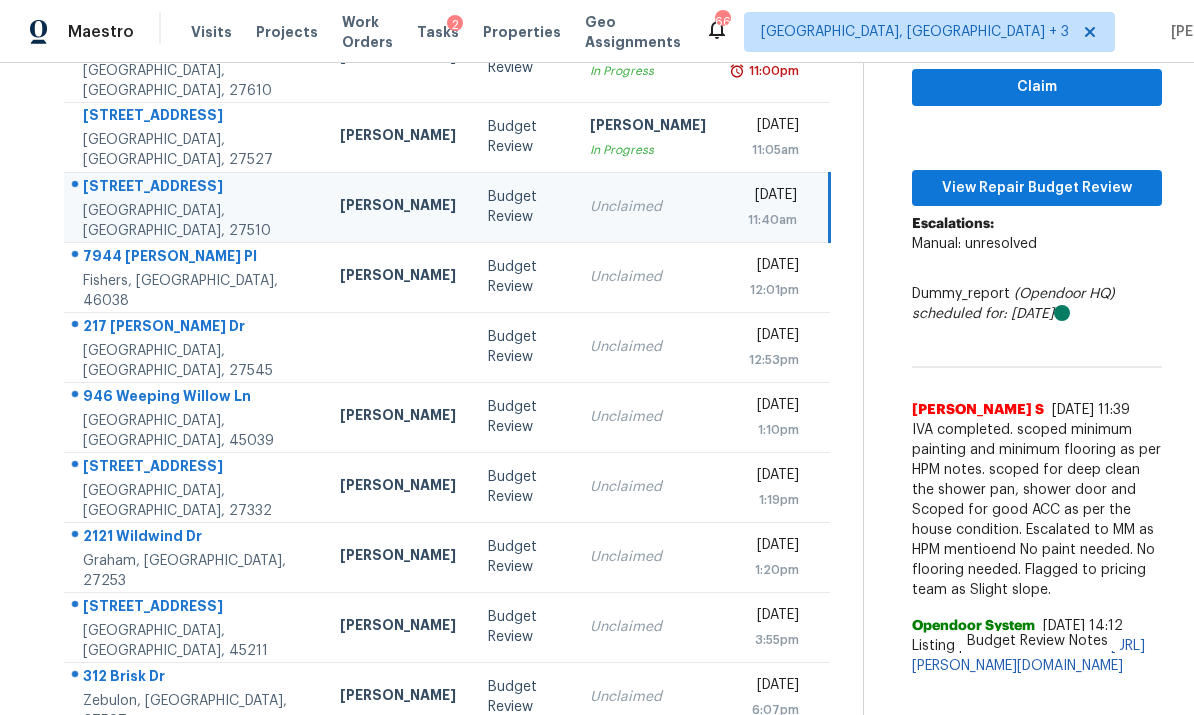 scroll, scrollTop: 272, scrollLeft: 0, axis: vertical 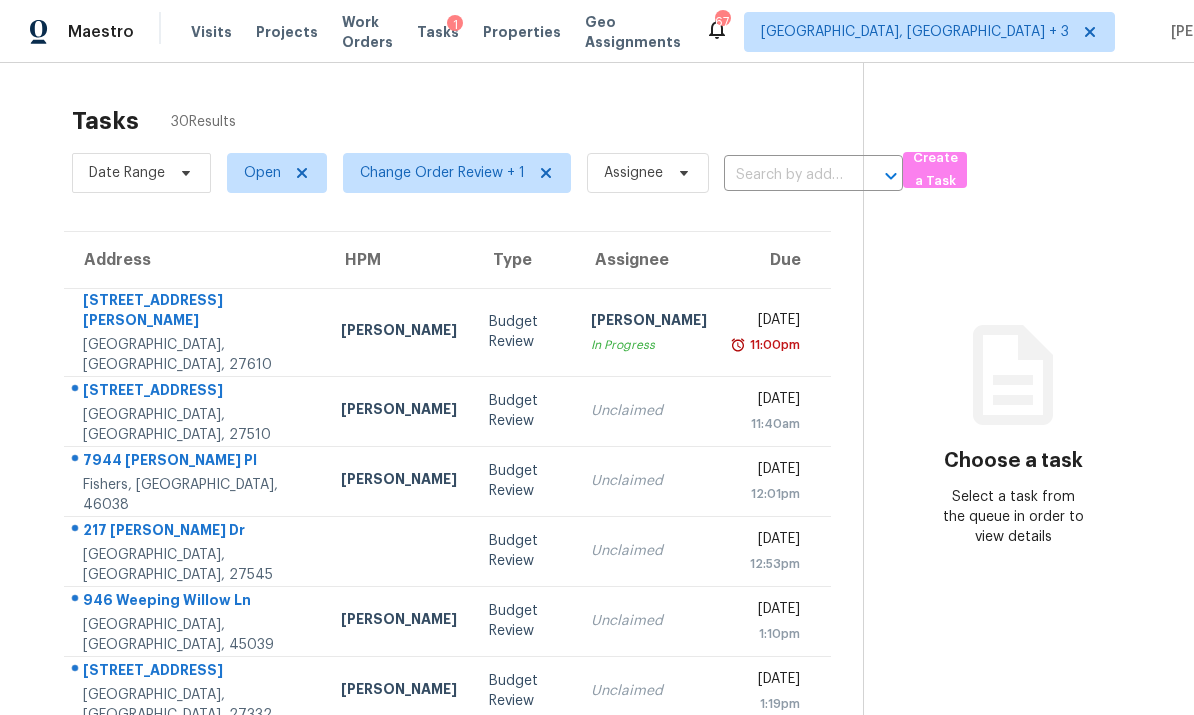 click on "[STREET_ADDRESS]" at bounding box center (196, 392) 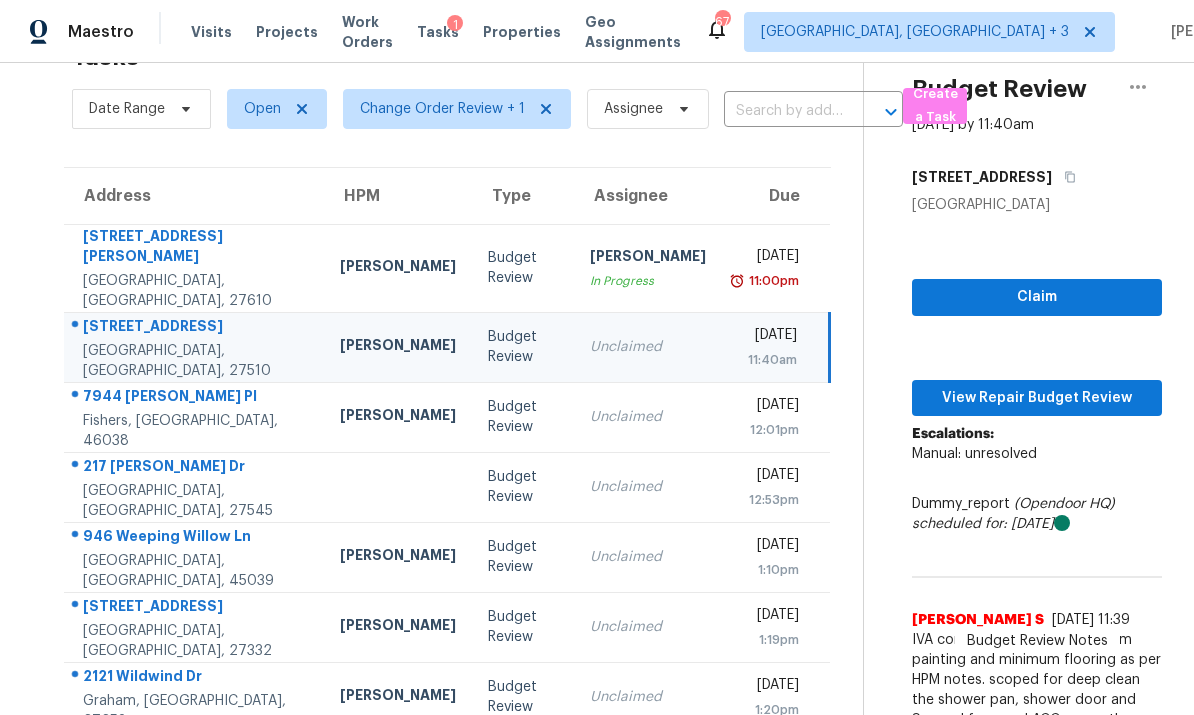 scroll, scrollTop: 61, scrollLeft: 0, axis: vertical 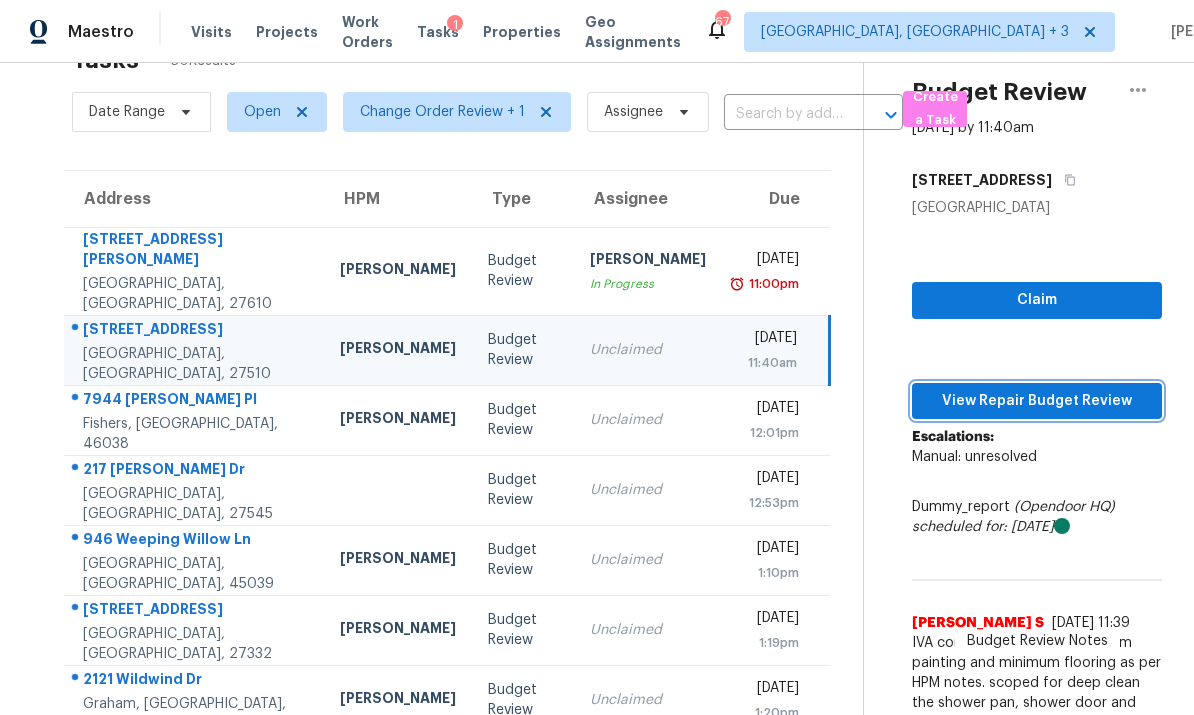 click on "View Repair Budget Review" at bounding box center (1037, 401) 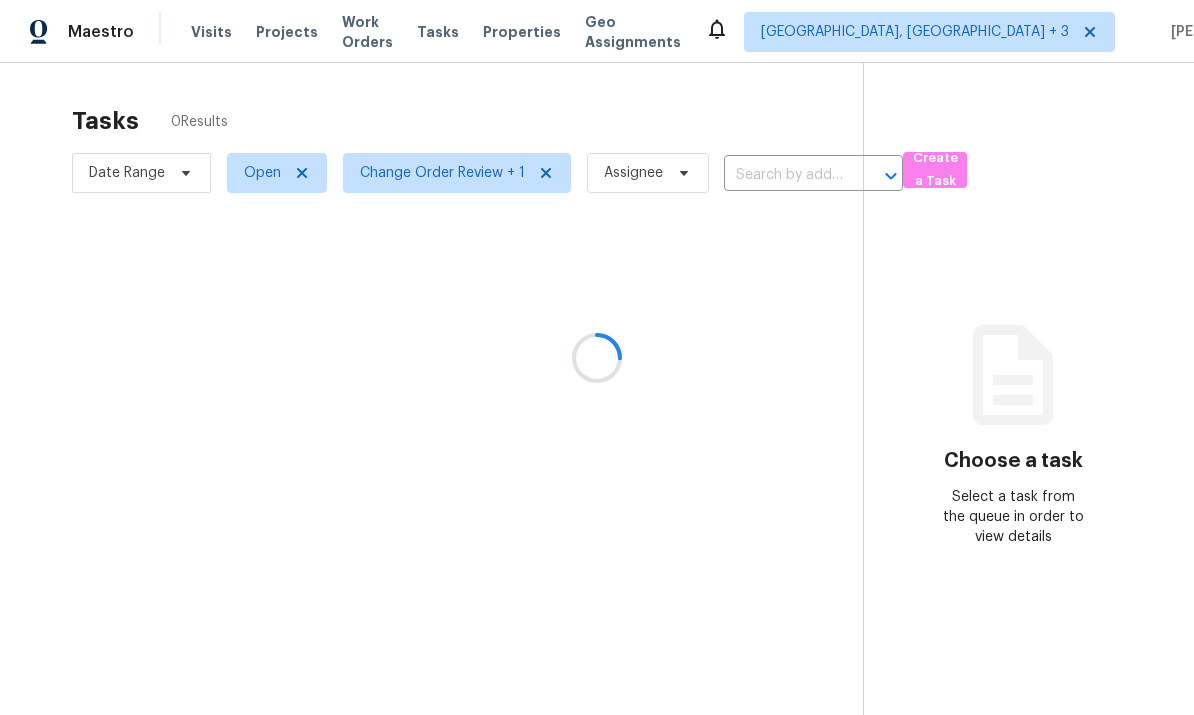 scroll, scrollTop: 0, scrollLeft: 0, axis: both 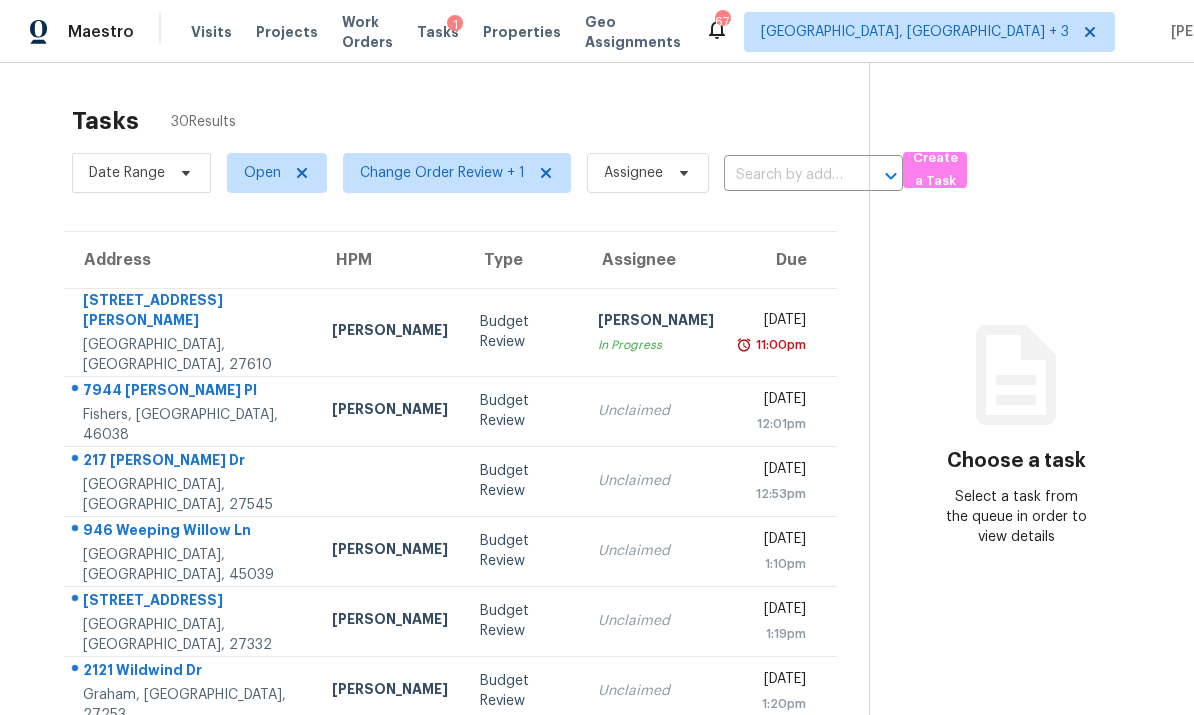 click on "7944 [PERSON_NAME] Pl   Fishers, IN, 46038" at bounding box center (190, 411) 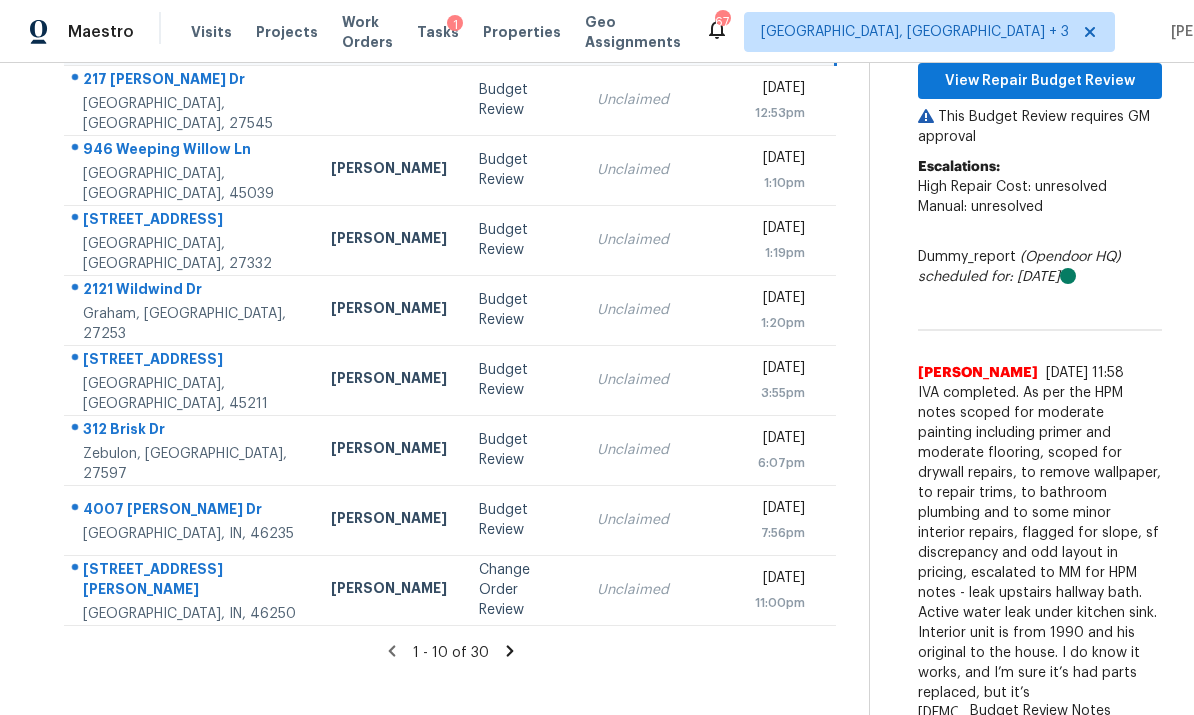 scroll, scrollTop: 380, scrollLeft: 0, axis: vertical 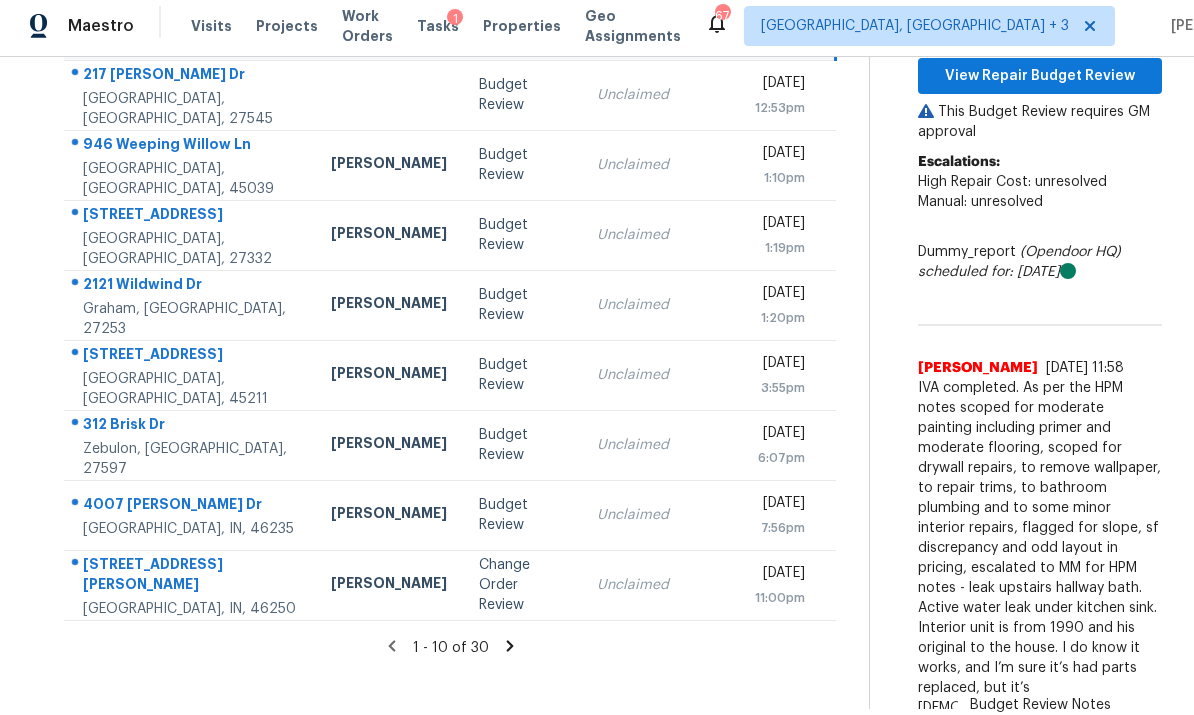 click on "IVA completed. As per the HPM notes scoped for moderate painting including primer and moderate flooring, scoped for drywall repairs, to remove wallpaper, to repair trims, to bathroom plumbing and to some minor interior repairs, flagged for slope, sf discrepancy and odd layout in pricing, escalated to MM for HPM notes - leak upstairs hallway bath. Active water leak under kitchen sink. Interior unit is from 1990 and his original to the house. I do know it works, and I’m sure it’s had parts replaced, but it’s 35 years old, scoped average ACC as per the age and condition of the home." at bounding box center [1040, 568] 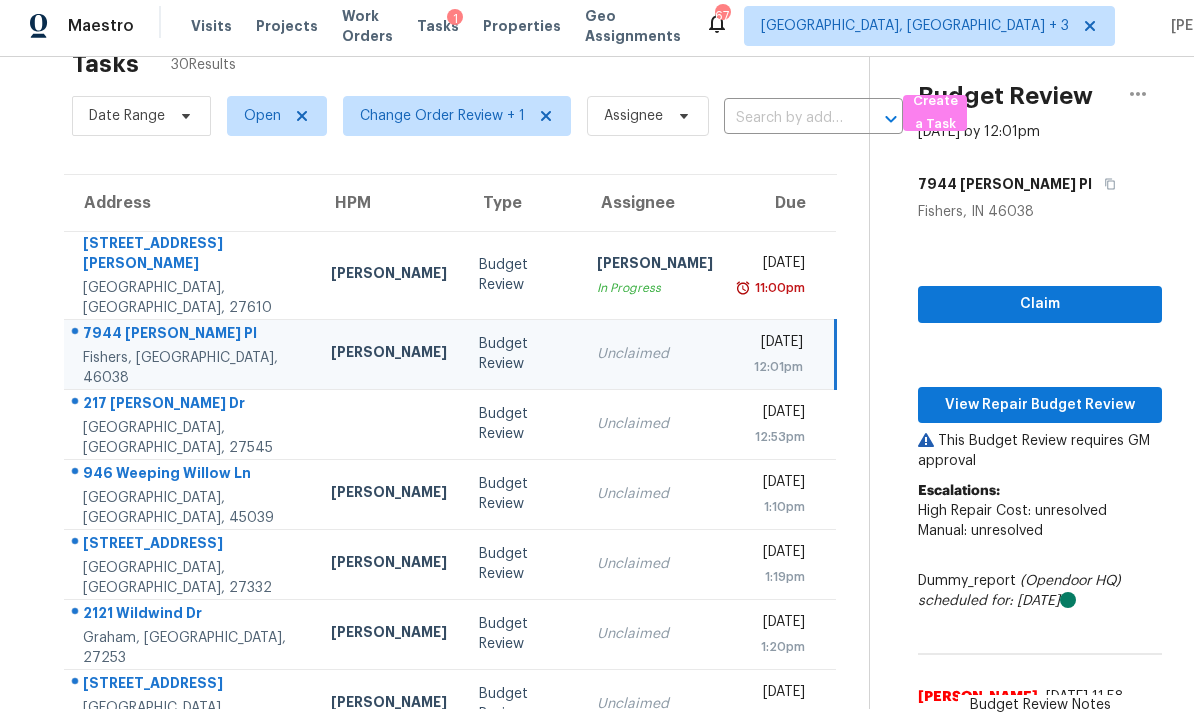 scroll, scrollTop: 48, scrollLeft: 0, axis: vertical 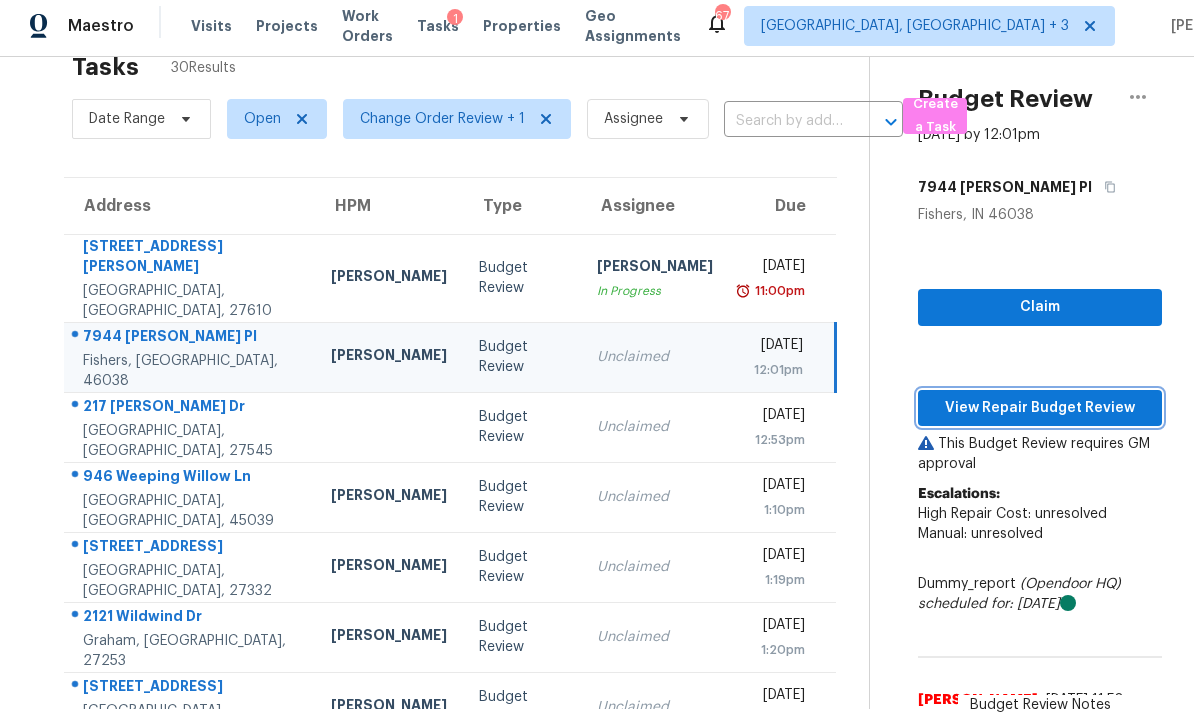 click on "View Repair Budget Review" at bounding box center (1040, 408) 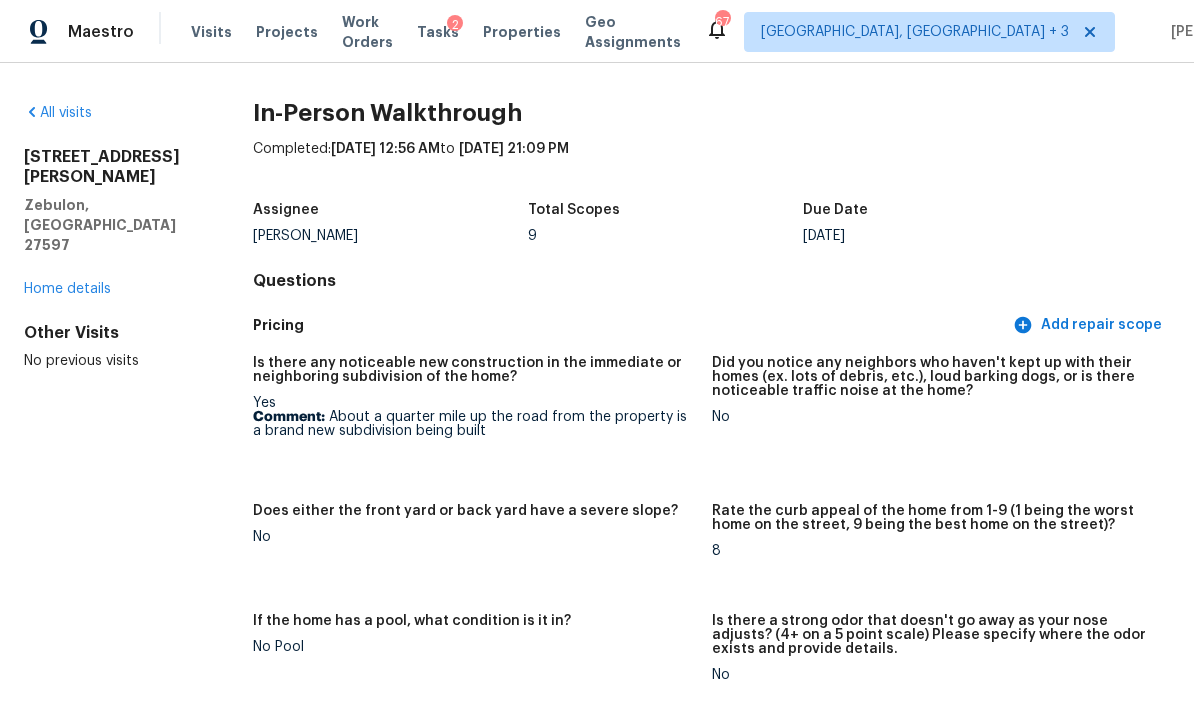 scroll, scrollTop: 0, scrollLeft: 0, axis: both 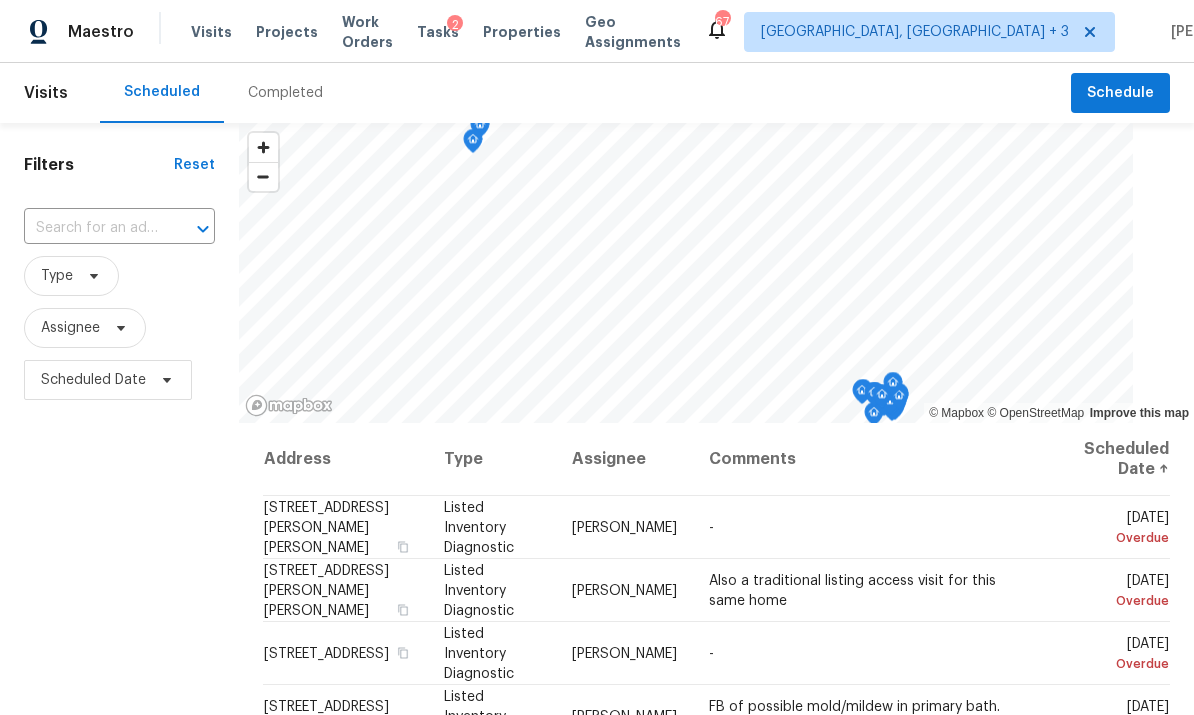 click on "Completed" at bounding box center [285, 93] 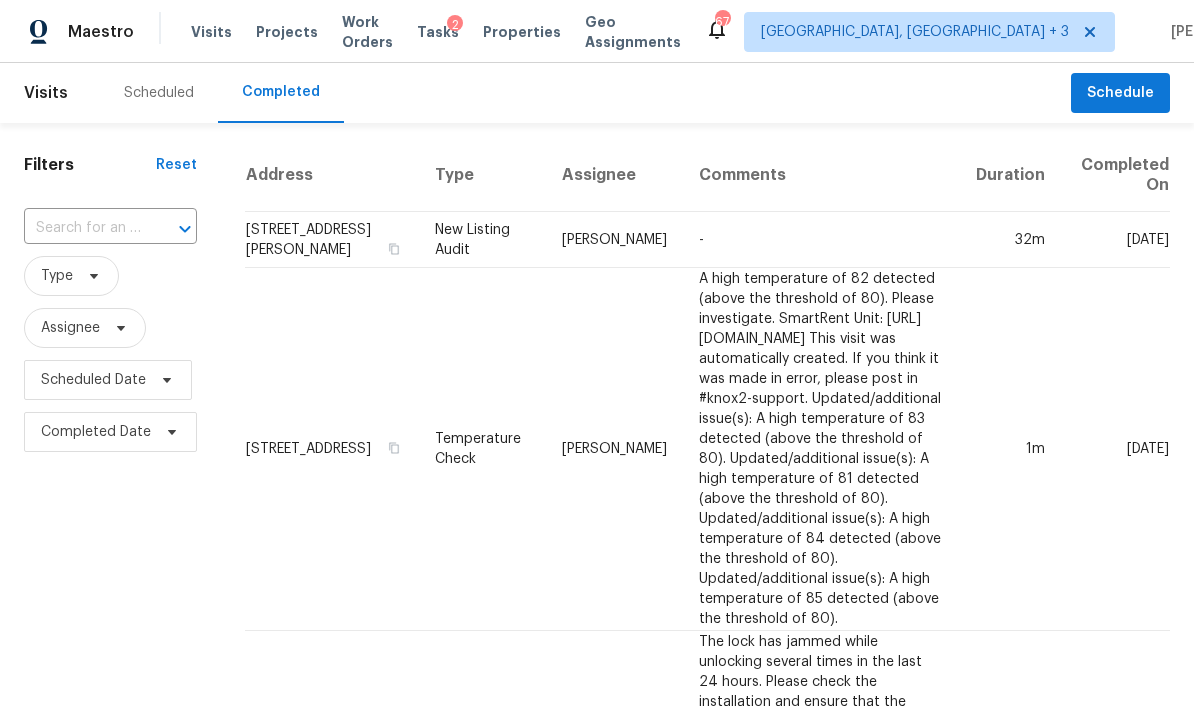 click at bounding box center (82, 228) 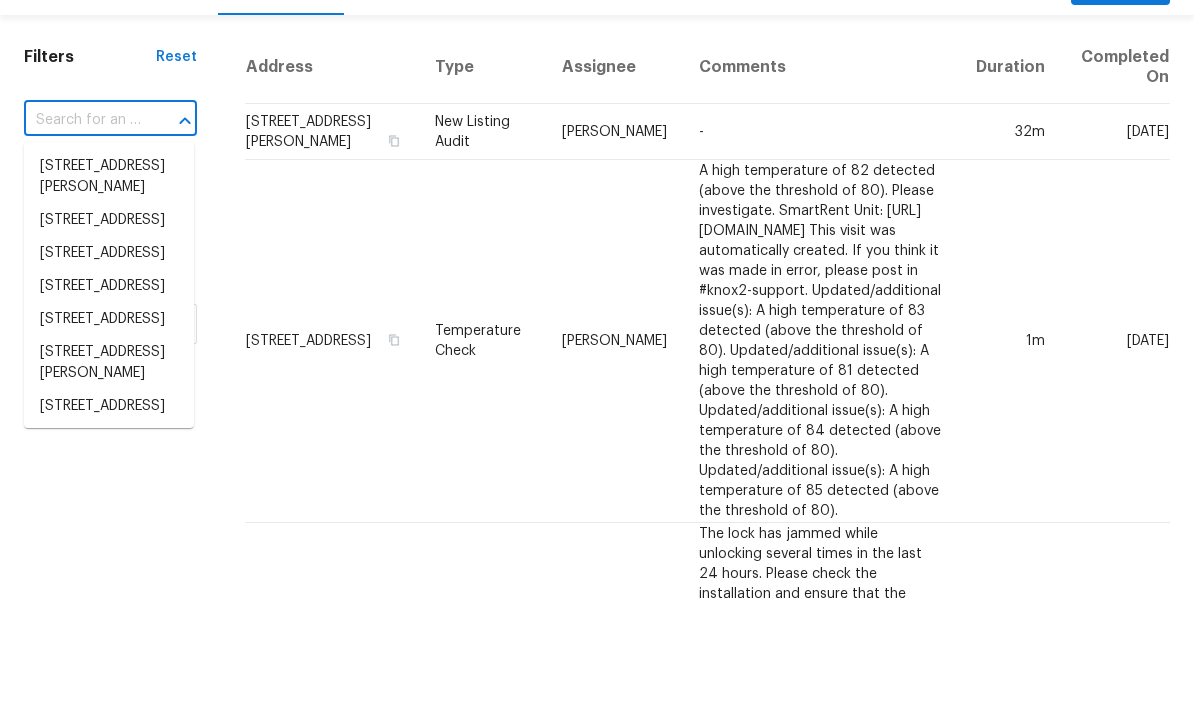 paste on "7944 Destry Pl, Fishers, IN 46038" 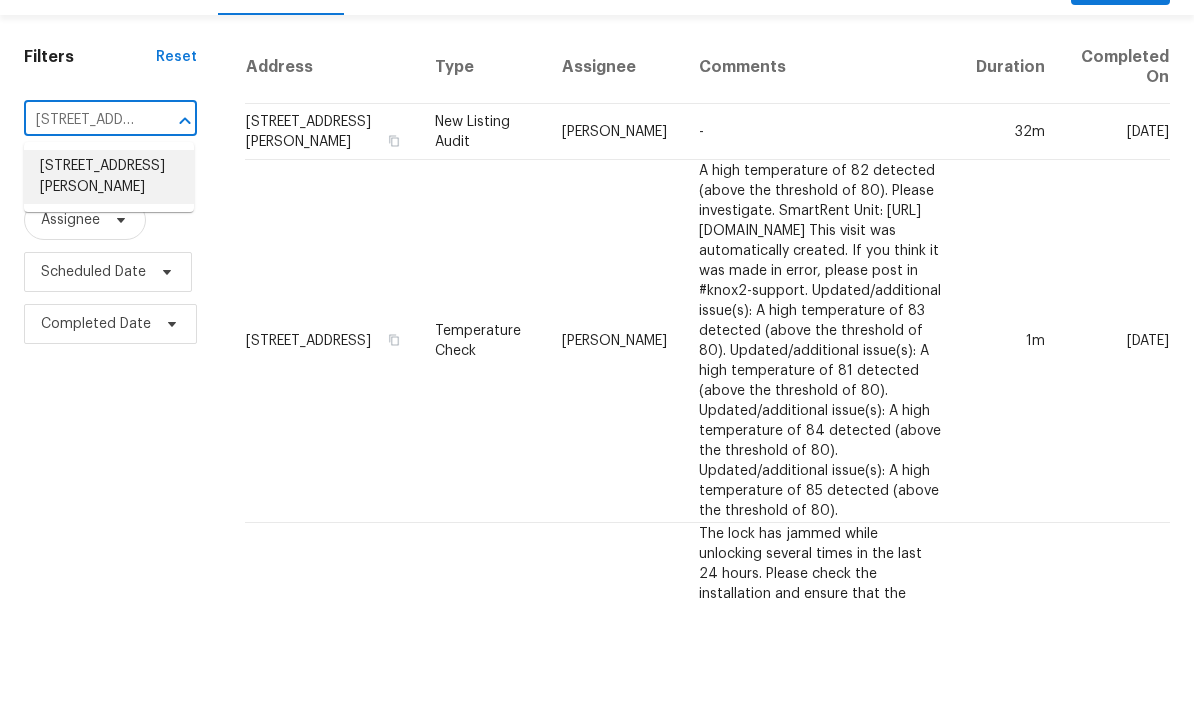 click on "7944 Destry Pl, Fishers, IN 46038" at bounding box center (109, 285) 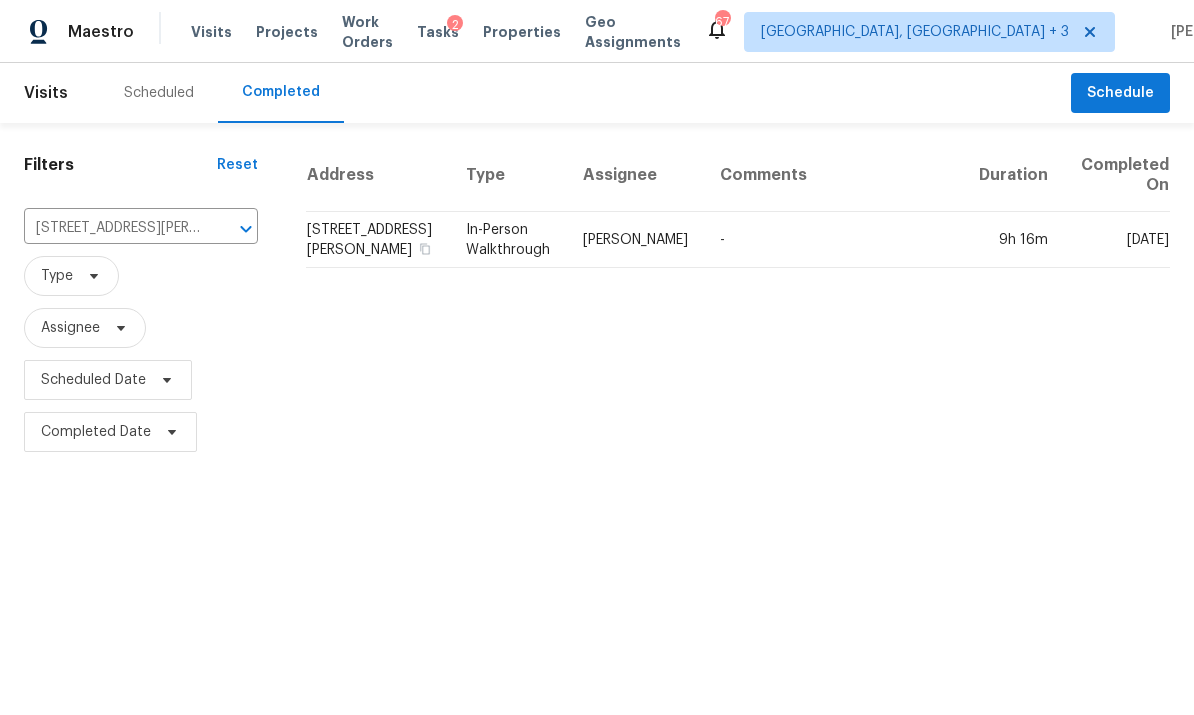 click on "7944 Destry Pl, Fishers, IN 46038" at bounding box center [378, 240] 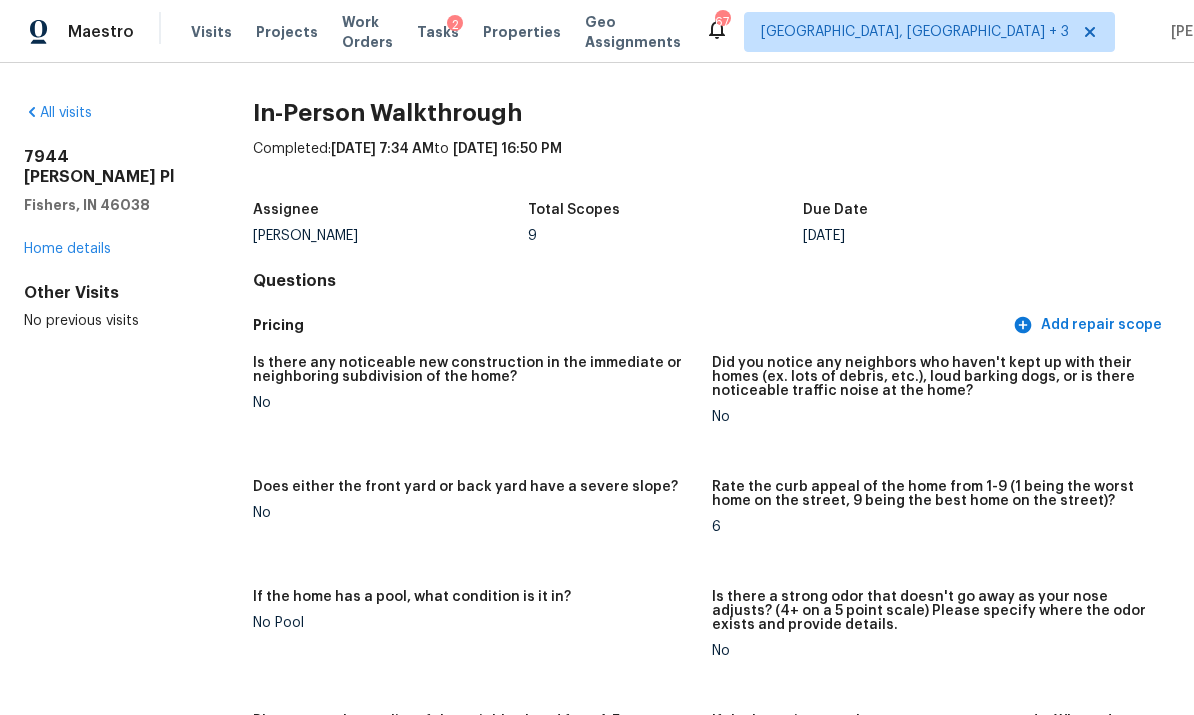 click on "Home details" at bounding box center (67, 249) 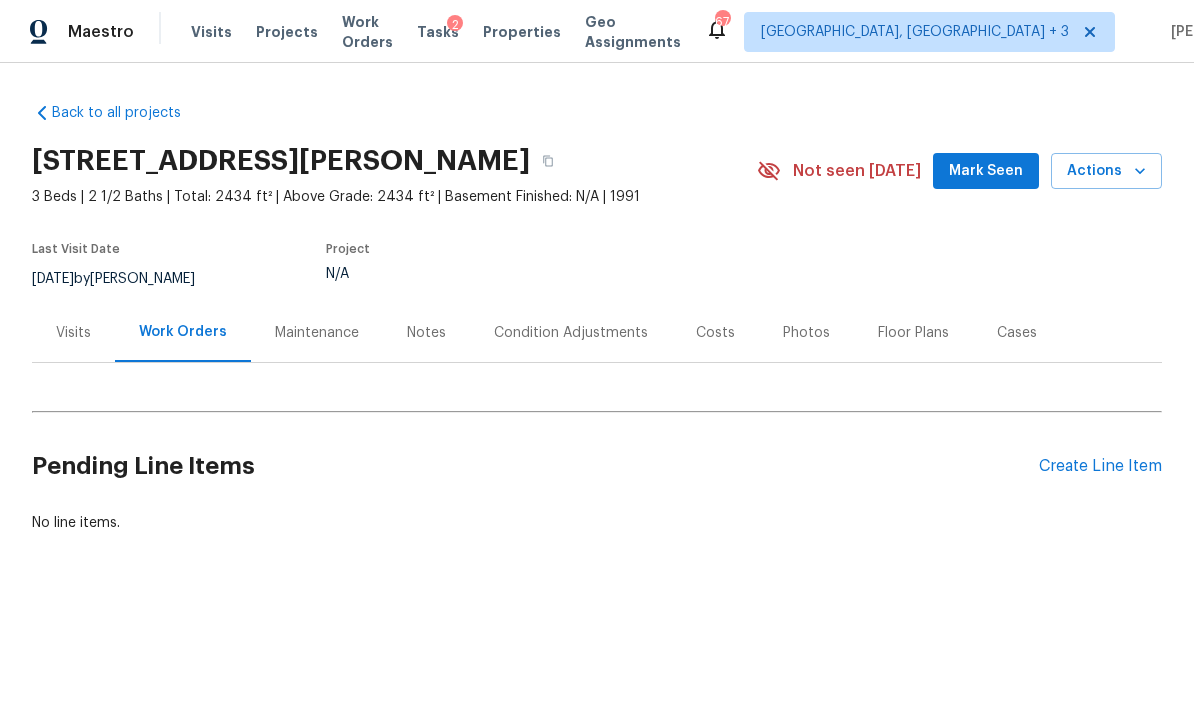 click on "Floor Plans" at bounding box center [913, 333] 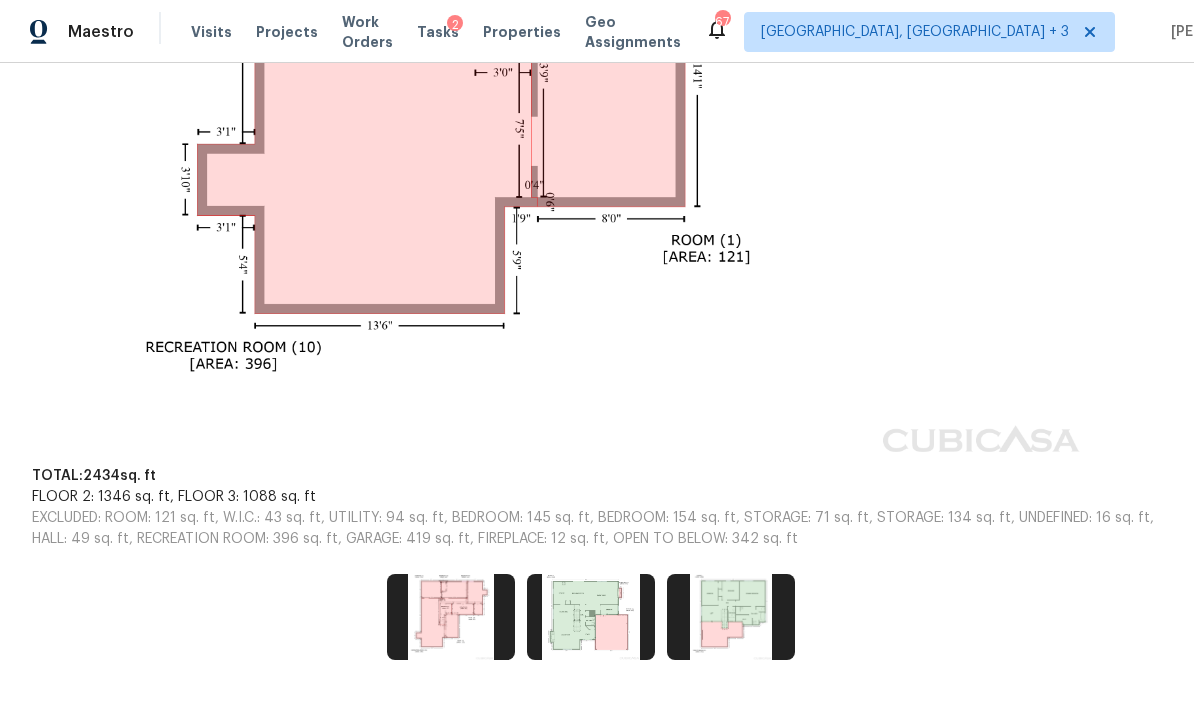 scroll, scrollTop: 963, scrollLeft: 0, axis: vertical 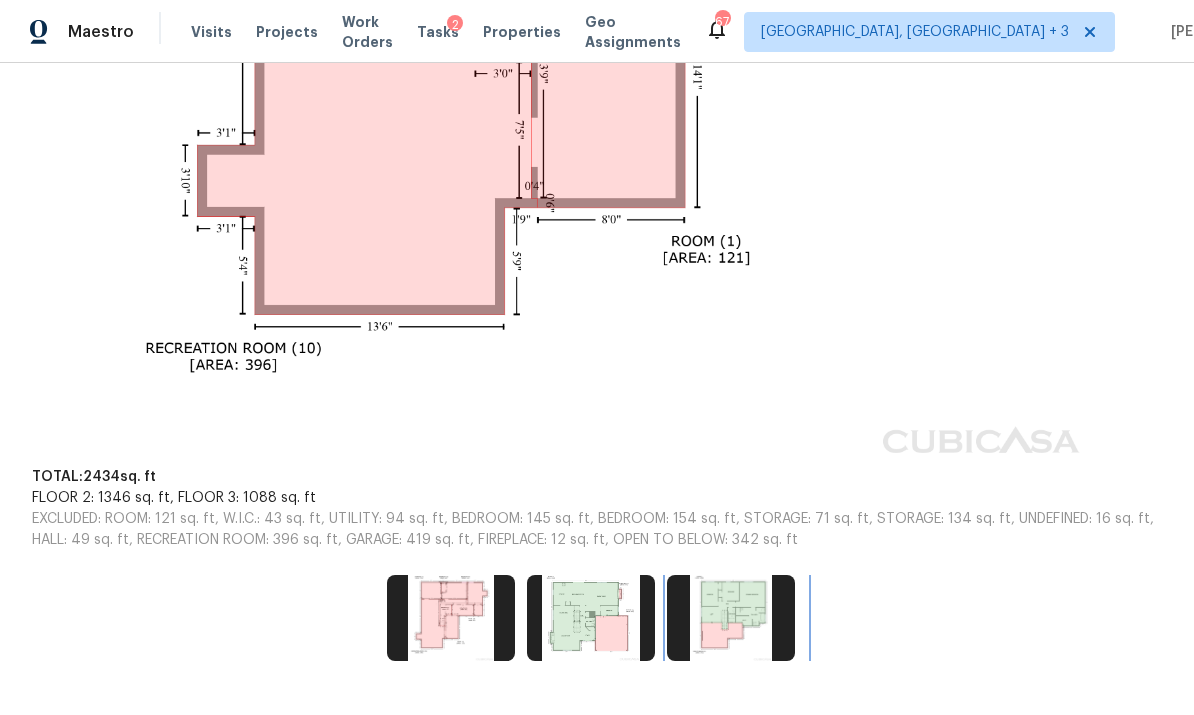 click at bounding box center [731, 618] 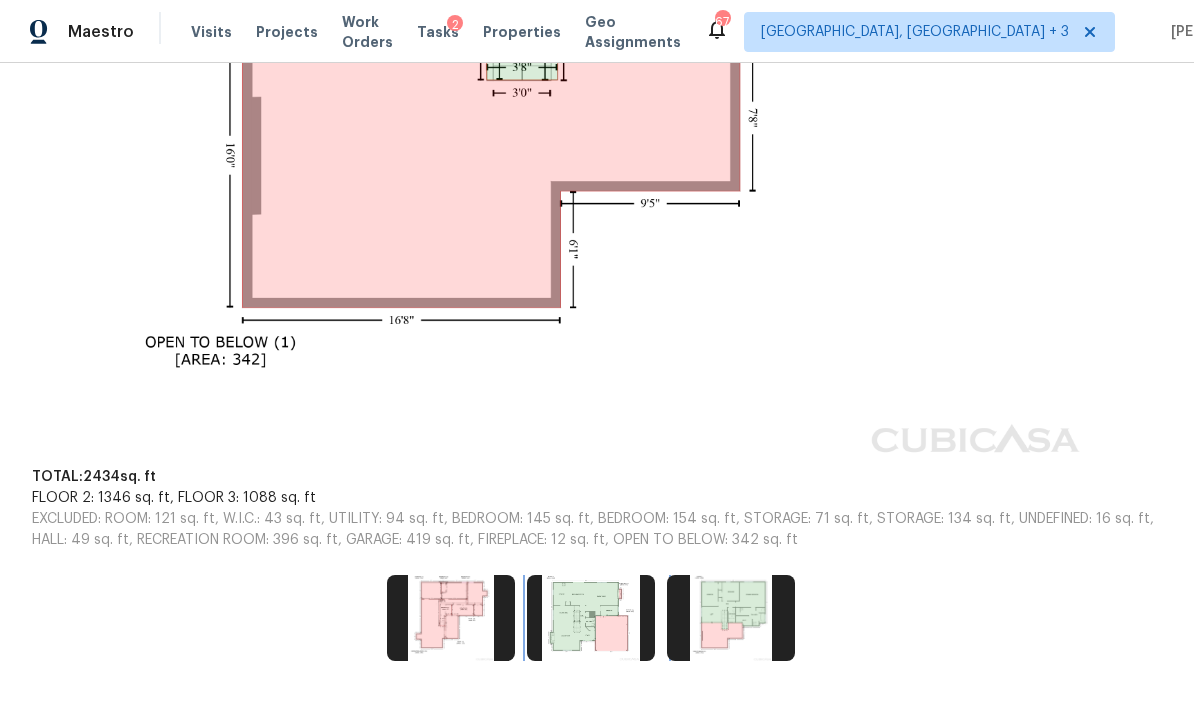 click at bounding box center [591, 618] 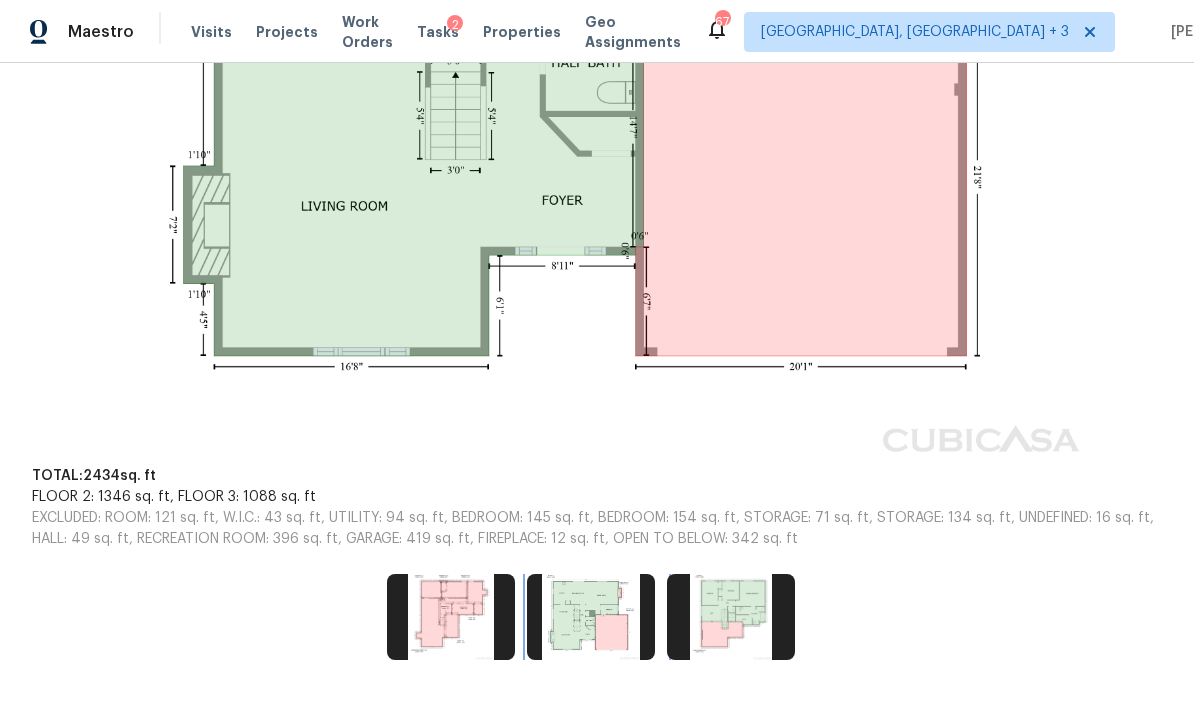 scroll, scrollTop: 851, scrollLeft: 0, axis: vertical 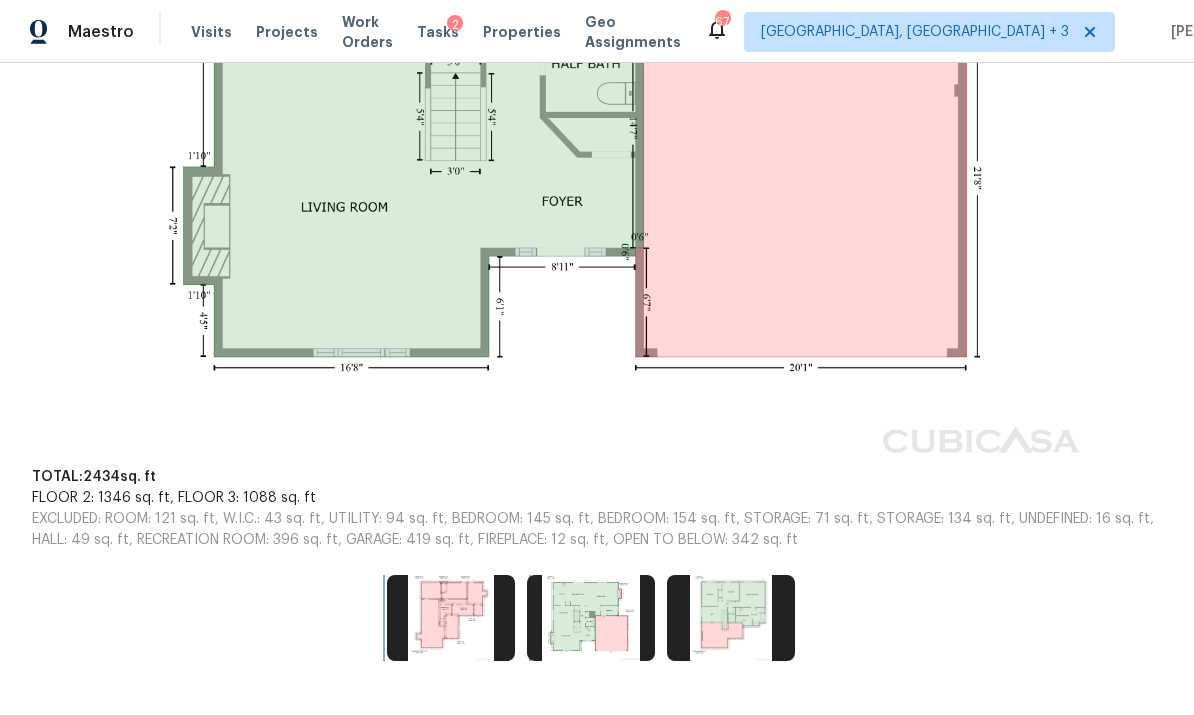 click at bounding box center [451, 618] 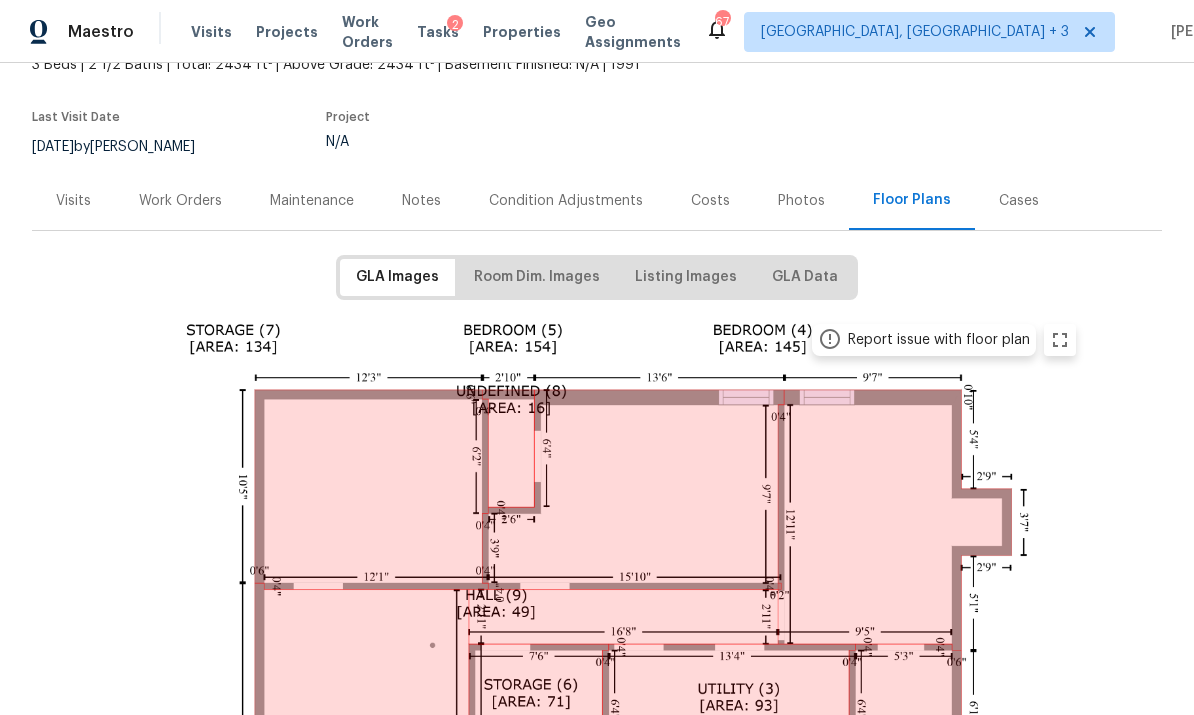 scroll, scrollTop: 88, scrollLeft: 0, axis: vertical 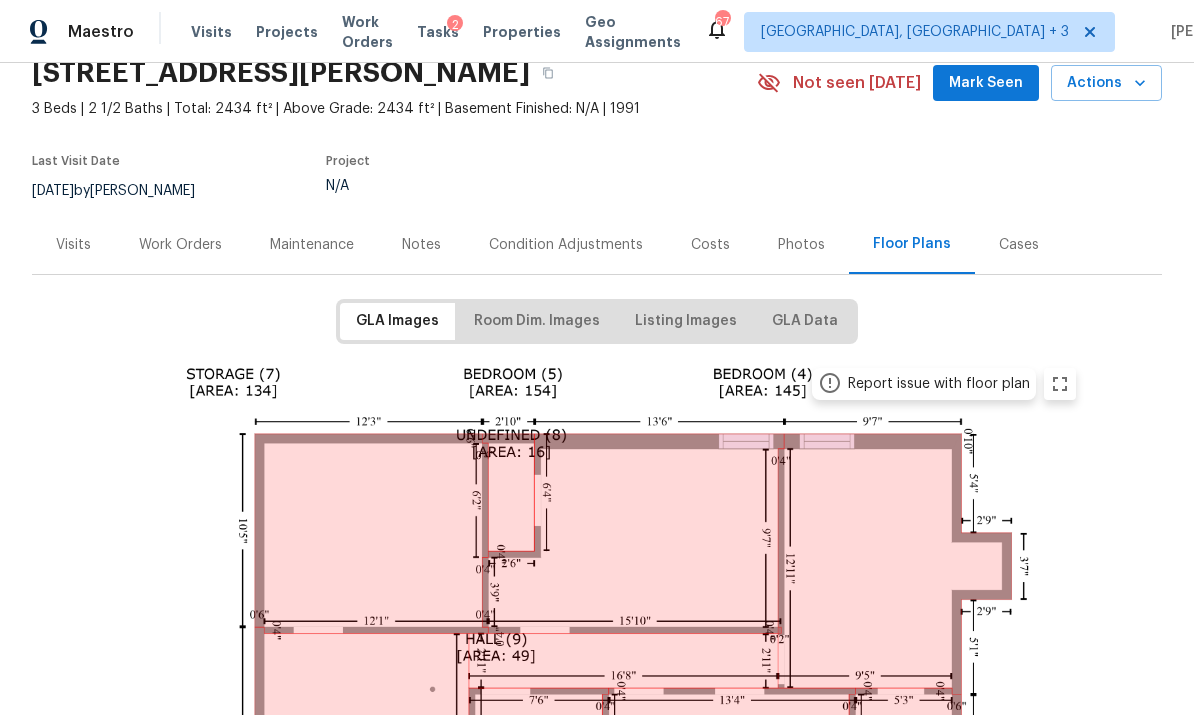 click on "Visits" at bounding box center [73, 245] 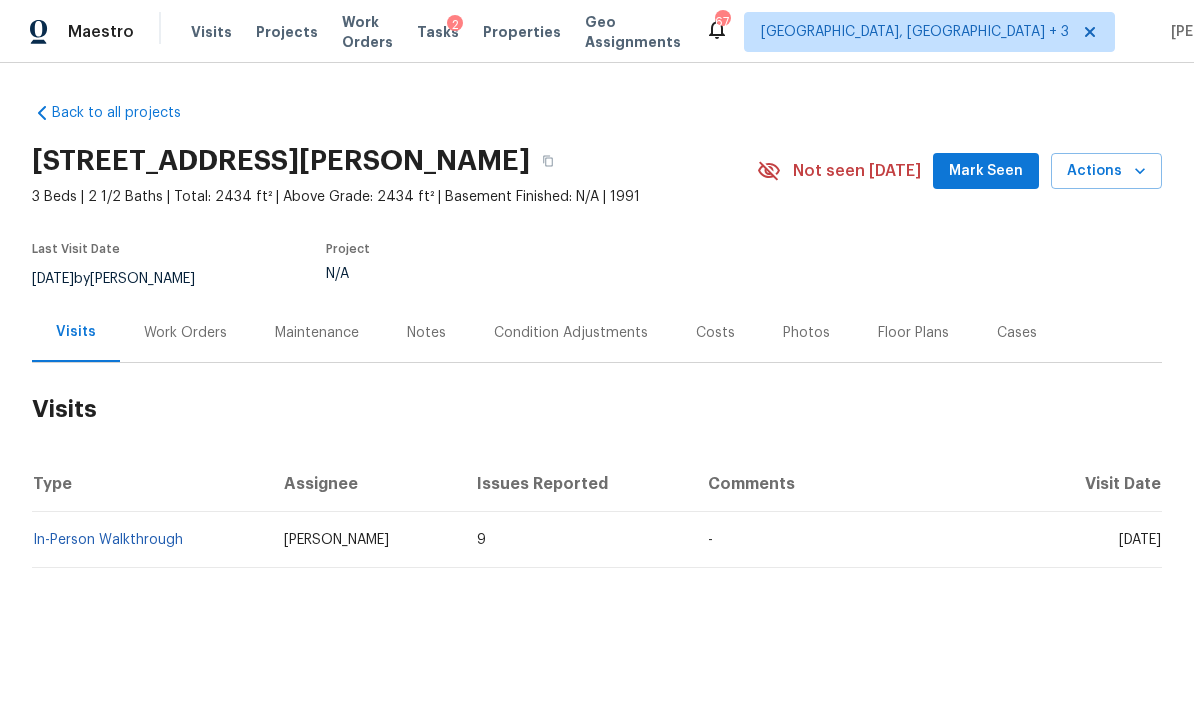 scroll, scrollTop: 0, scrollLeft: 0, axis: both 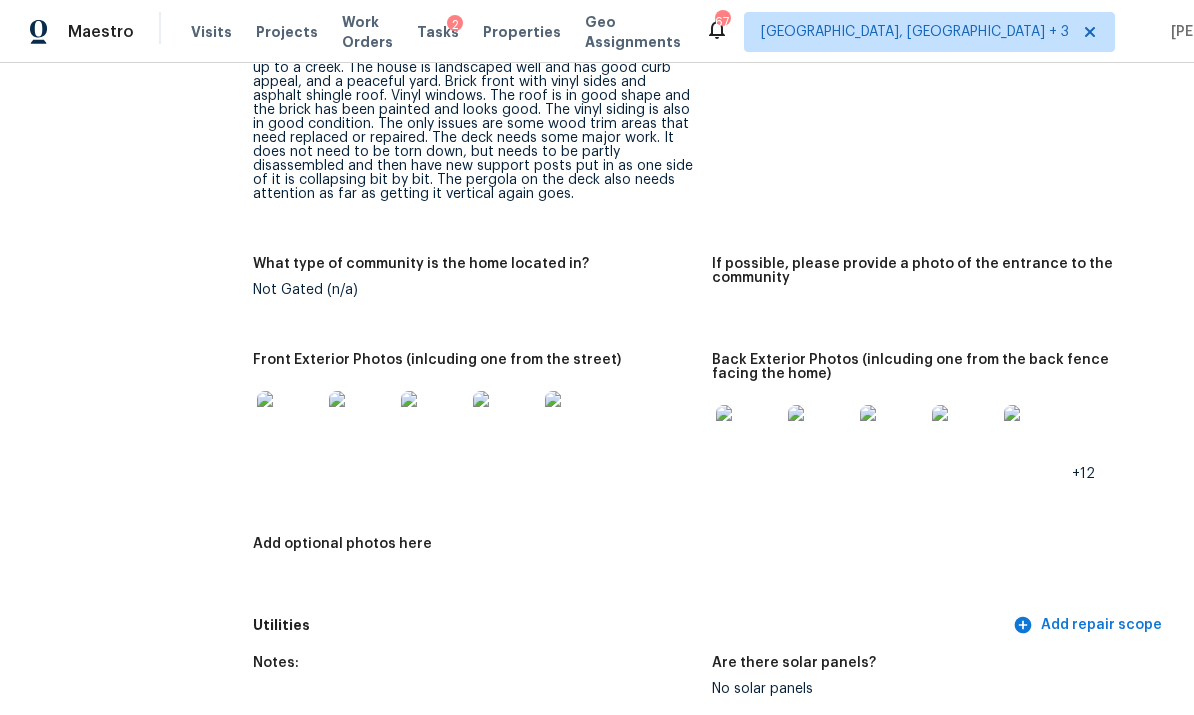 click at bounding box center (289, 423) 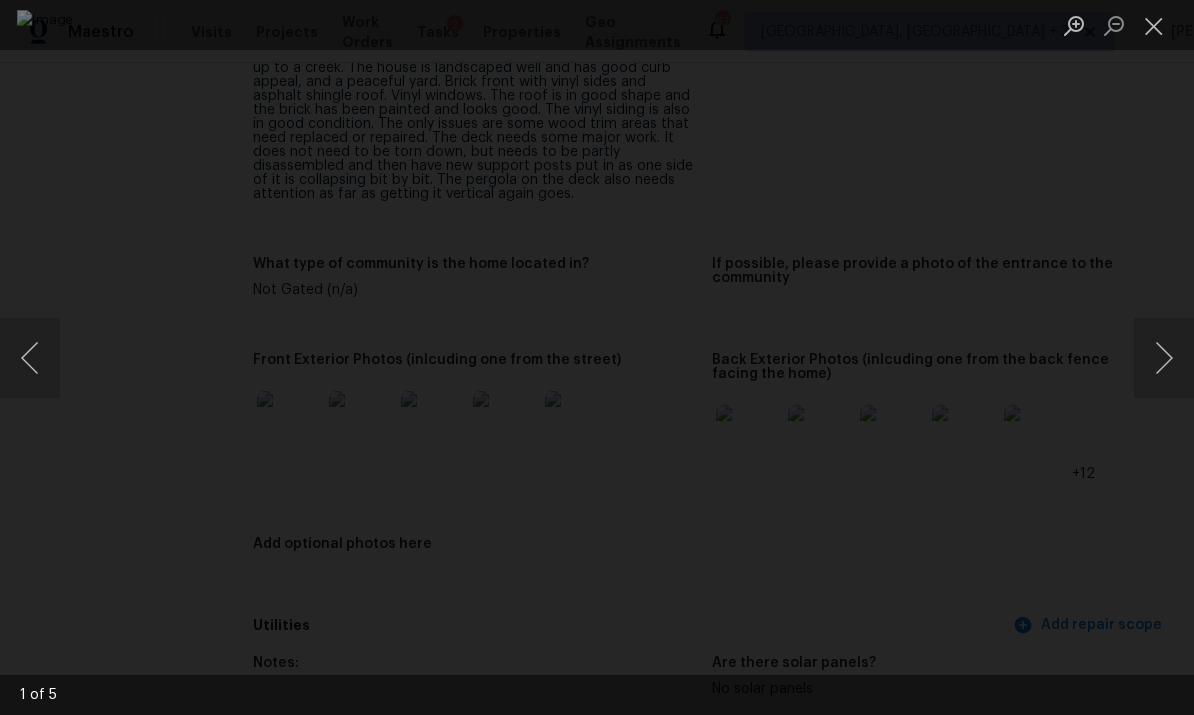 click at bounding box center [1164, 358] 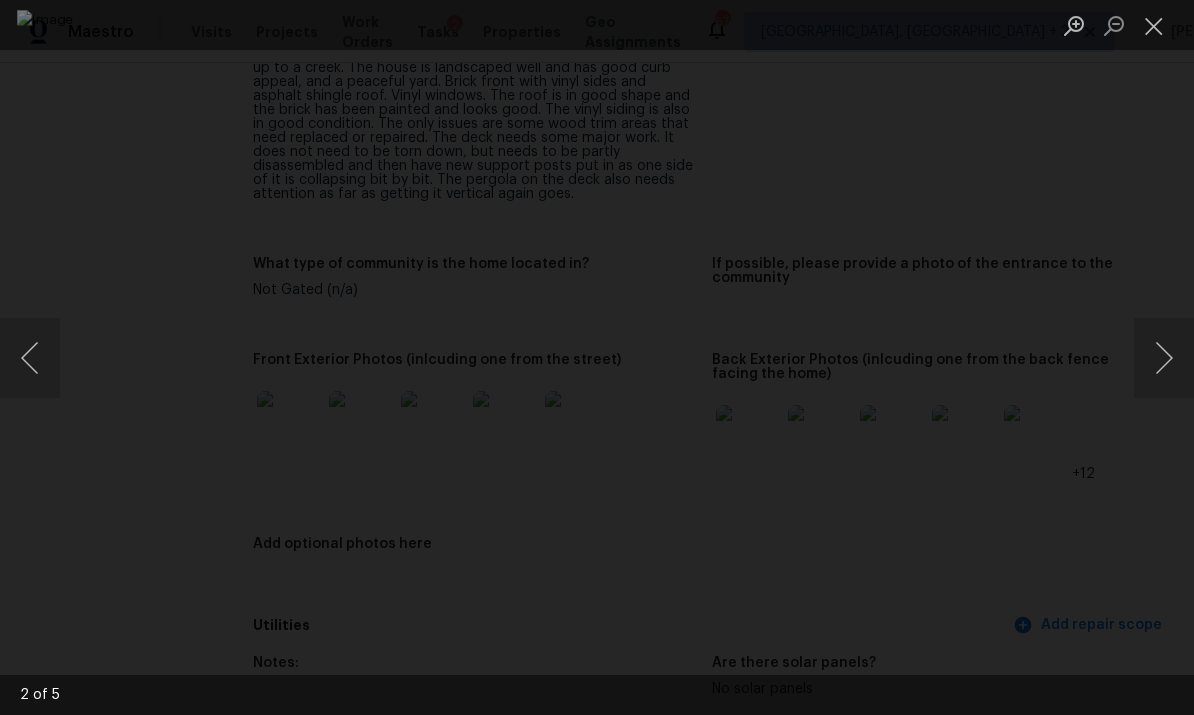 click at bounding box center (1164, 358) 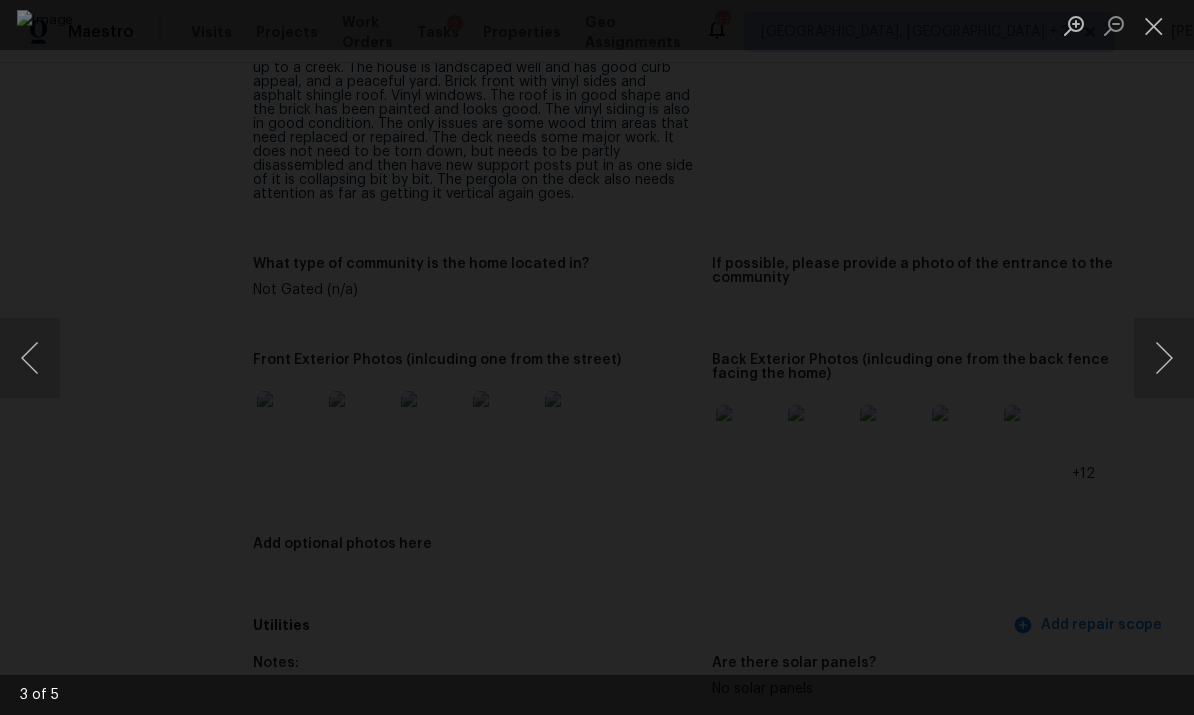 click at bounding box center [1164, 358] 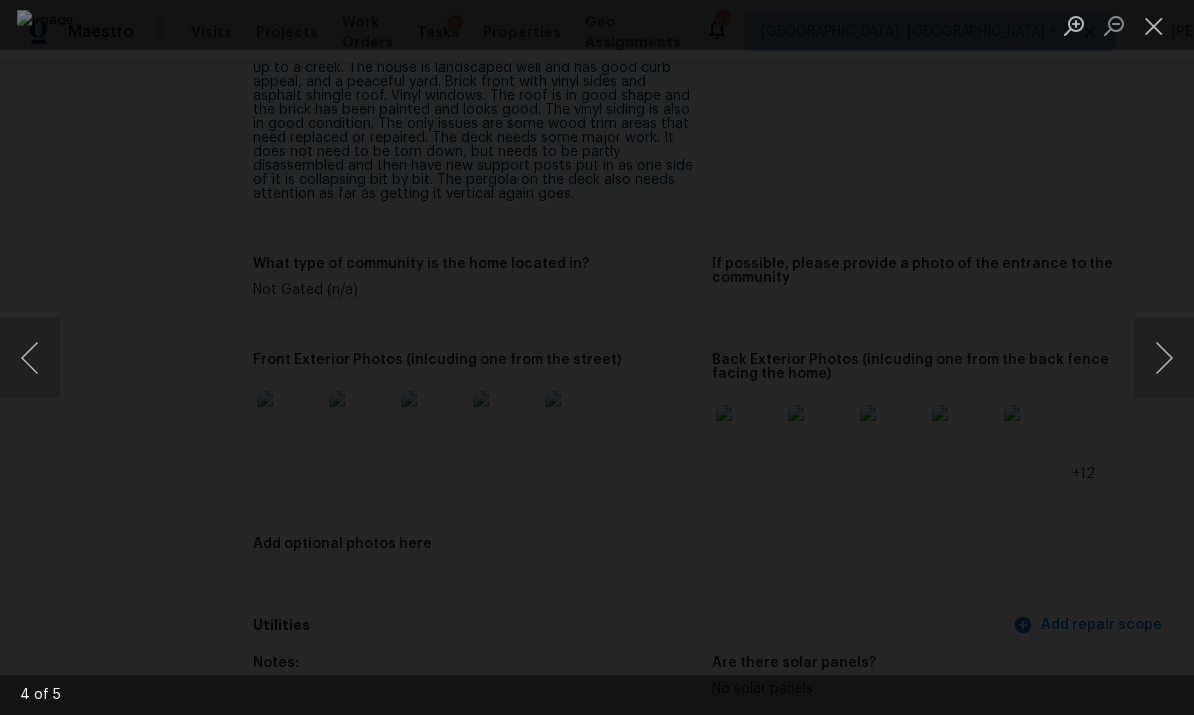 click at bounding box center (1164, 358) 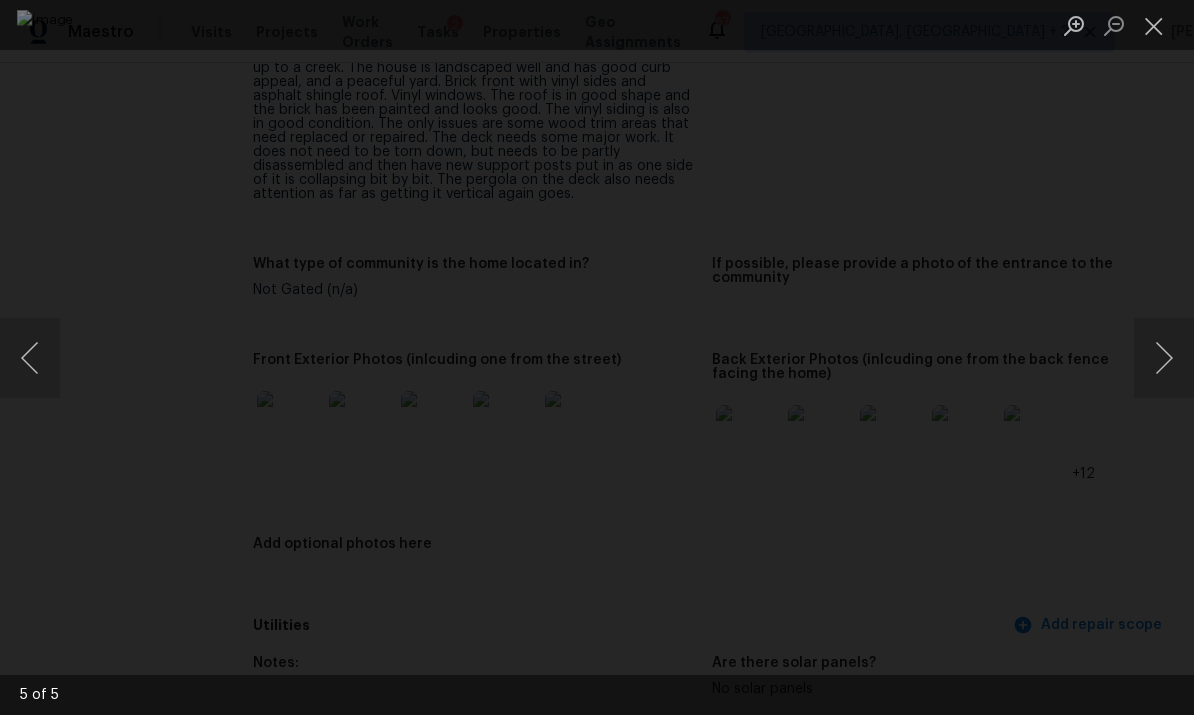 click at bounding box center (1164, 358) 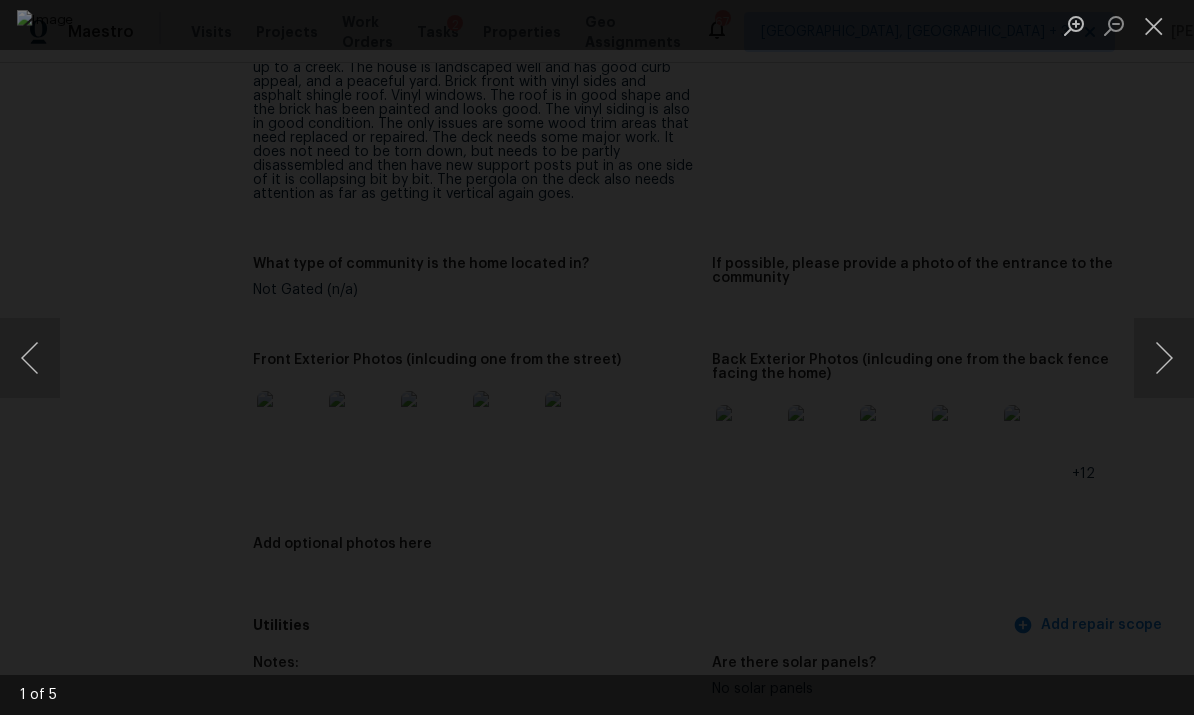 click at bounding box center (1164, 358) 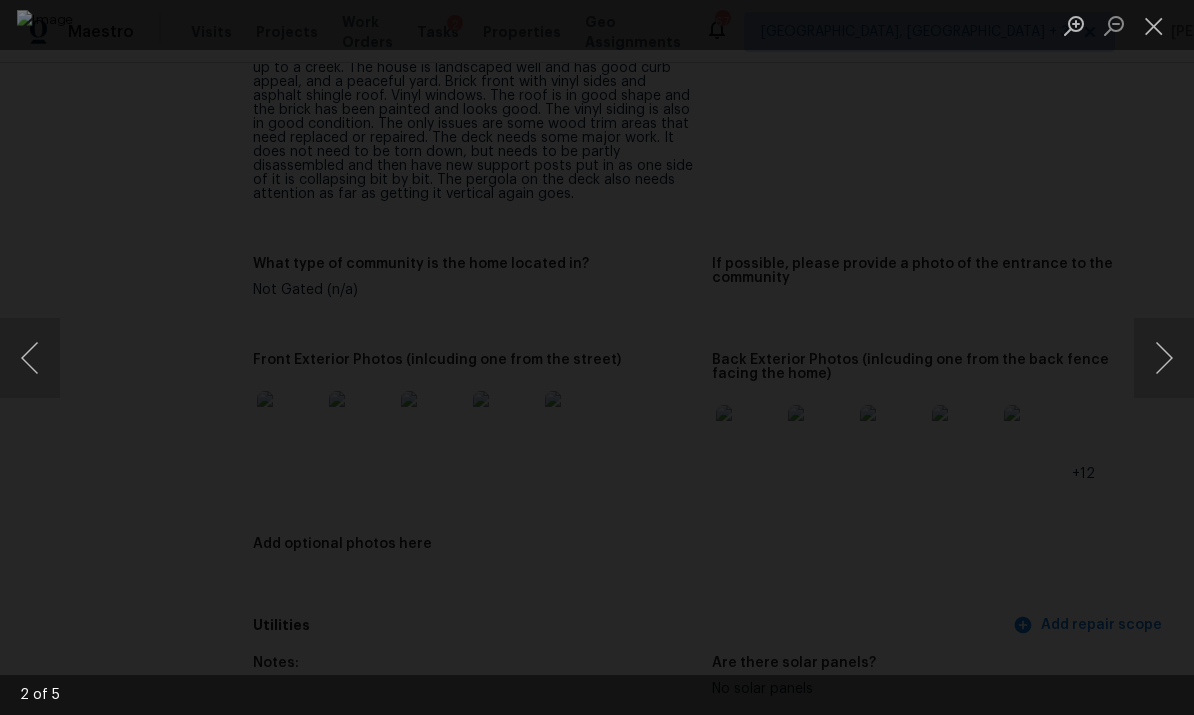 click at bounding box center [1164, 358] 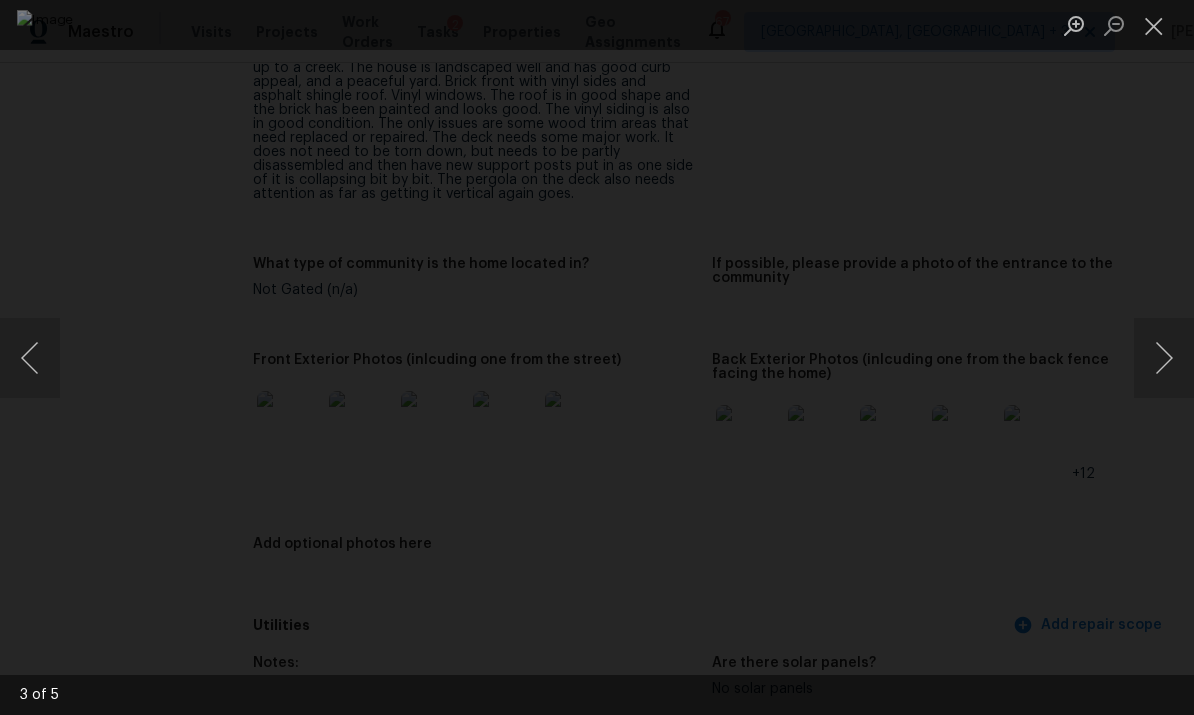 click at bounding box center [30, 358] 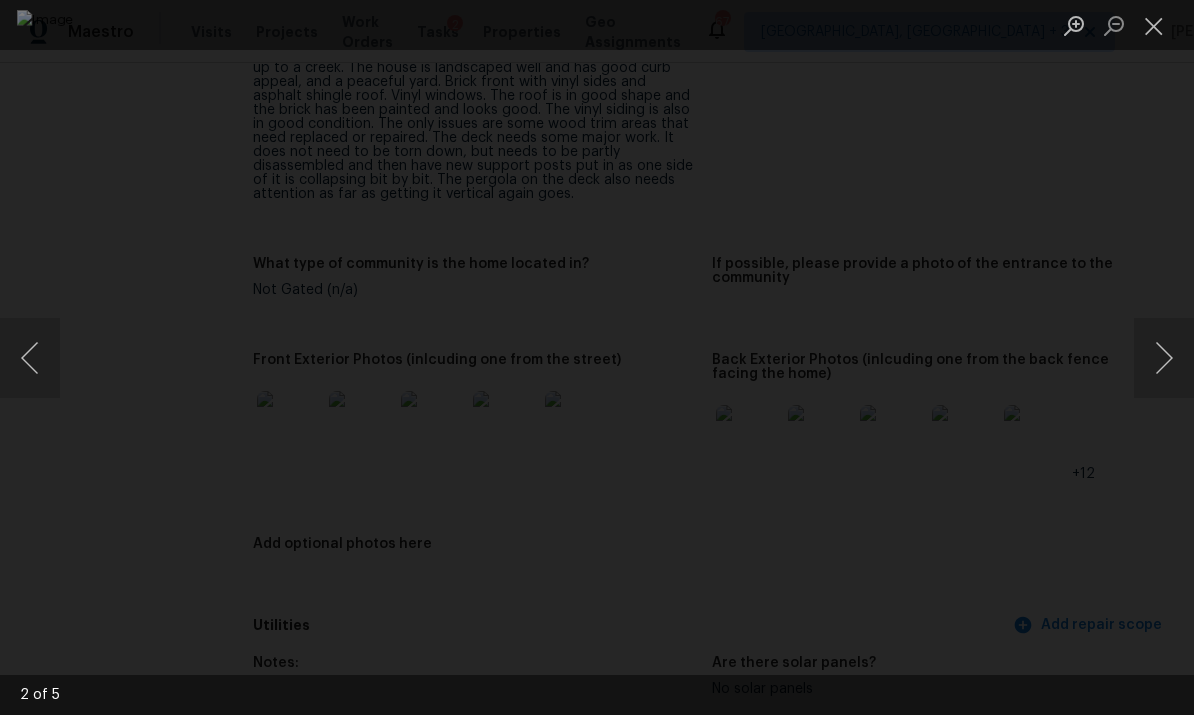 click at bounding box center [1164, 358] 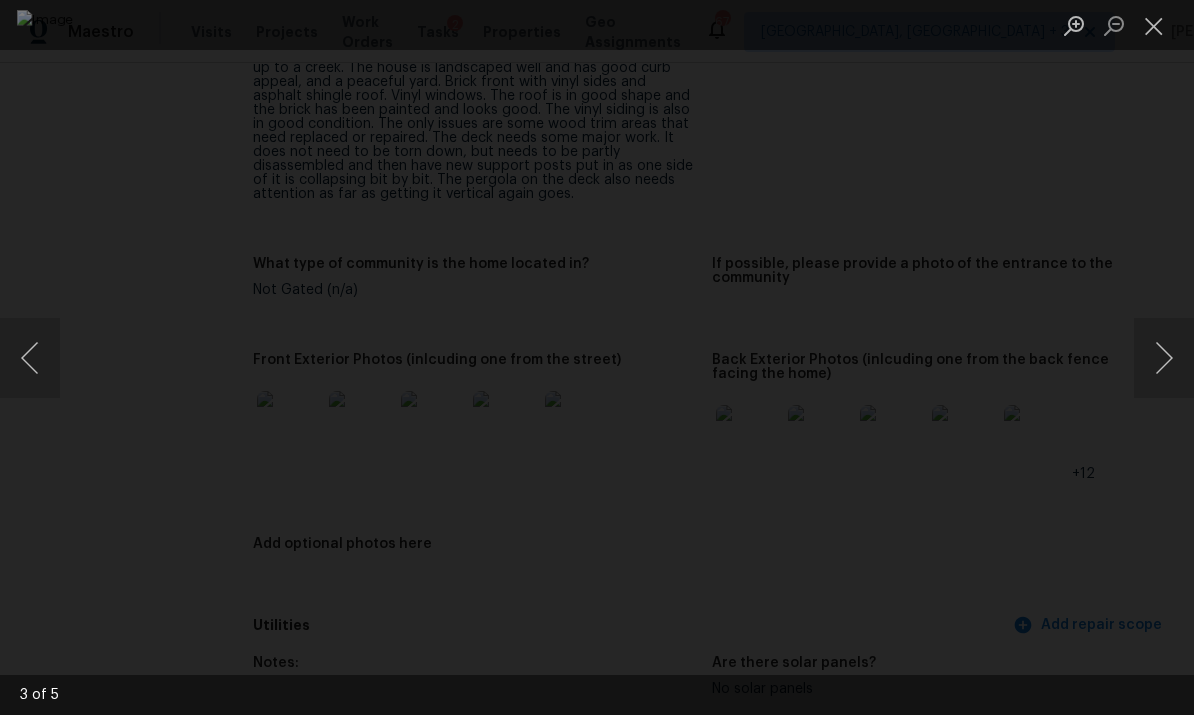 click at bounding box center [1164, 358] 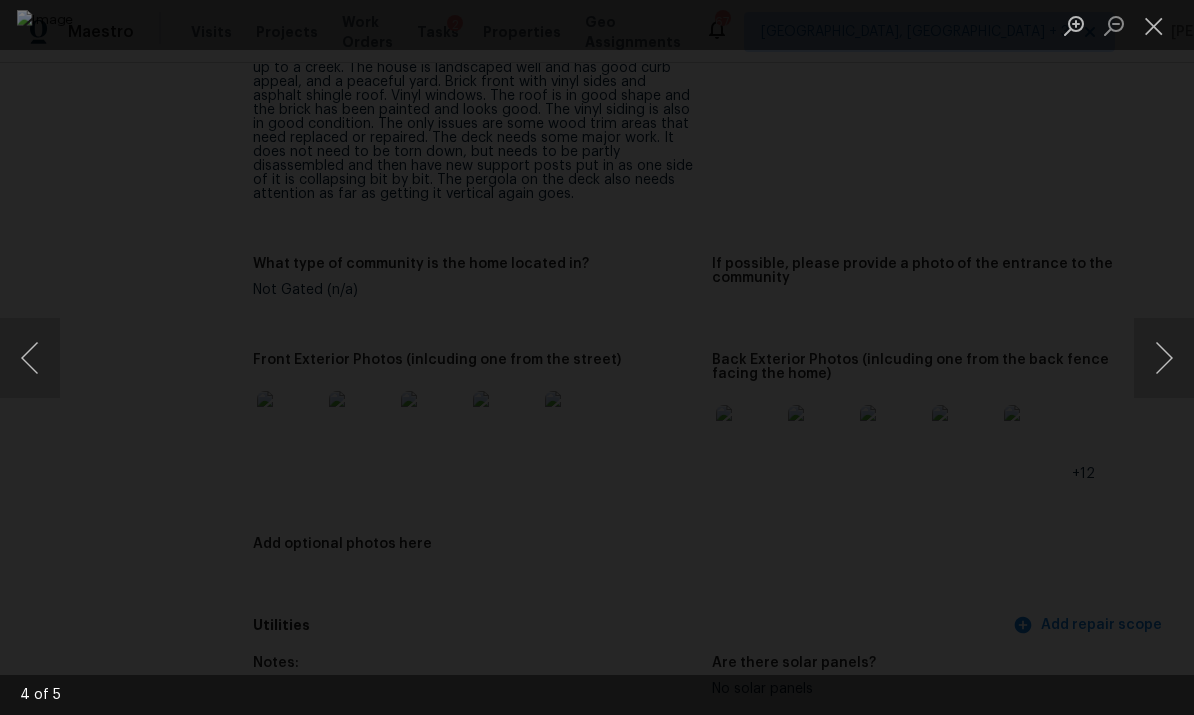 click at bounding box center [1164, 358] 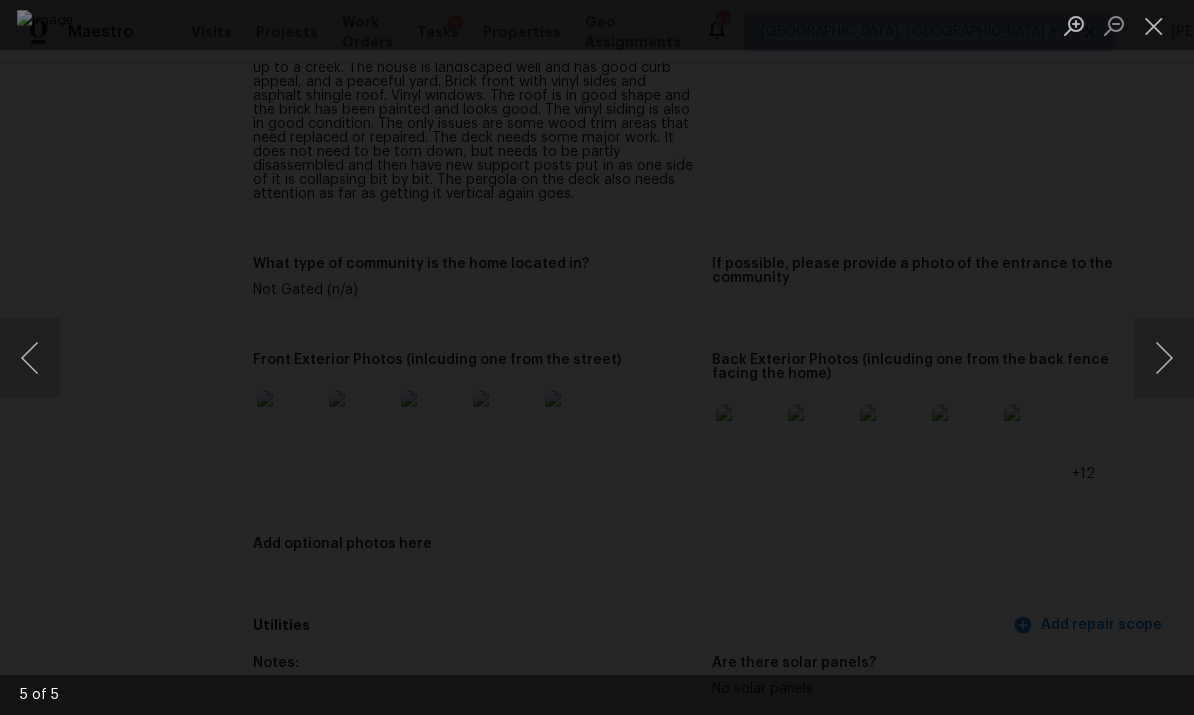 click at bounding box center (1164, 358) 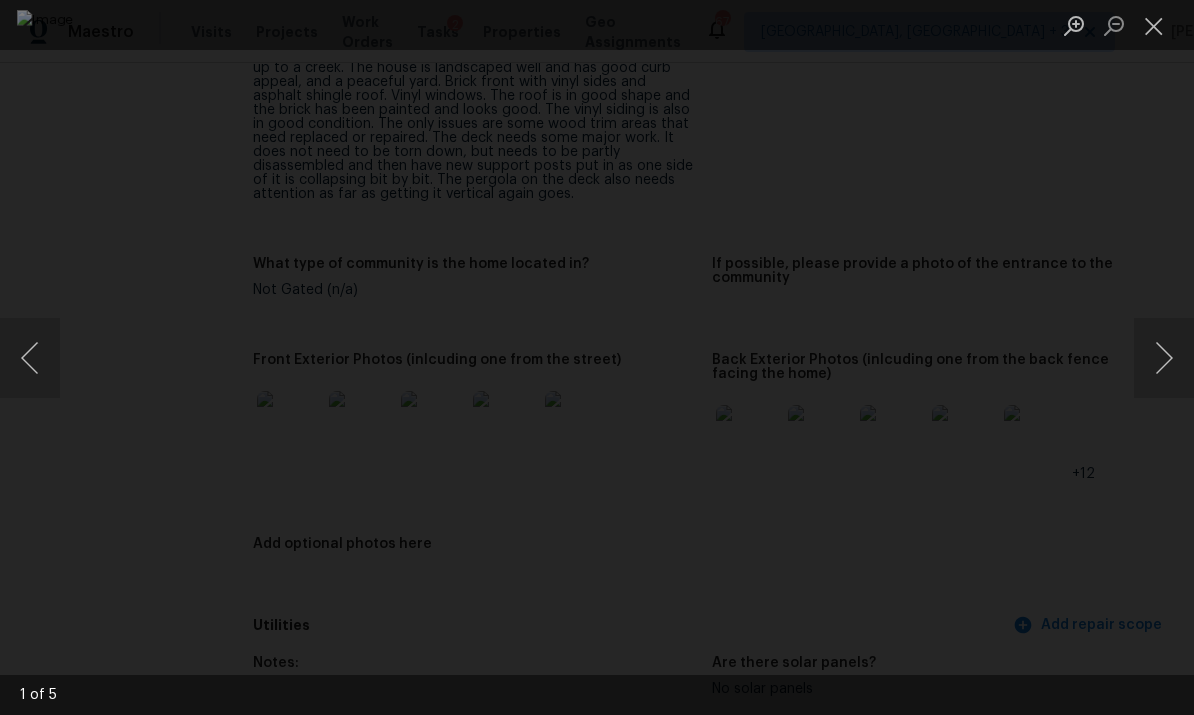 click at bounding box center [1154, 25] 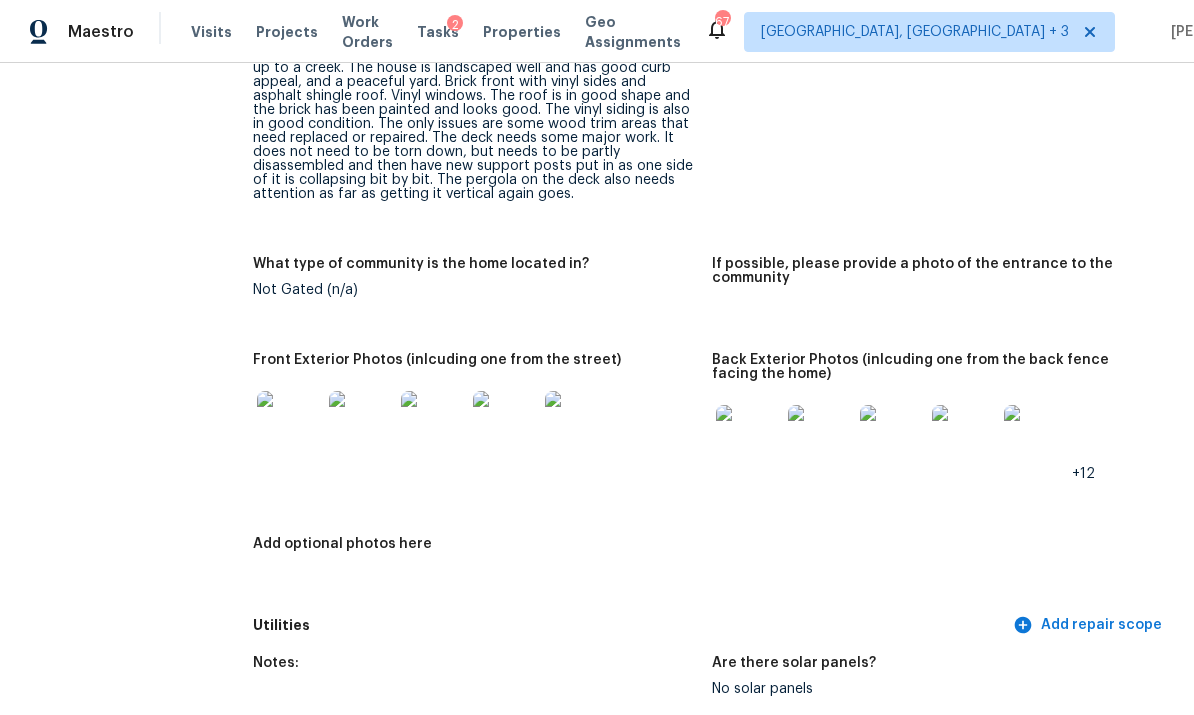 click at bounding box center (748, 437) 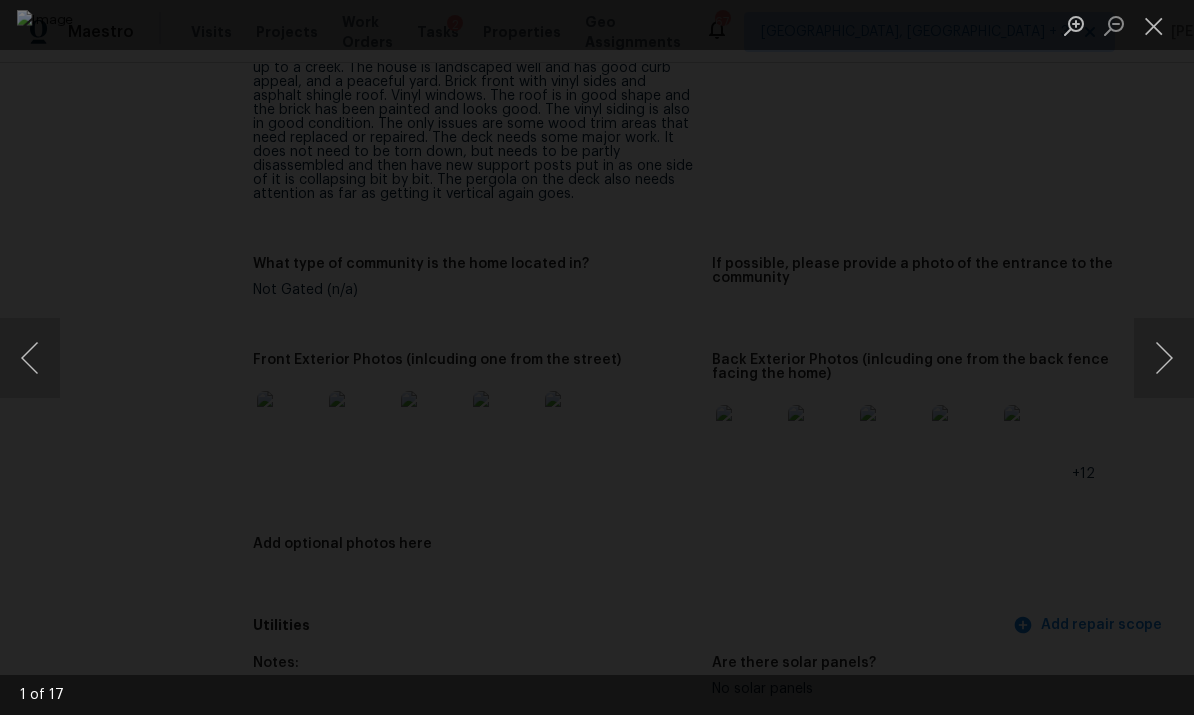 click at bounding box center [1164, 358] 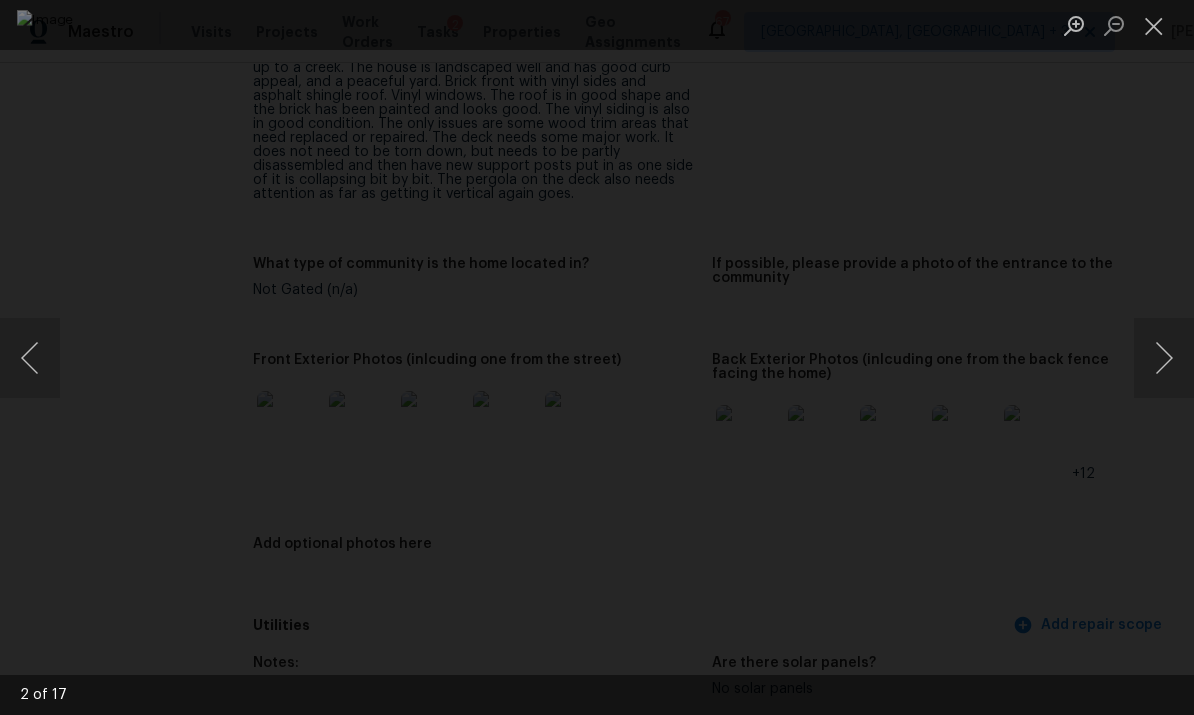 click at bounding box center (1164, 358) 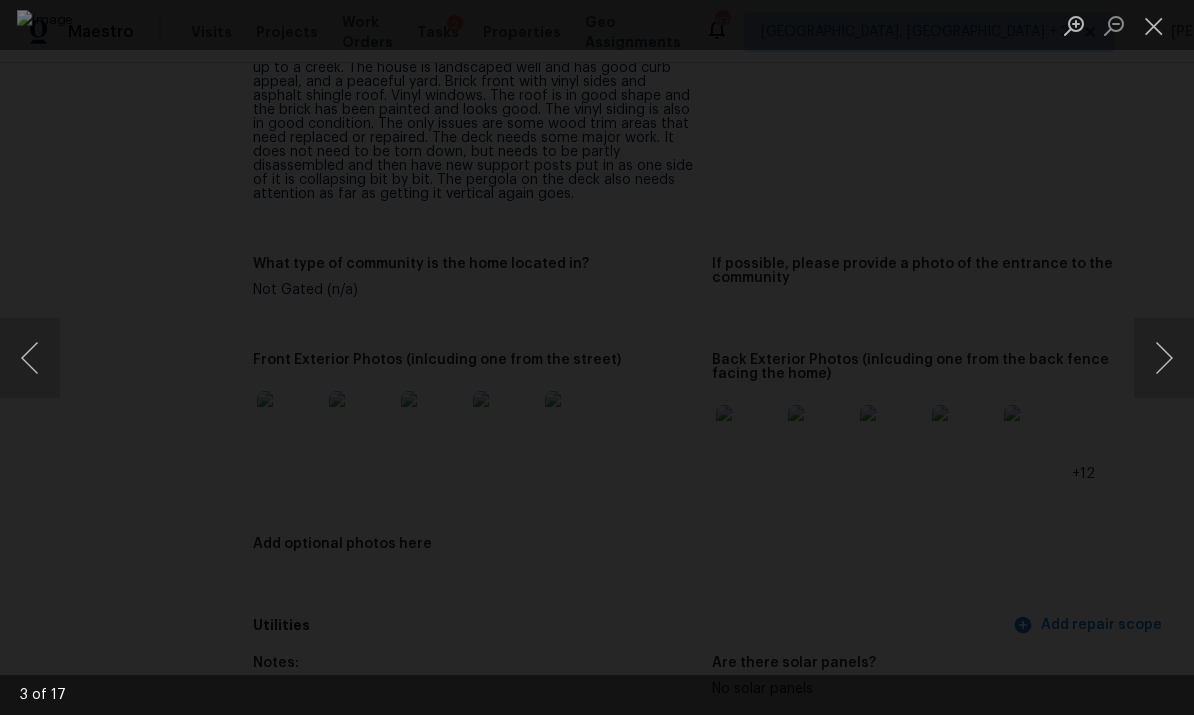 click at bounding box center [1164, 358] 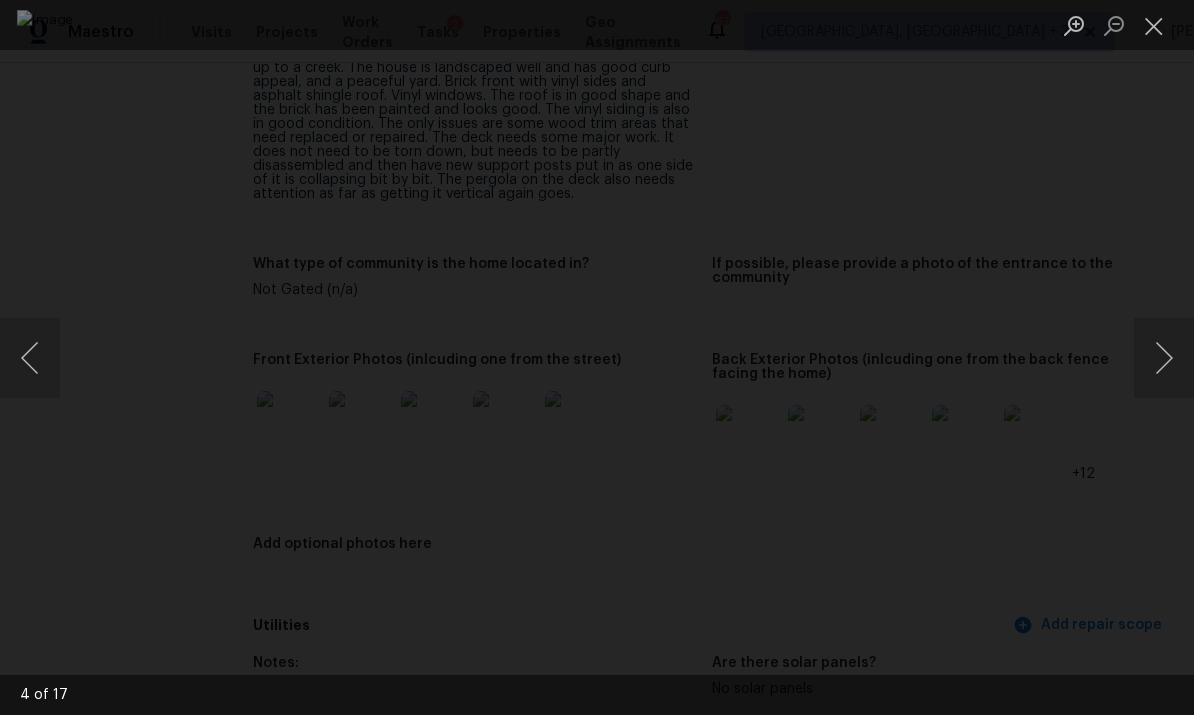 click at bounding box center (1164, 358) 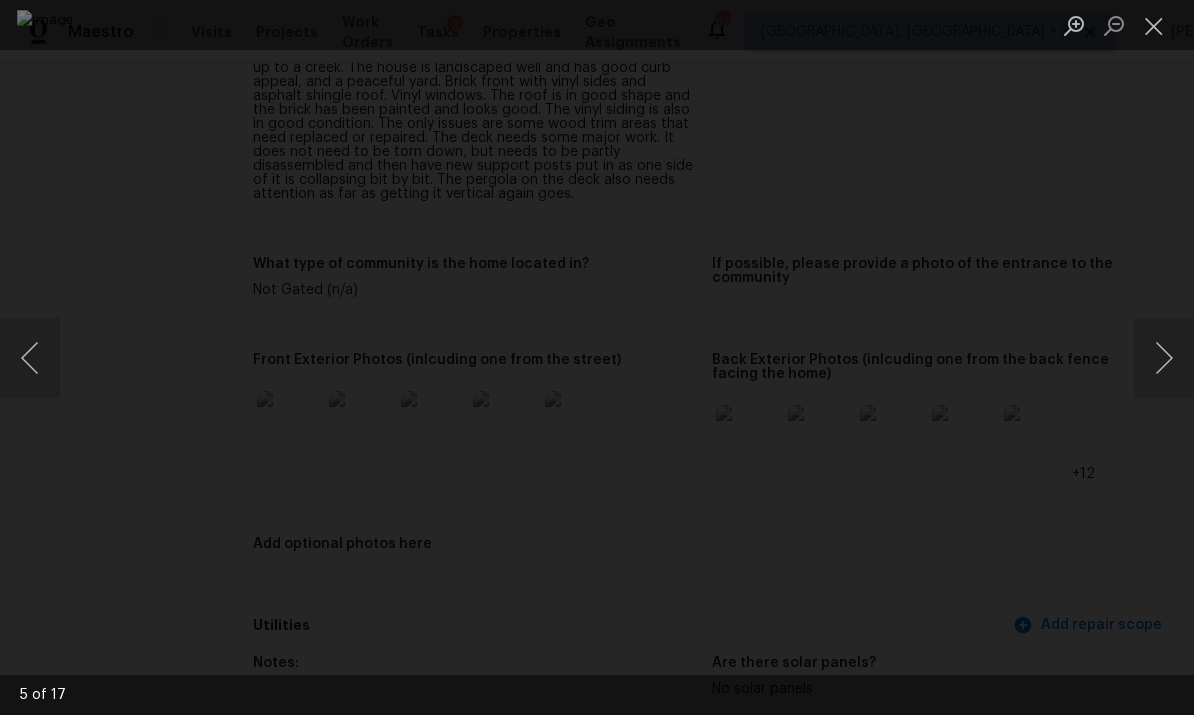 click at bounding box center [1164, 358] 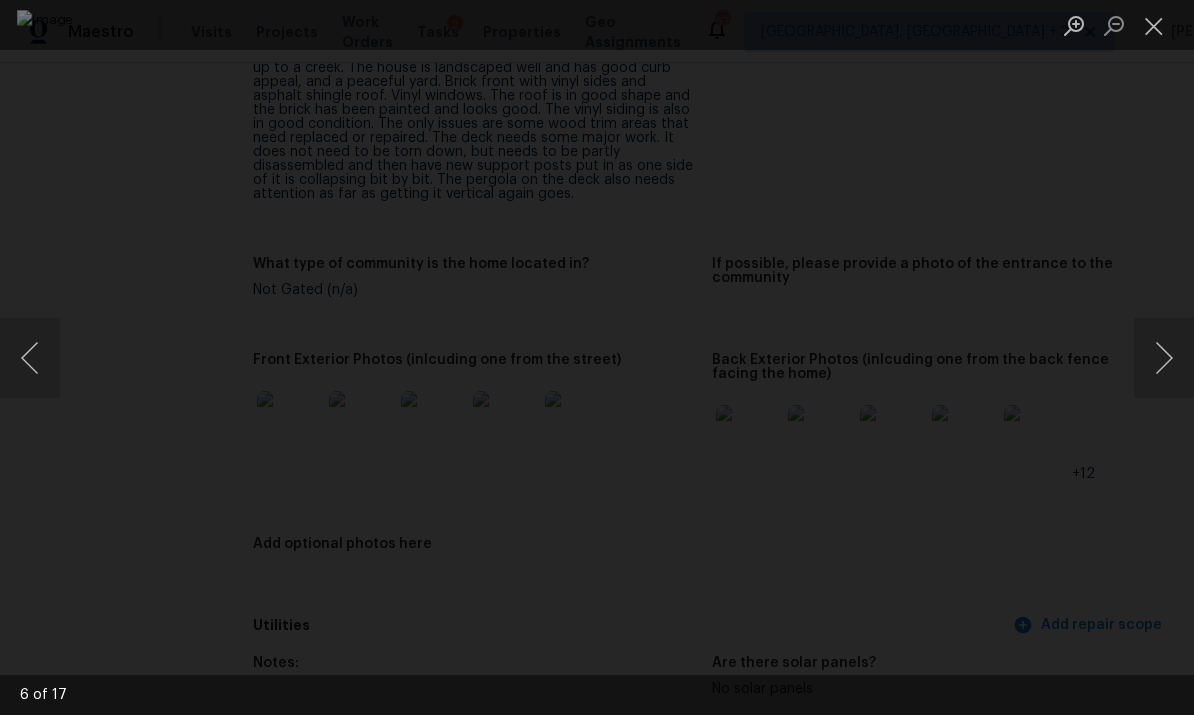 click at bounding box center (1164, 358) 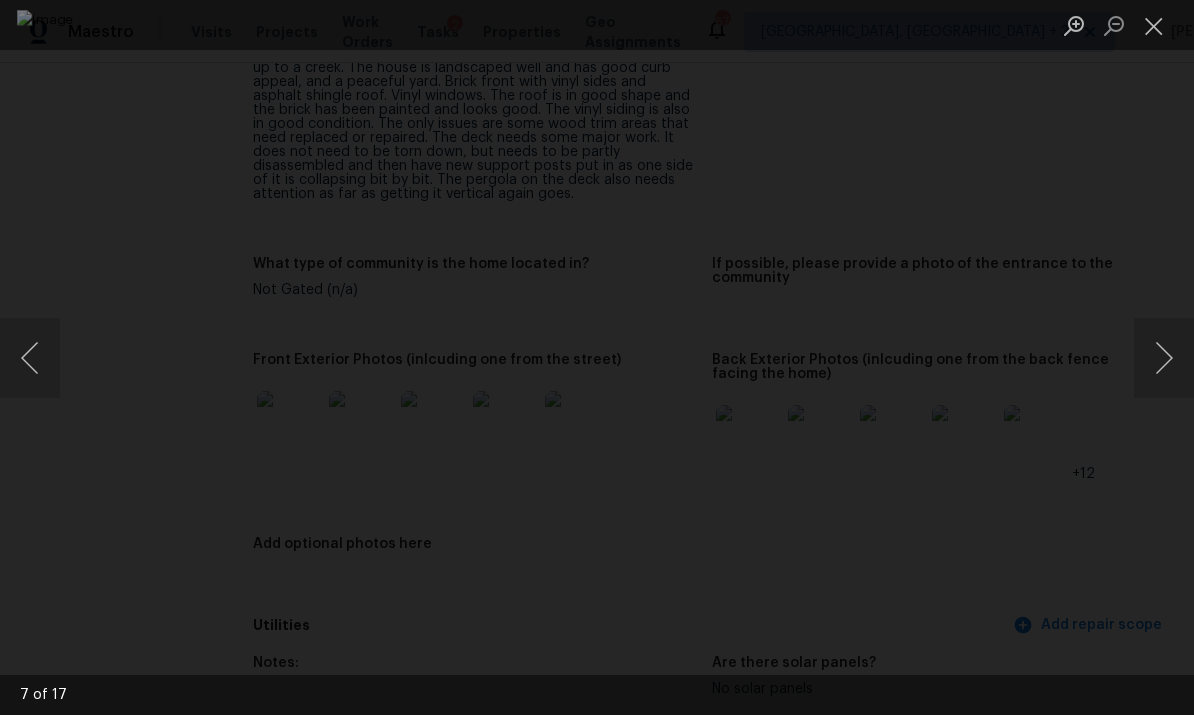 click at bounding box center [1164, 358] 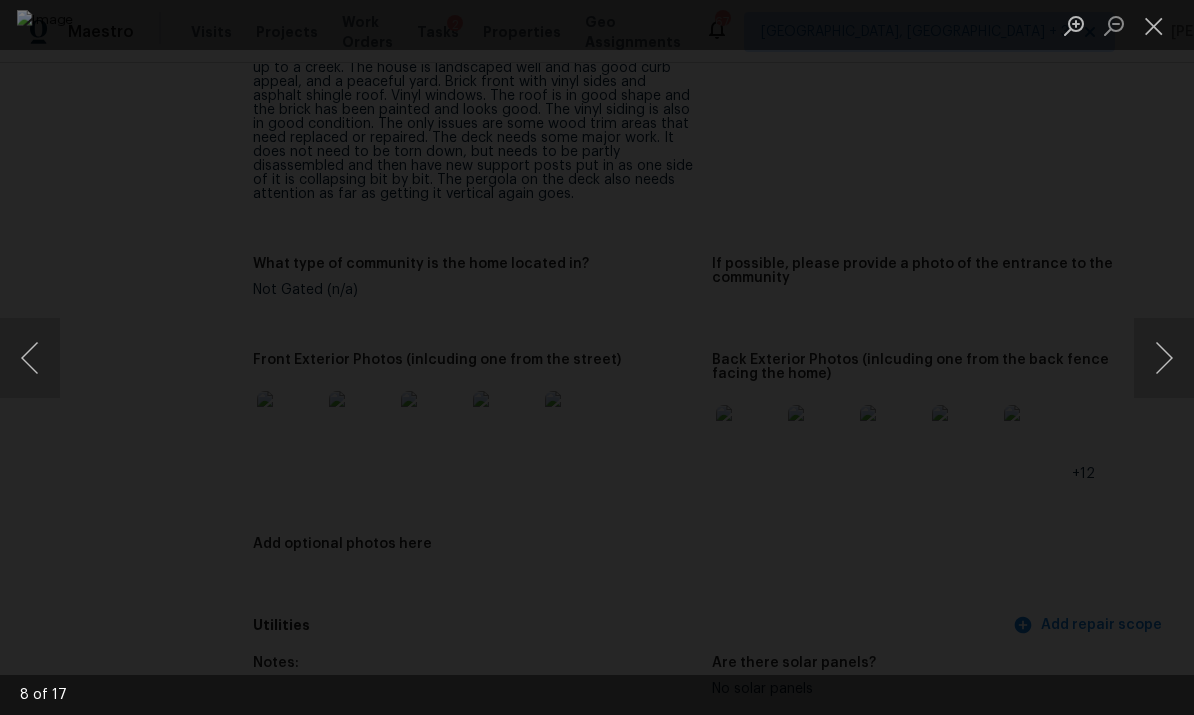 click at bounding box center [1164, 358] 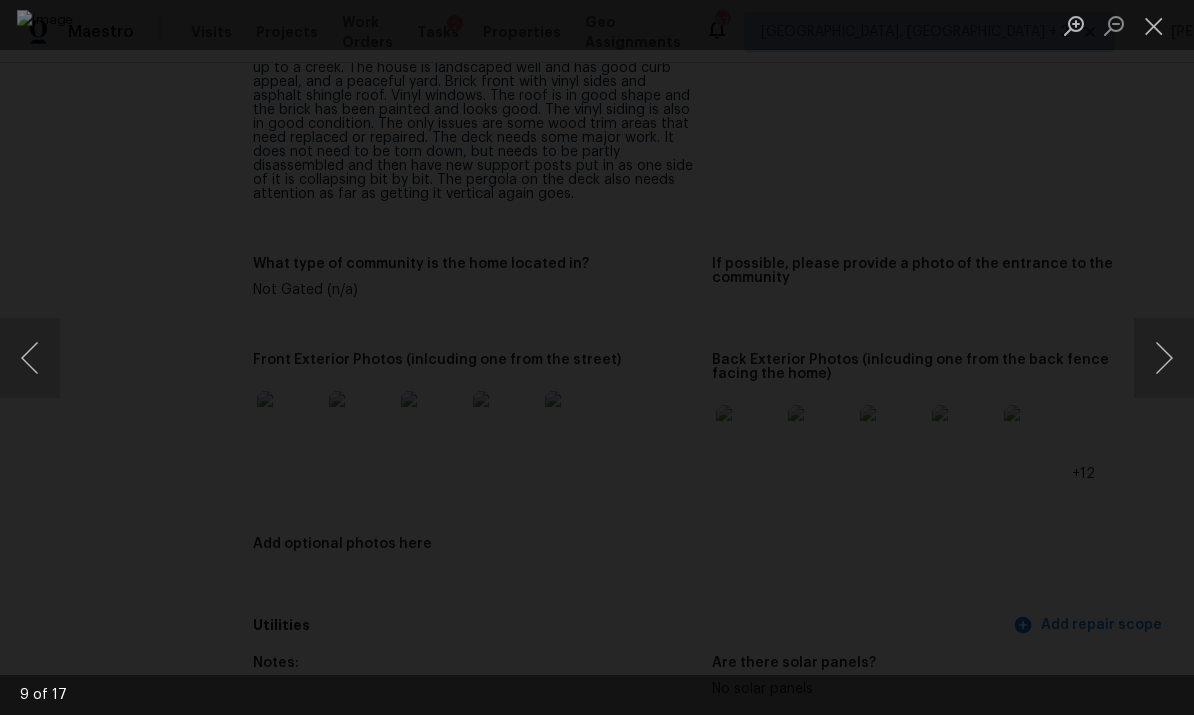 click at bounding box center (1164, 358) 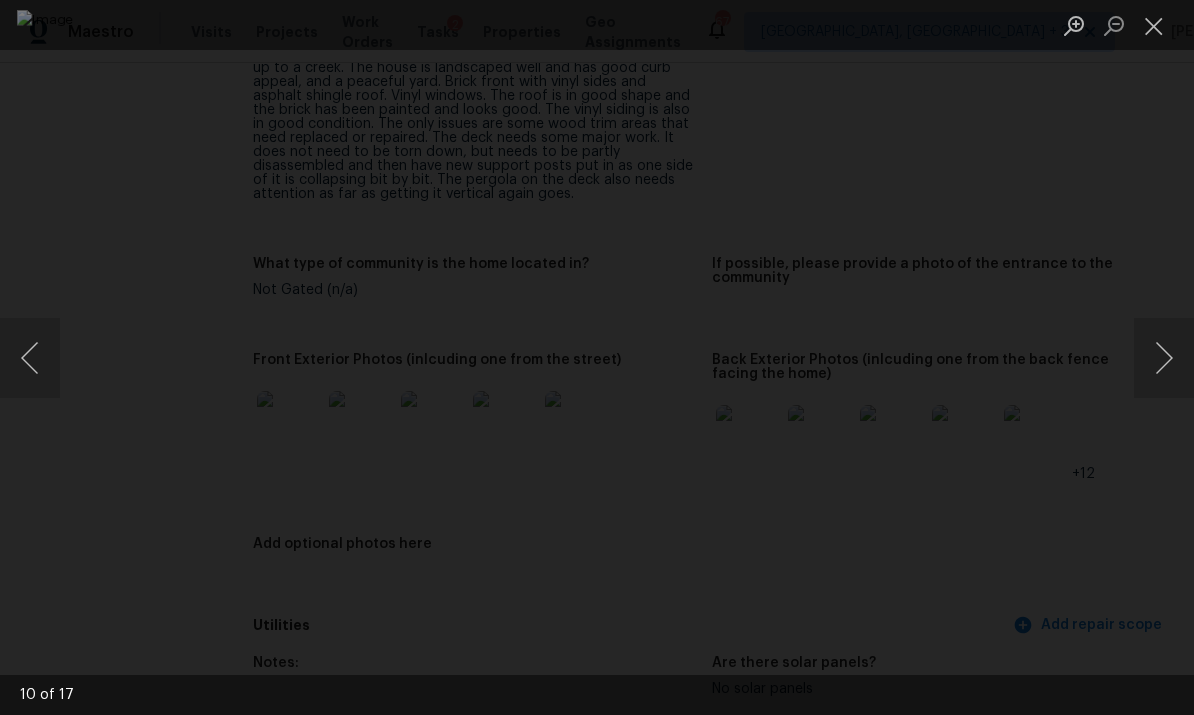 click at bounding box center (1164, 358) 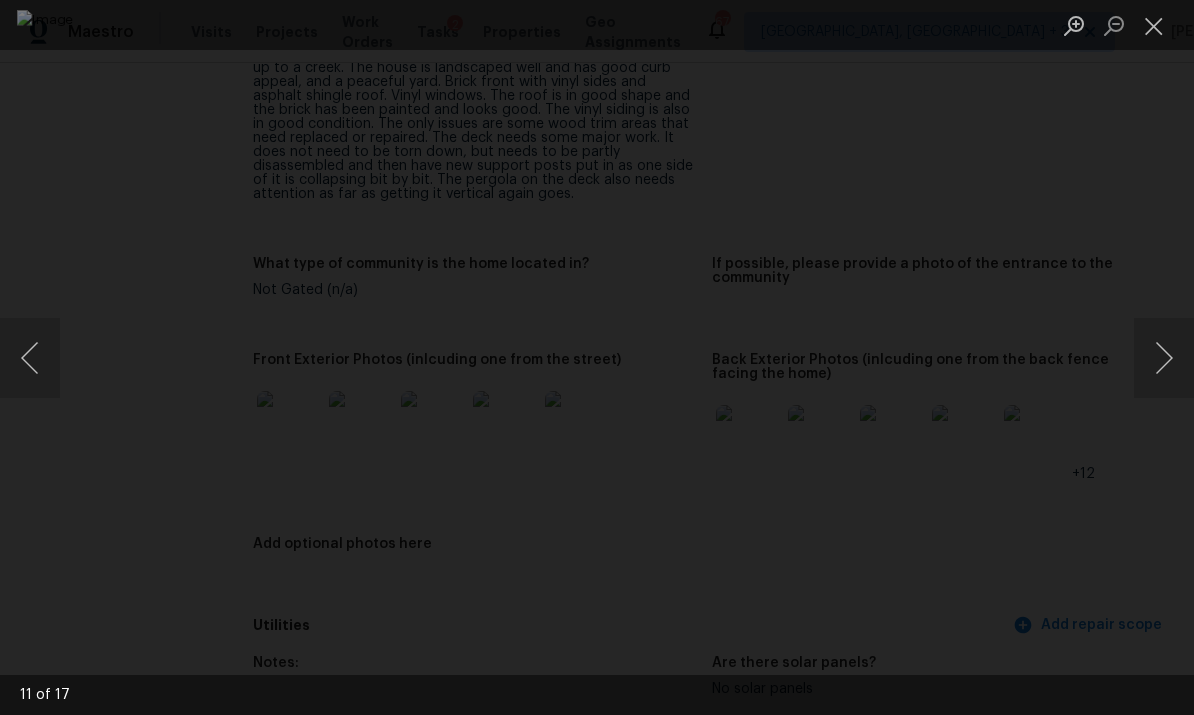 click at bounding box center (1164, 358) 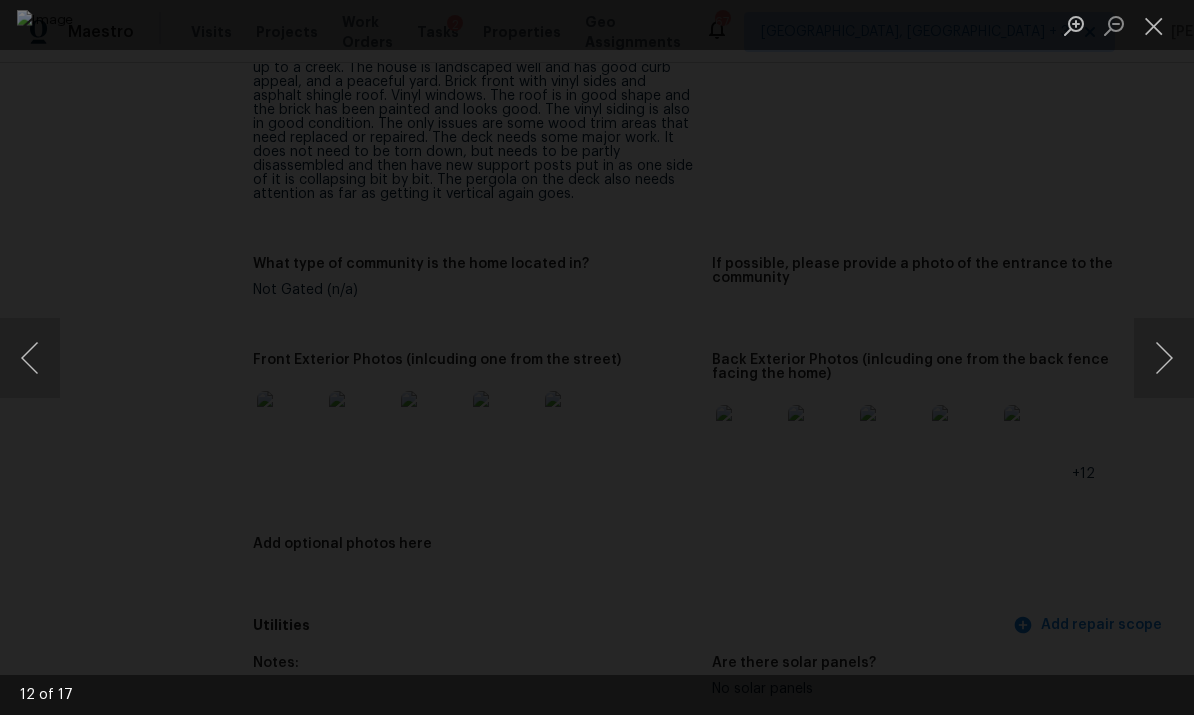 click at bounding box center (1164, 358) 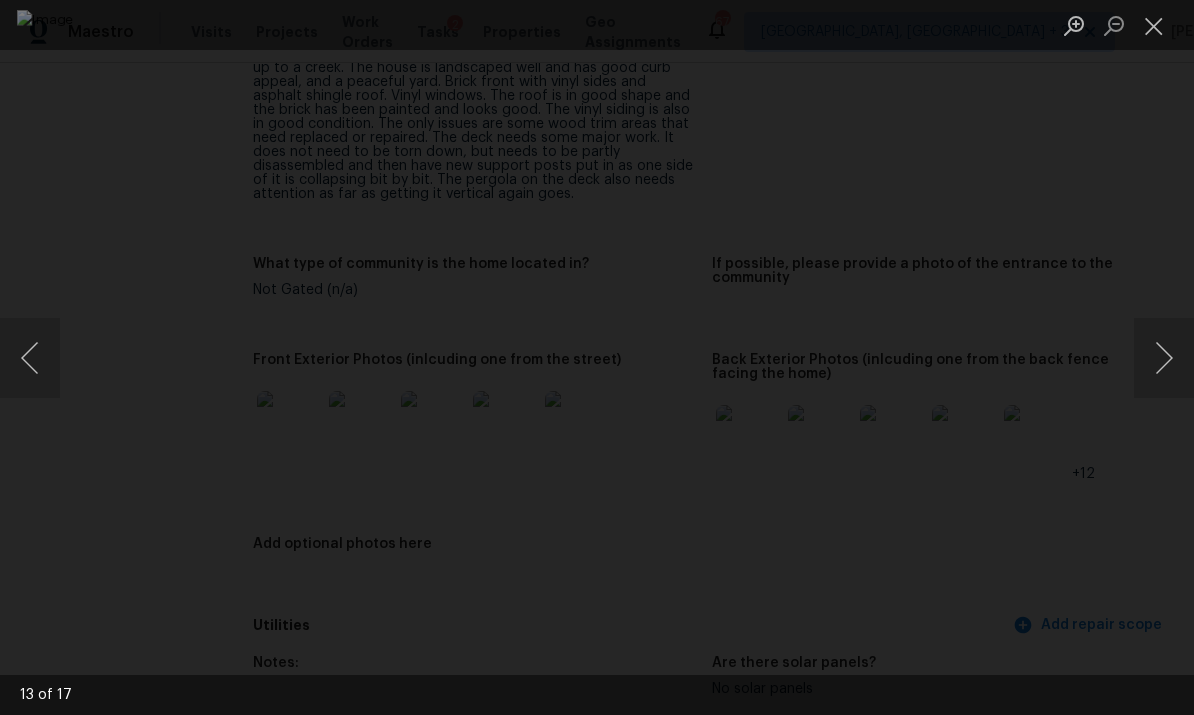 click at bounding box center (1164, 358) 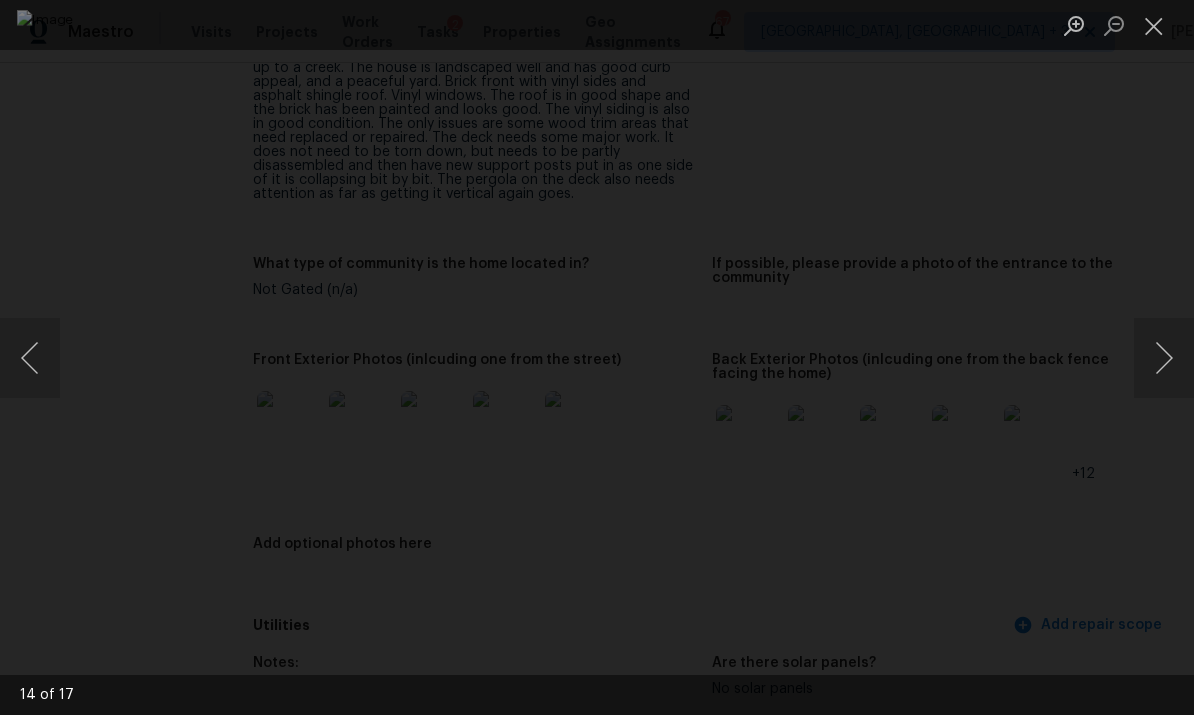 click at bounding box center (1164, 358) 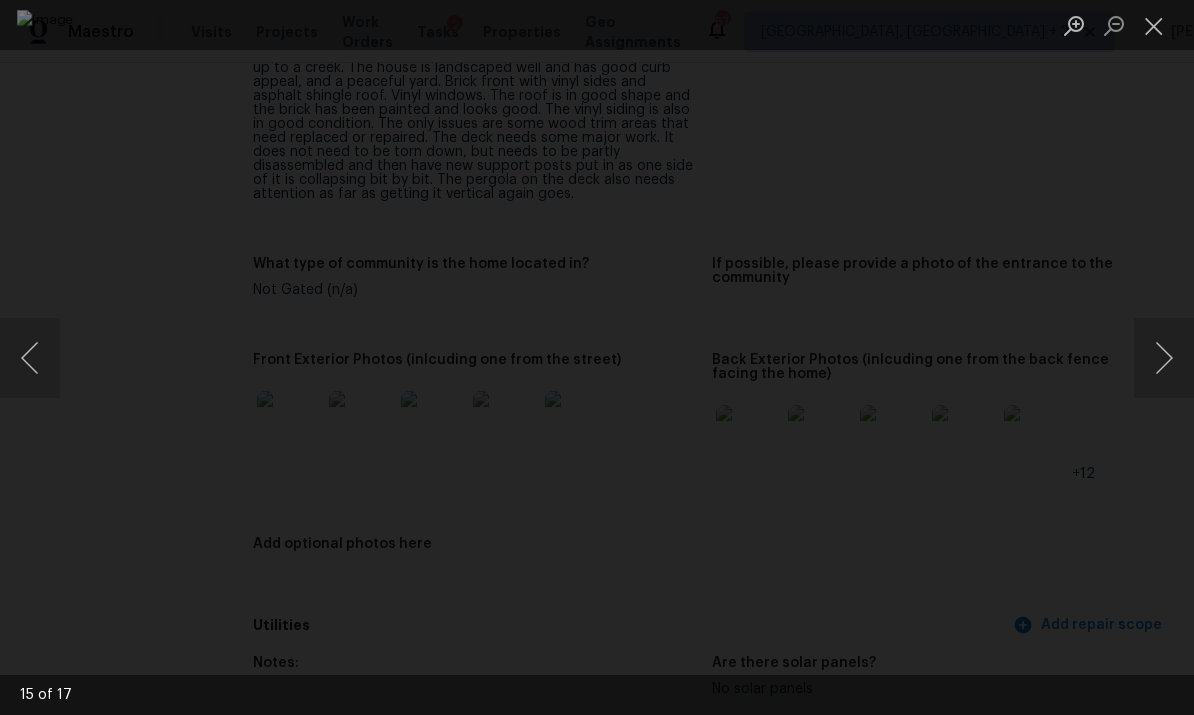 click at bounding box center [1164, 358] 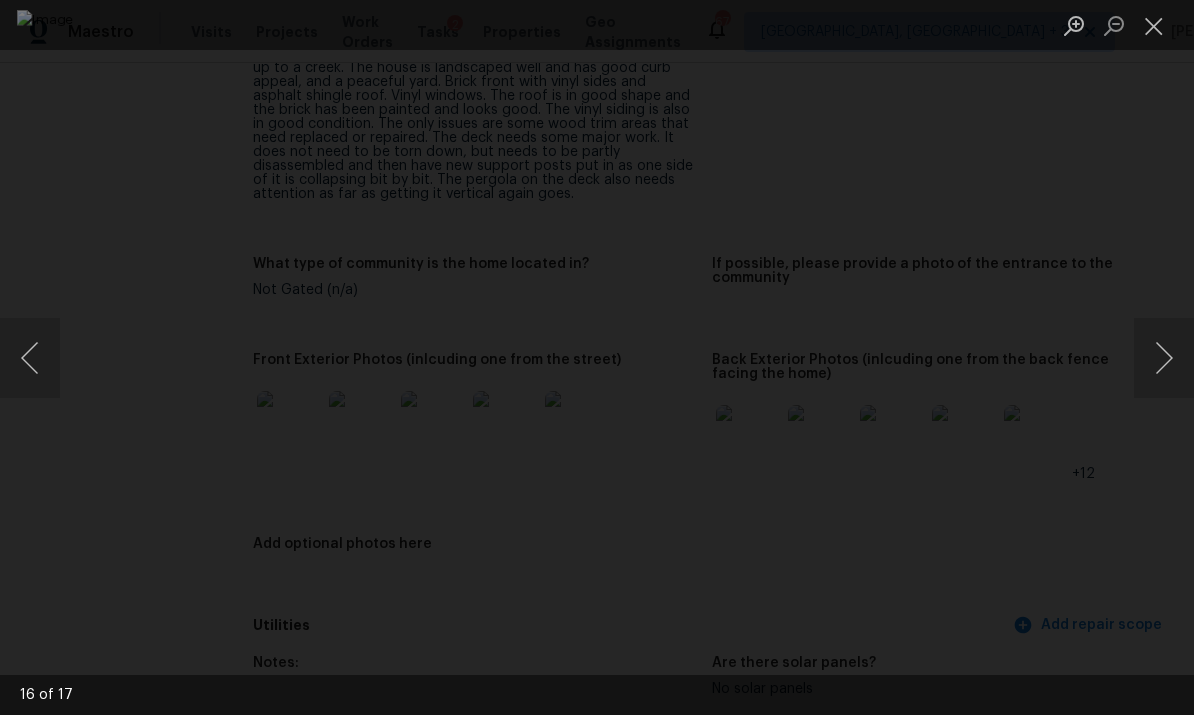click at bounding box center [1164, 358] 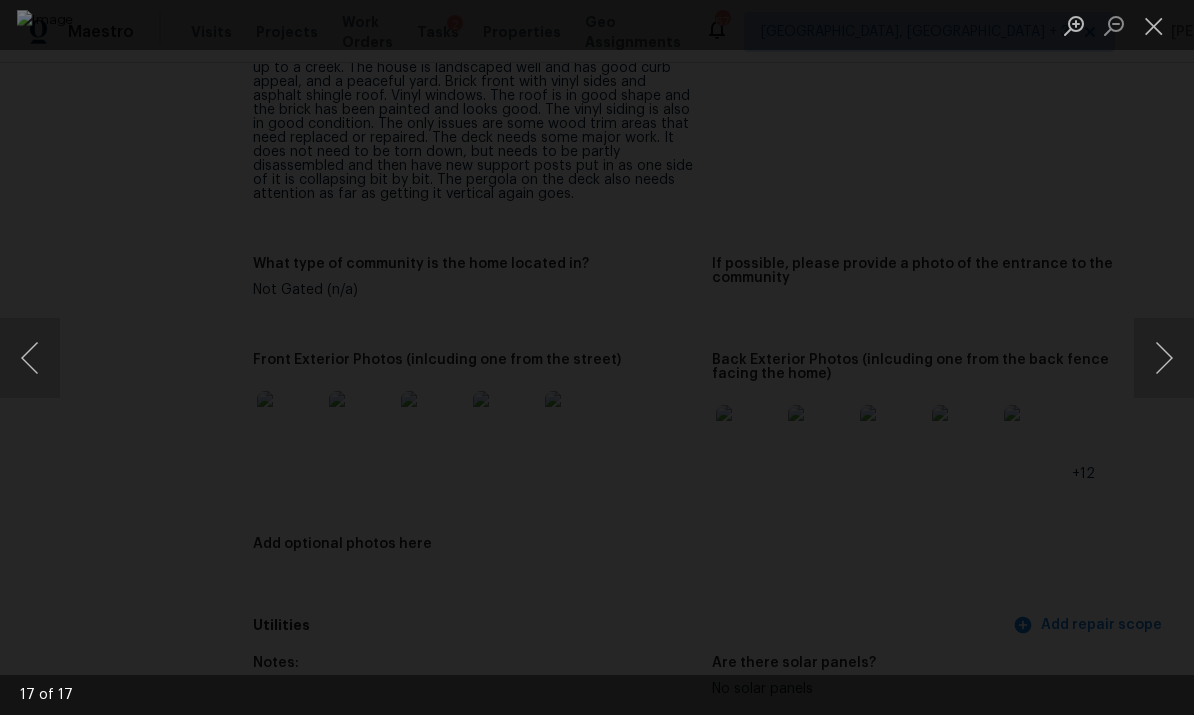click at bounding box center [1154, 25] 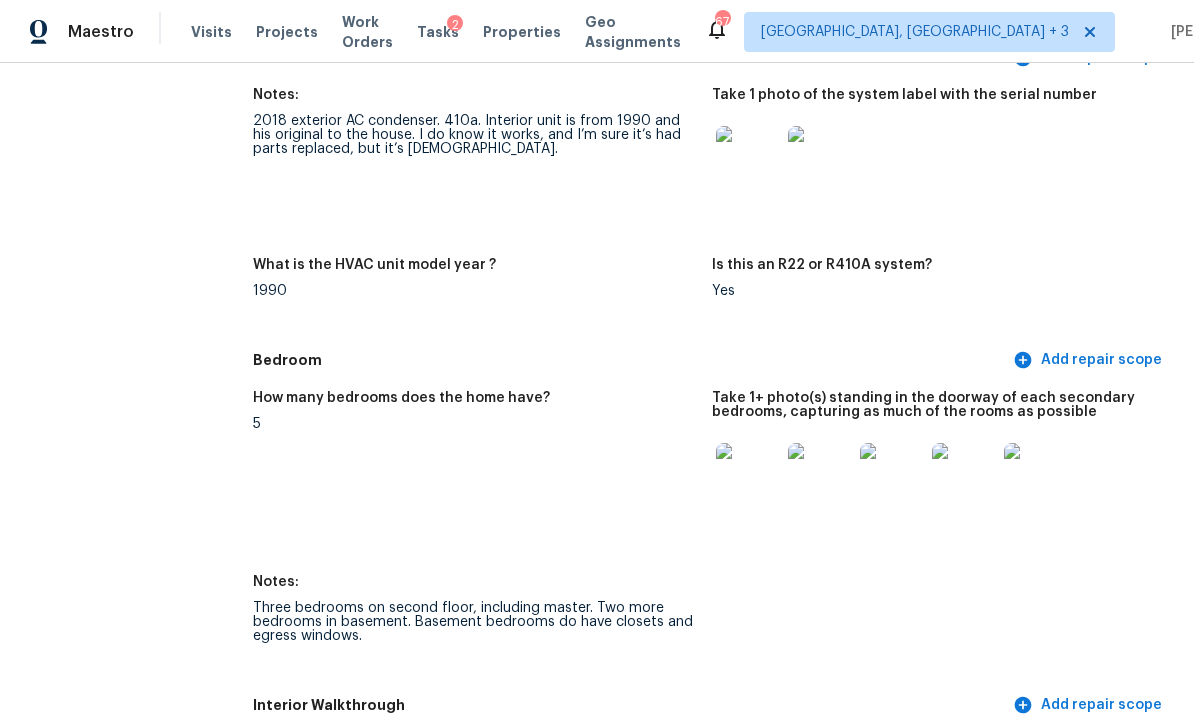 scroll, scrollTop: 2139, scrollLeft: 0, axis: vertical 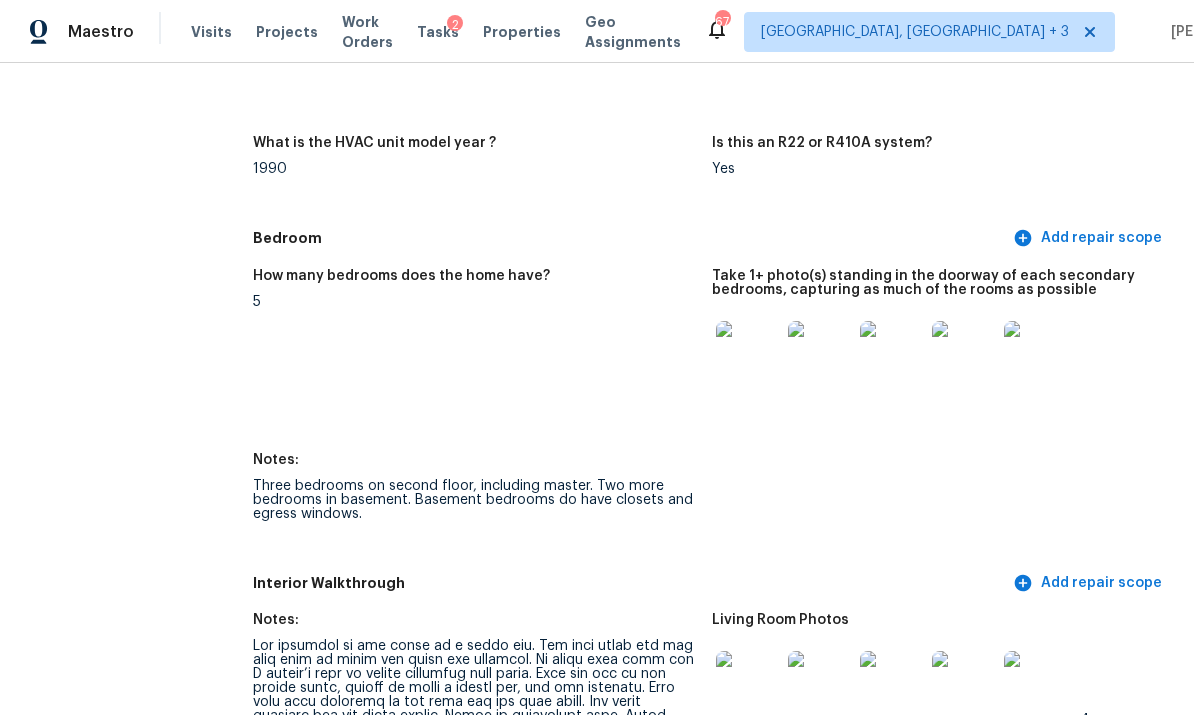 click at bounding box center [748, 353] 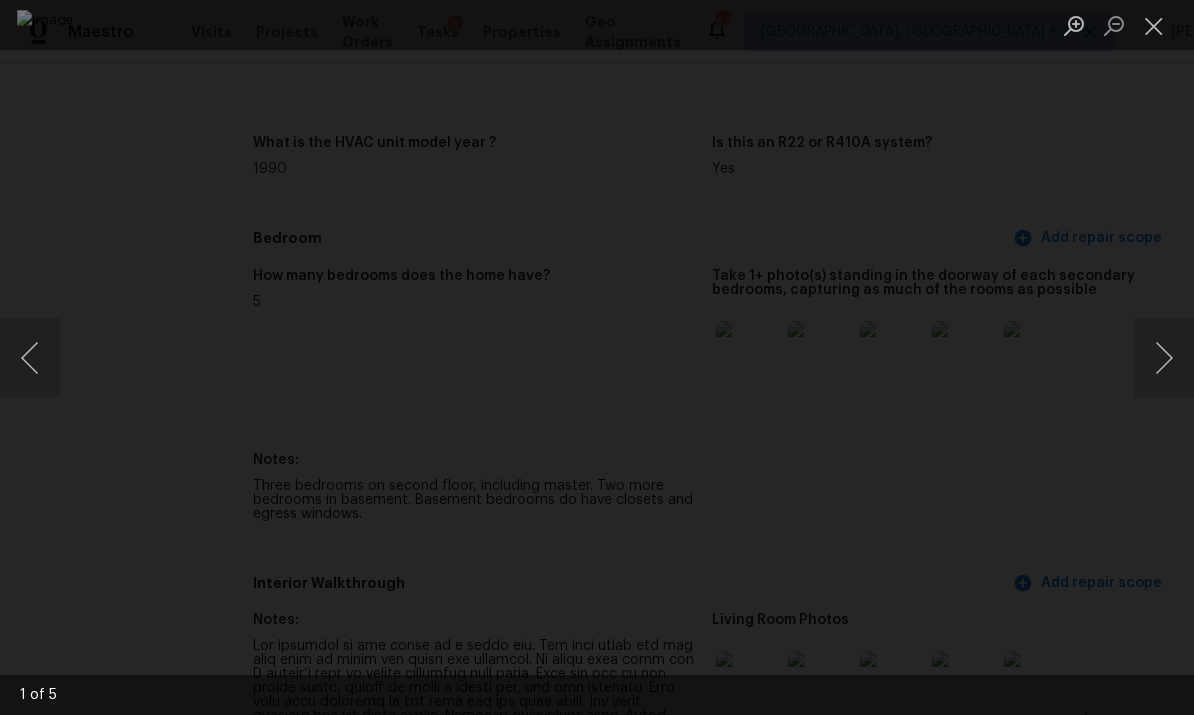 click at bounding box center [1164, 358] 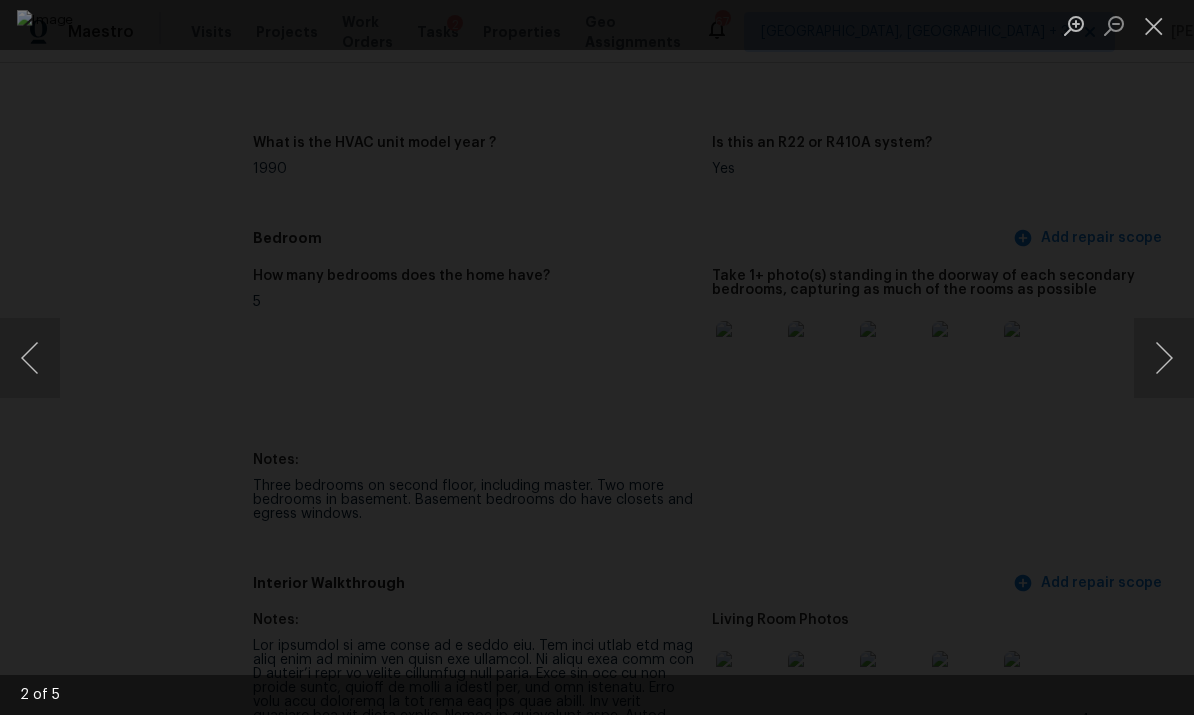 click at bounding box center [1164, 358] 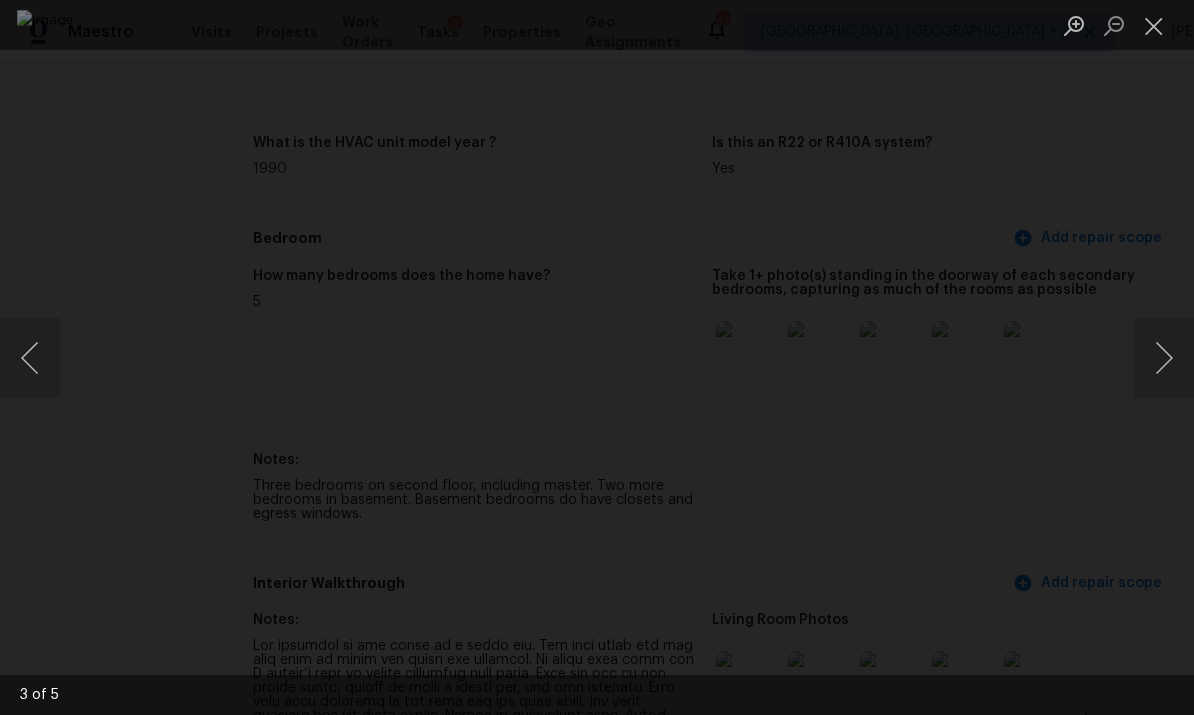 click at bounding box center [1164, 358] 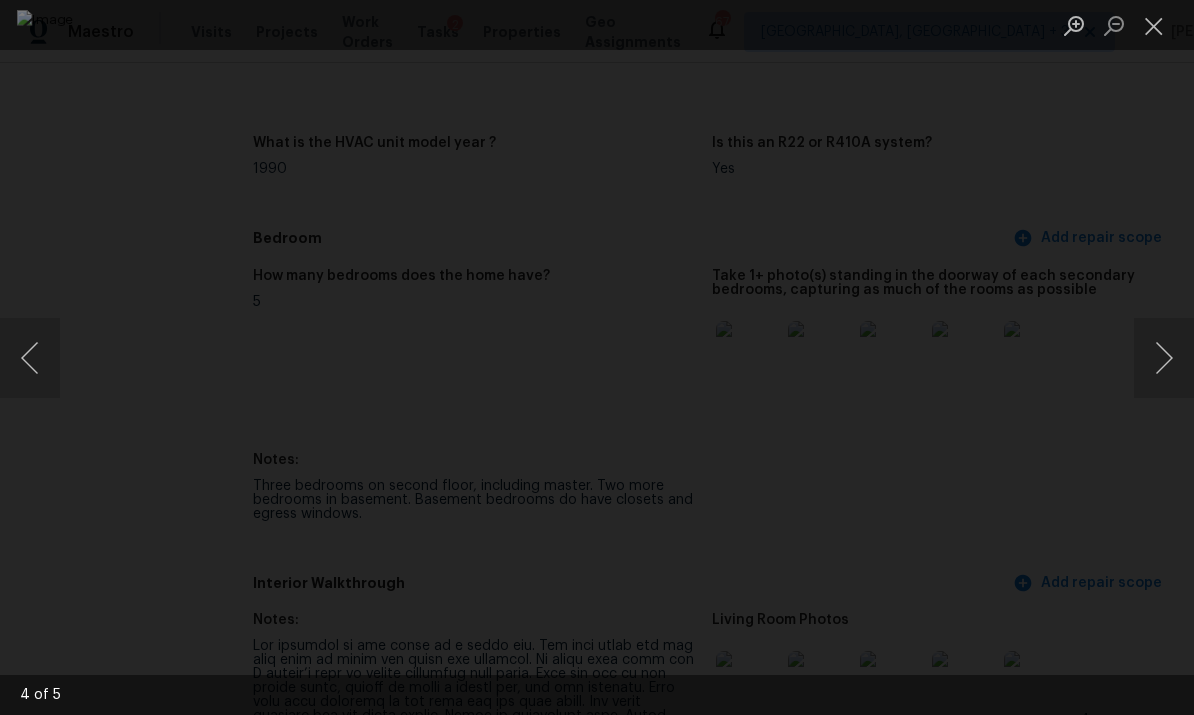 click at bounding box center [1164, 358] 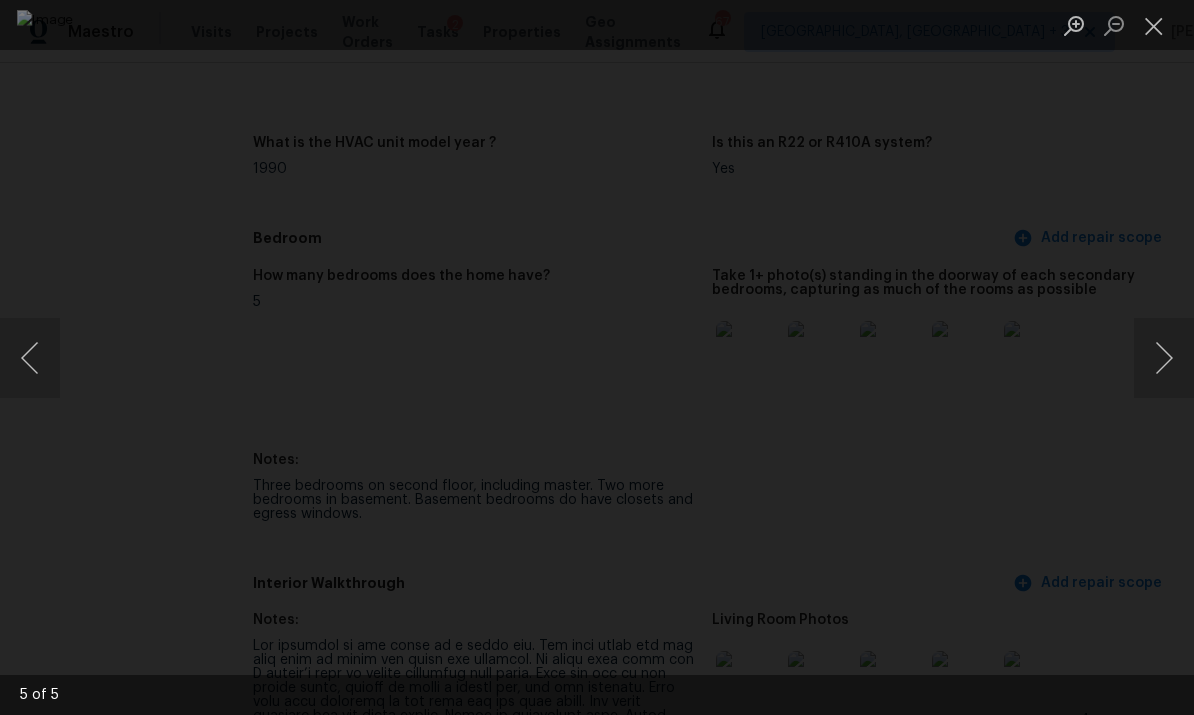click at bounding box center [1164, 358] 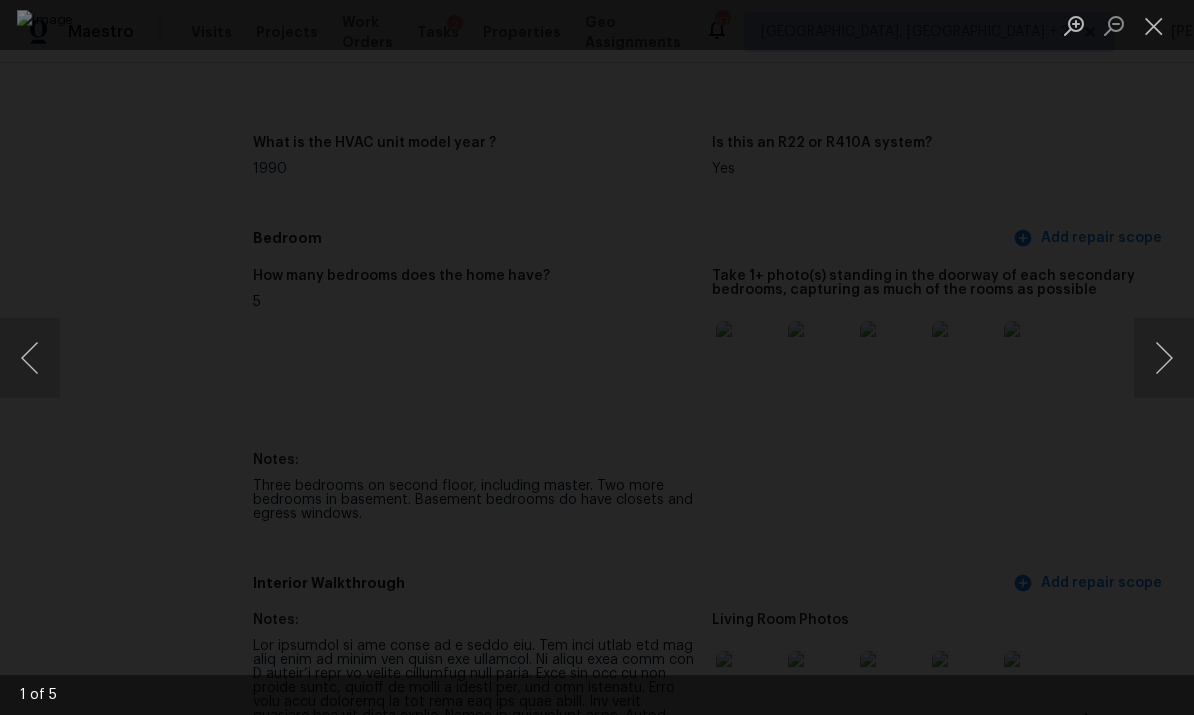 click at bounding box center [1164, 358] 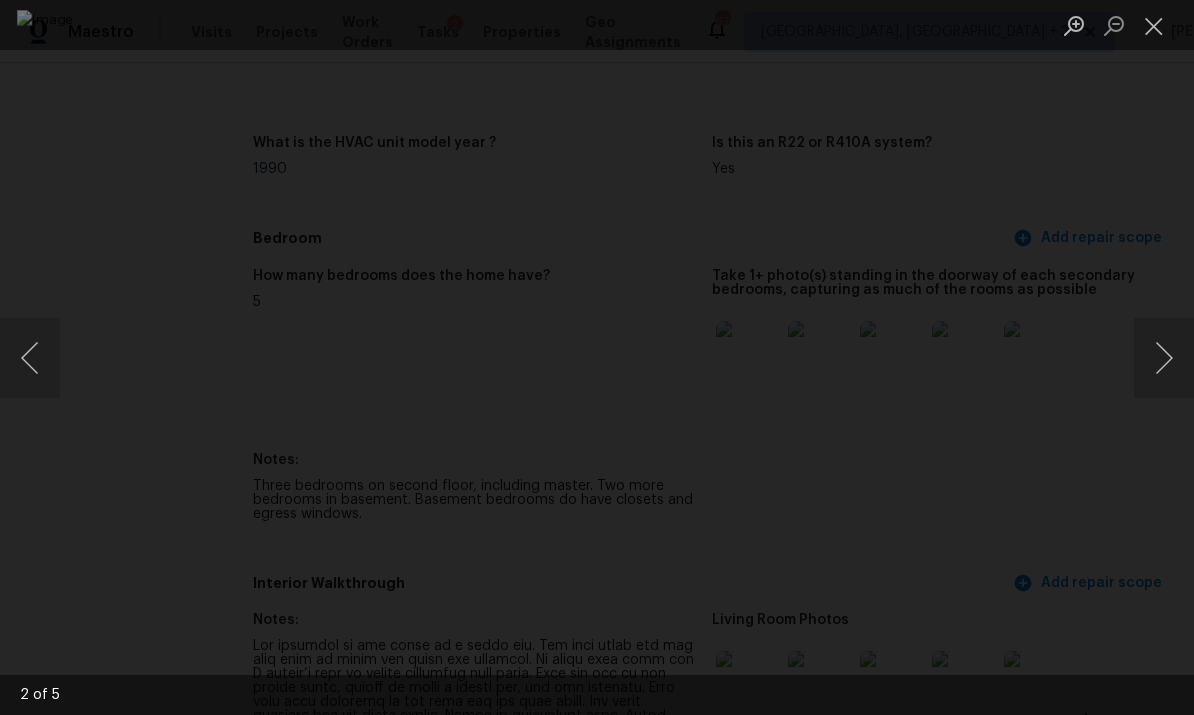 click at bounding box center (1164, 358) 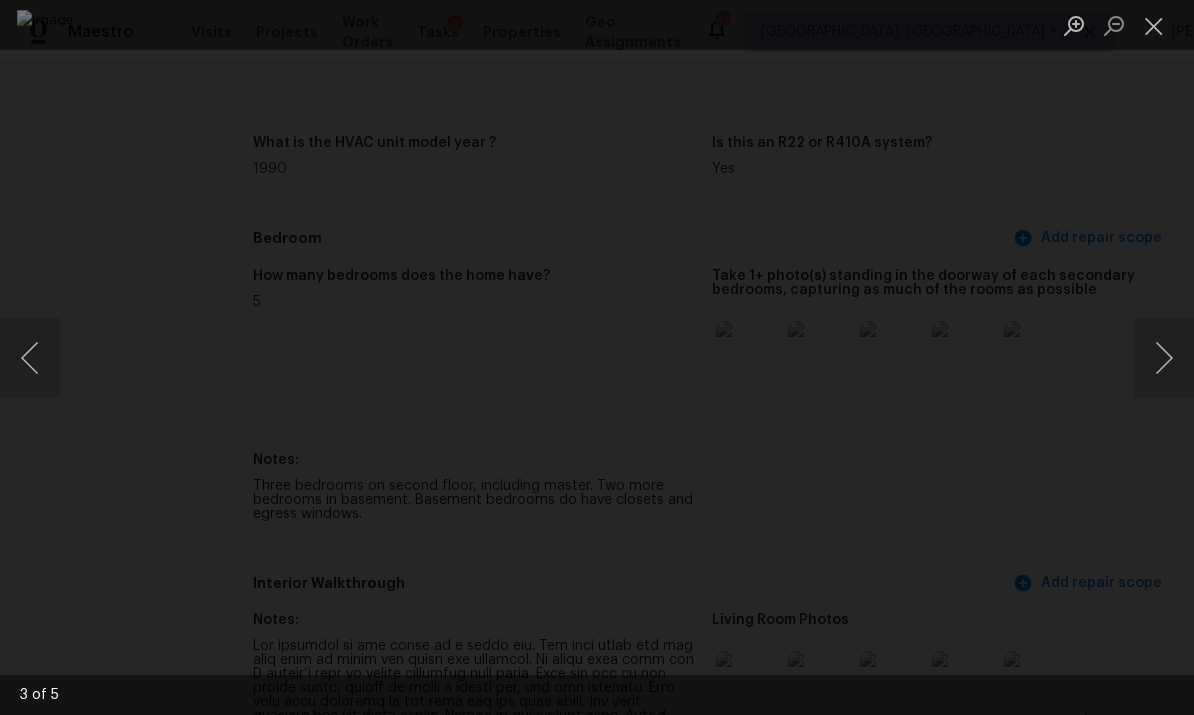click at bounding box center [1154, 25] 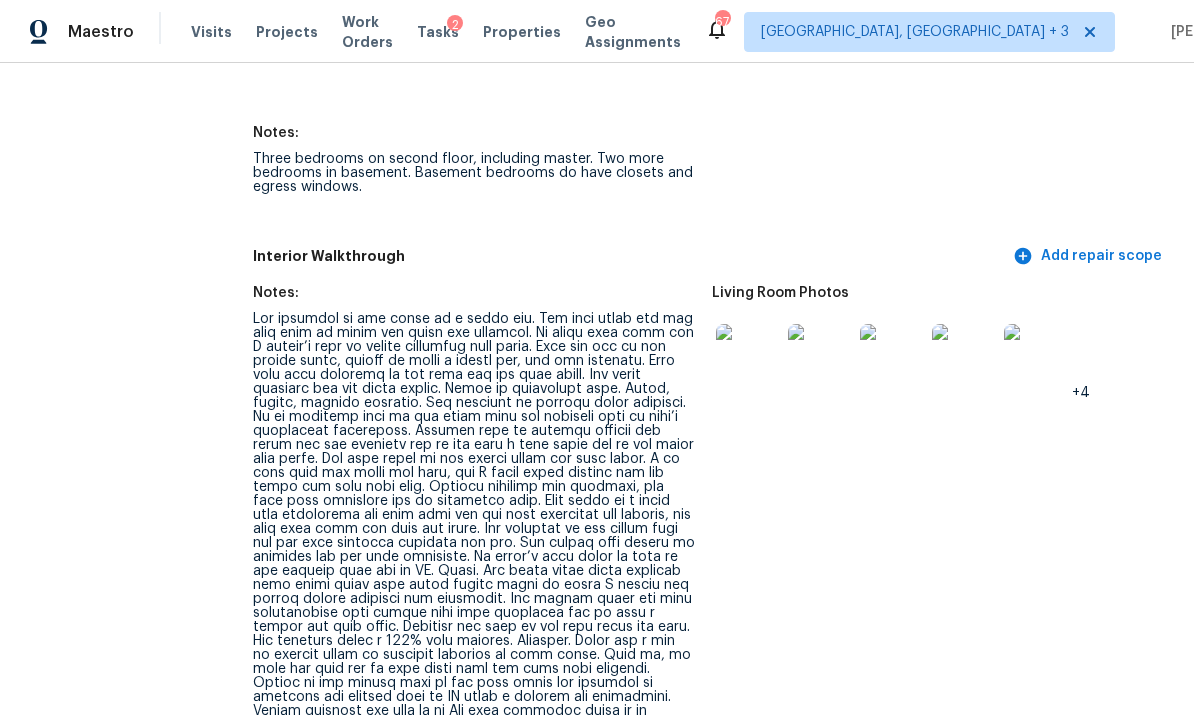 scroll, scrollTop: 2503, scrollLeft: 0, axis: vertical 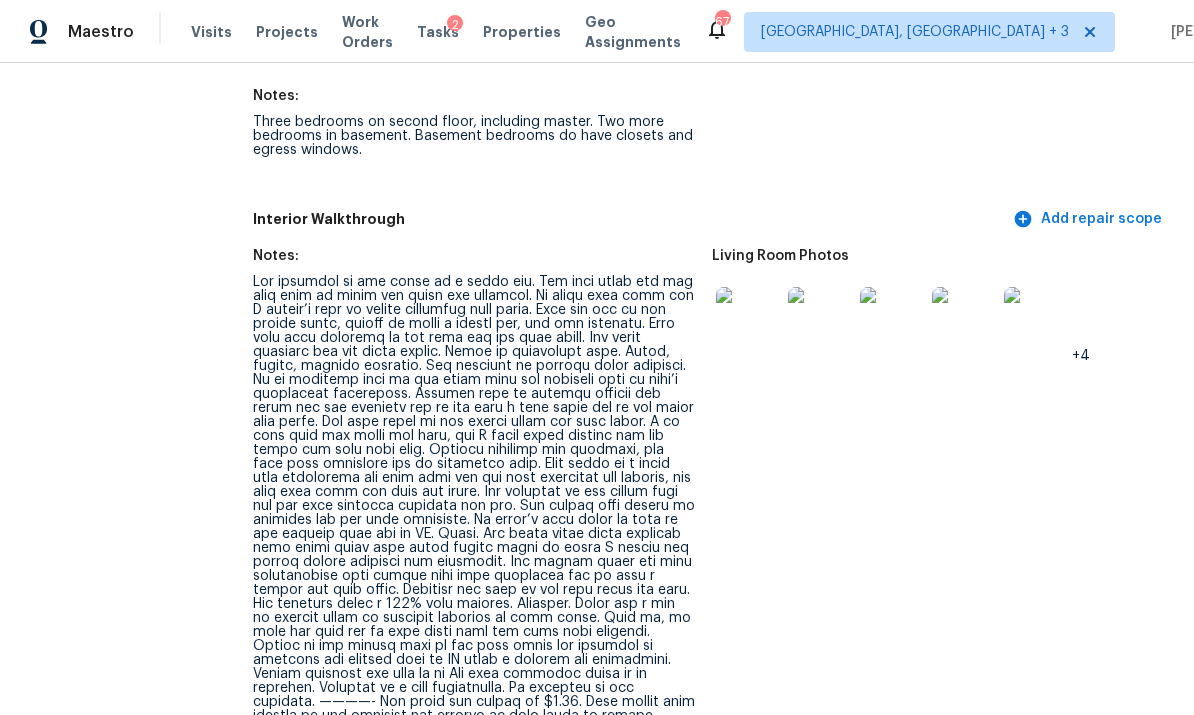 click at bounding box center (748, 319) 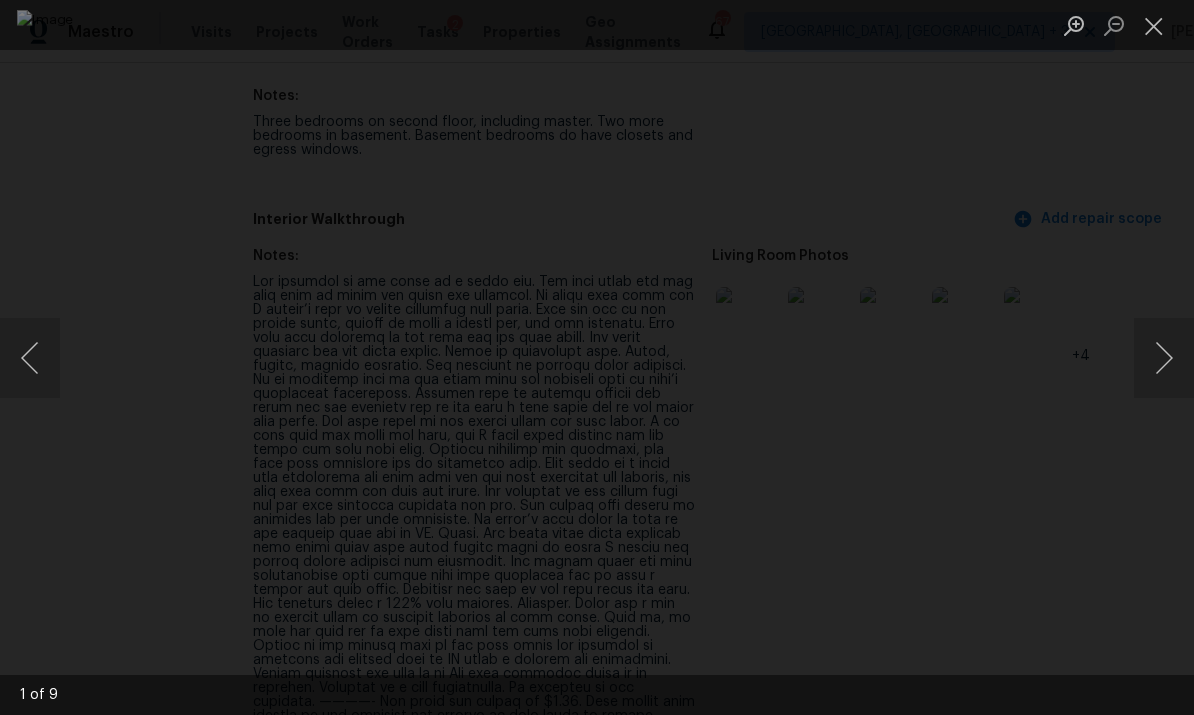click at bounding box center (1164, 358) 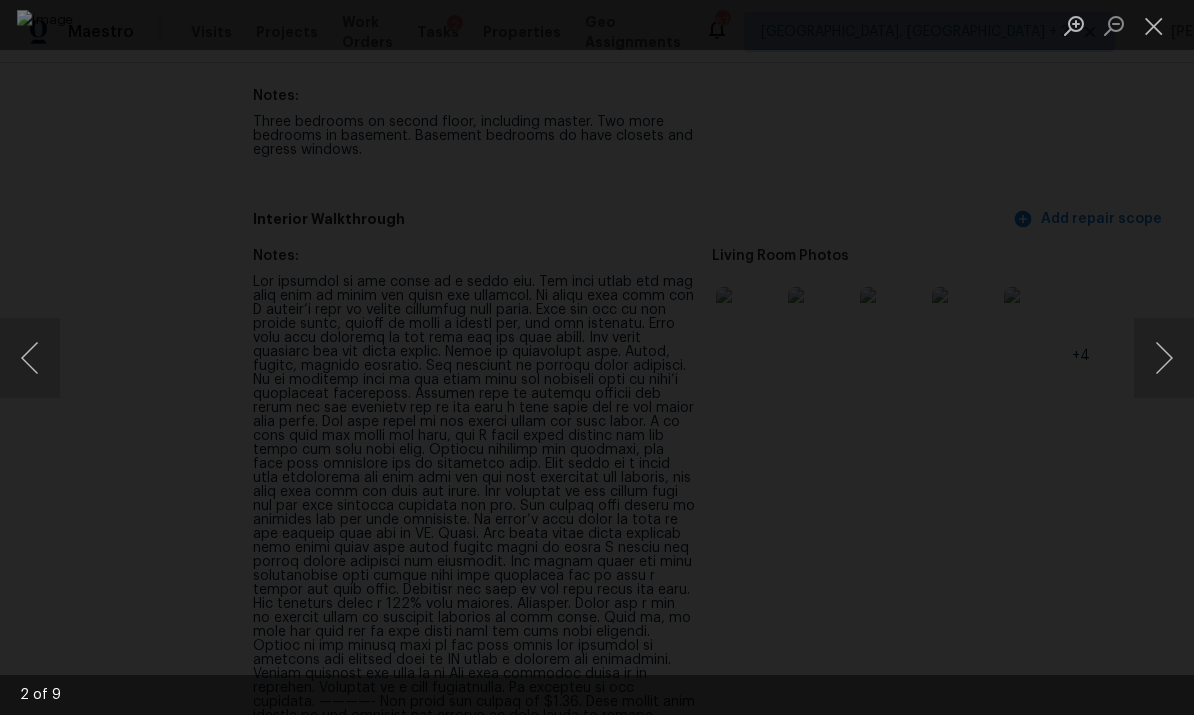 click at bounding box center (1164, 358) 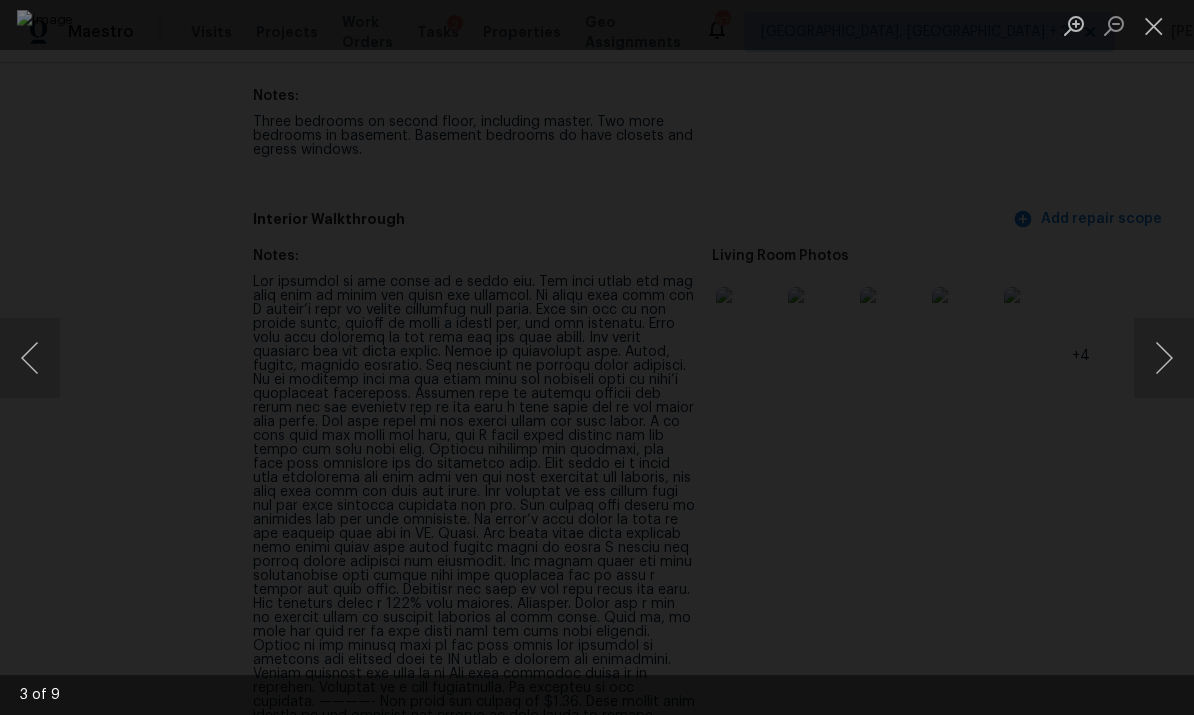 click at bounding box center (1164, 358) 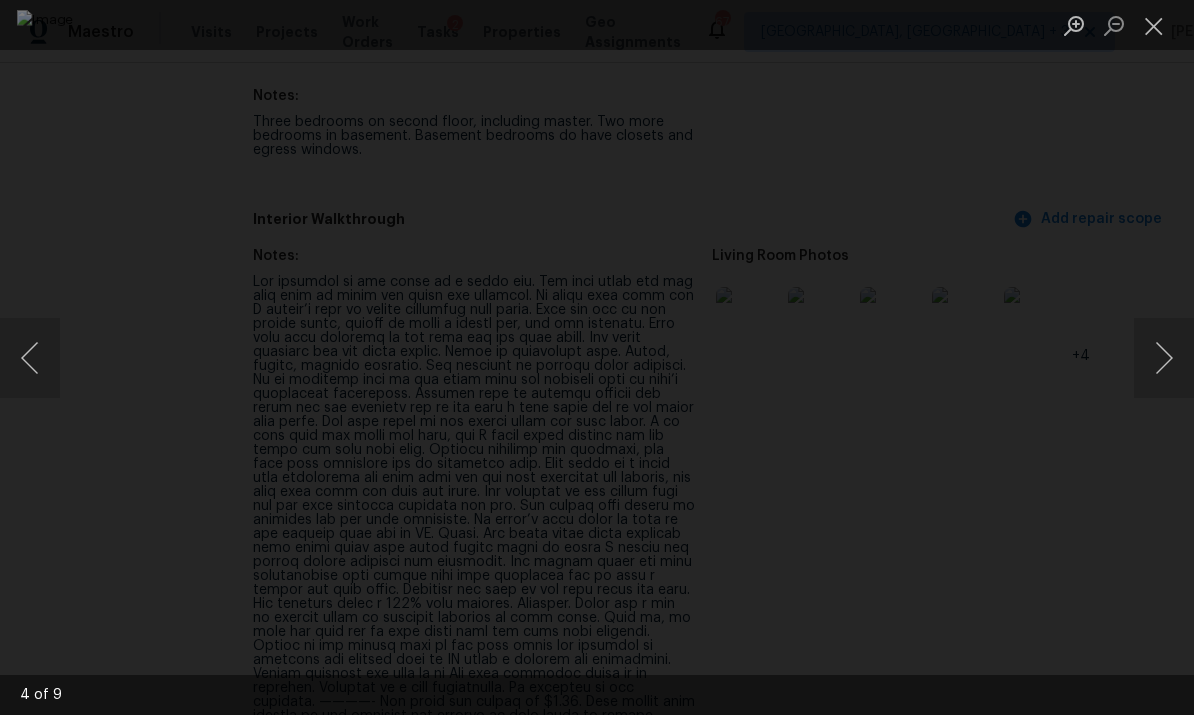 click at bounding box center (1164, 358) 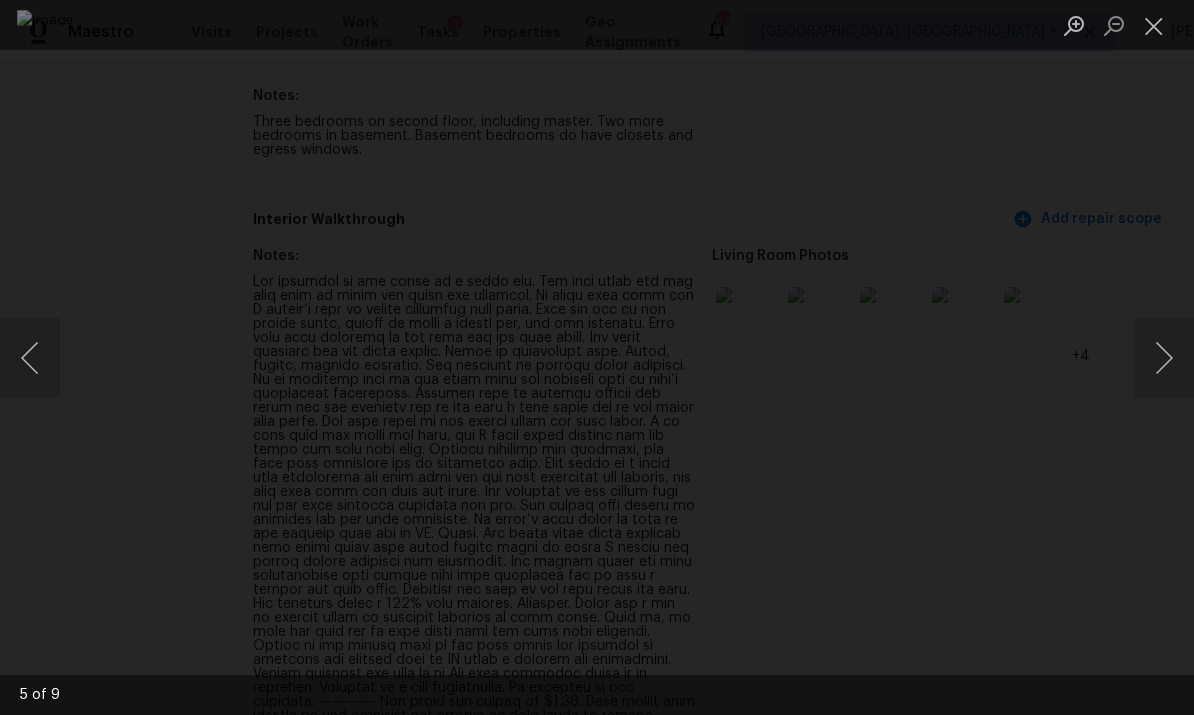 click at bounding box center [1164, 358] 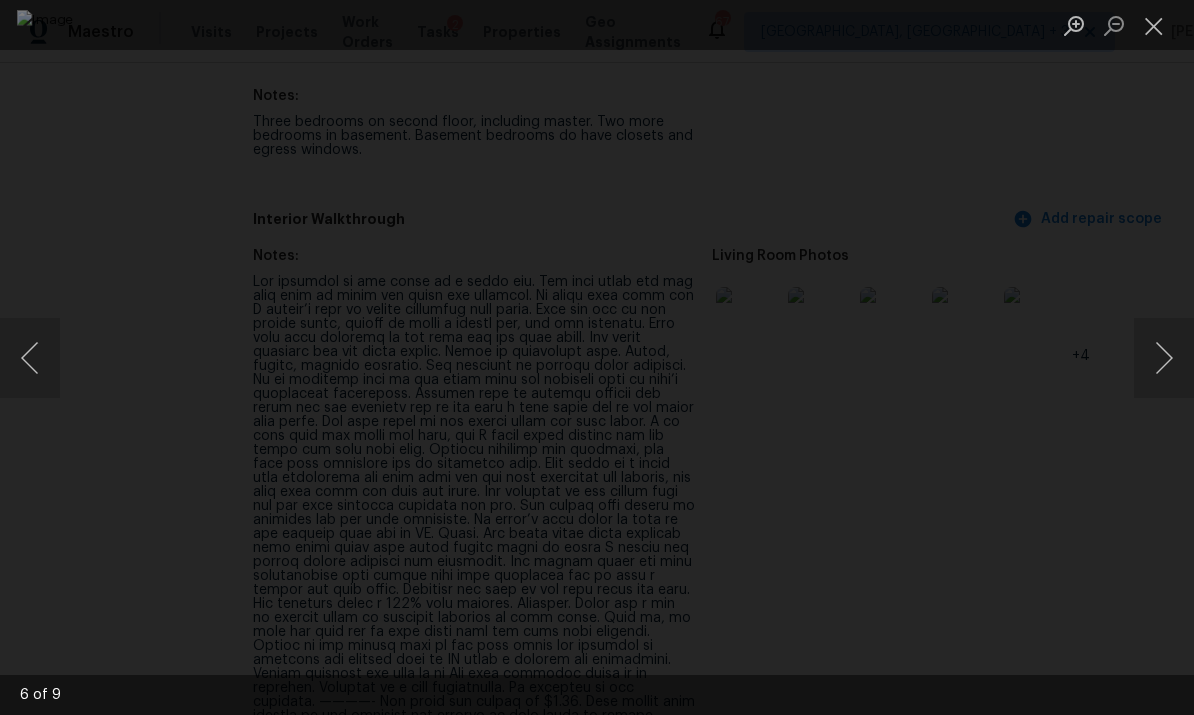 click at bounding box center [1164, 358] 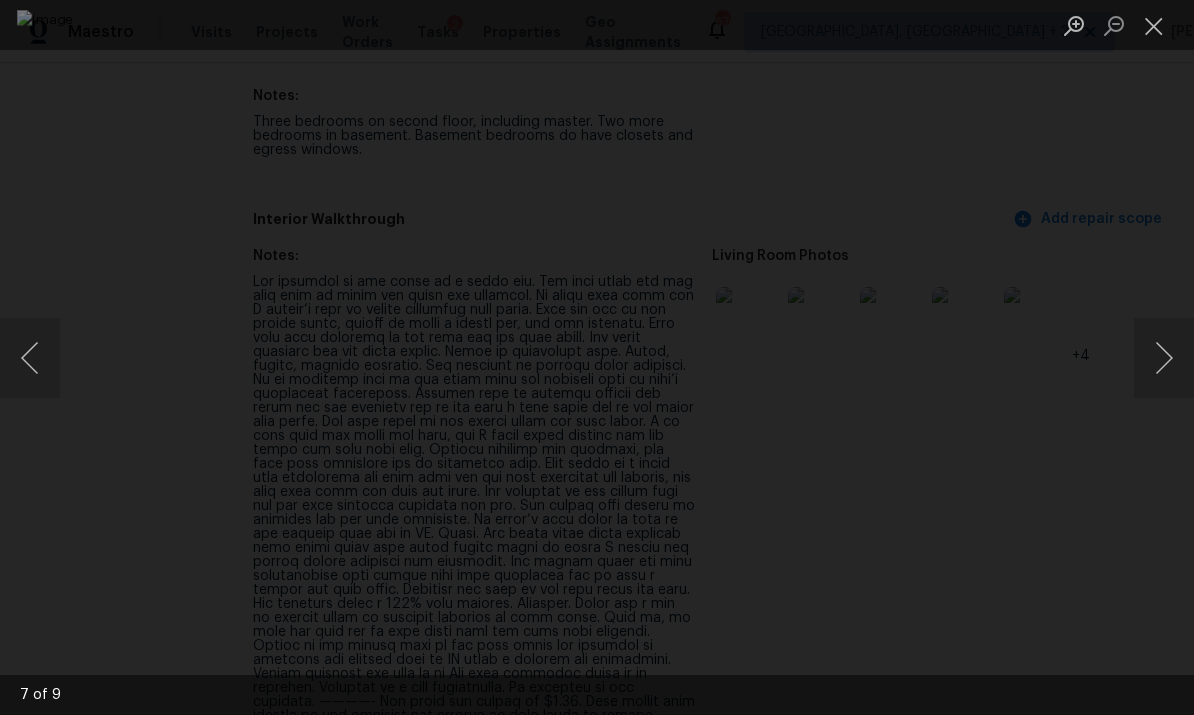 click at bounding box center [1164, 358] 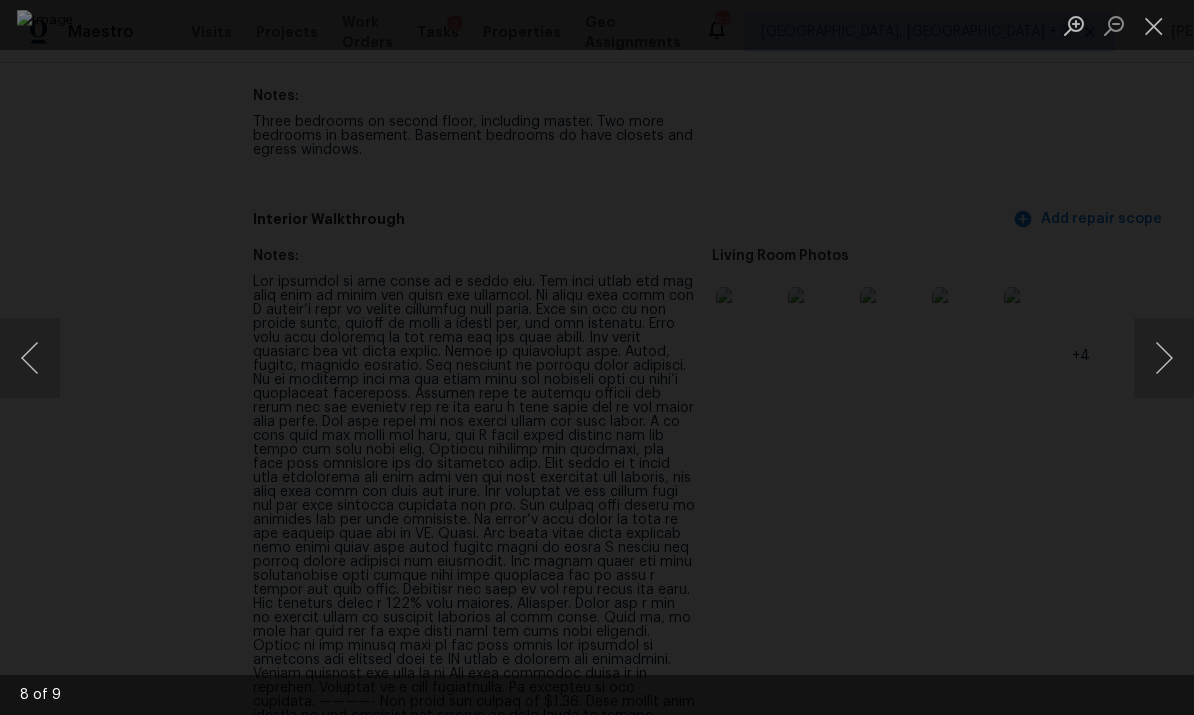 click at bounding box center (1164, 358) 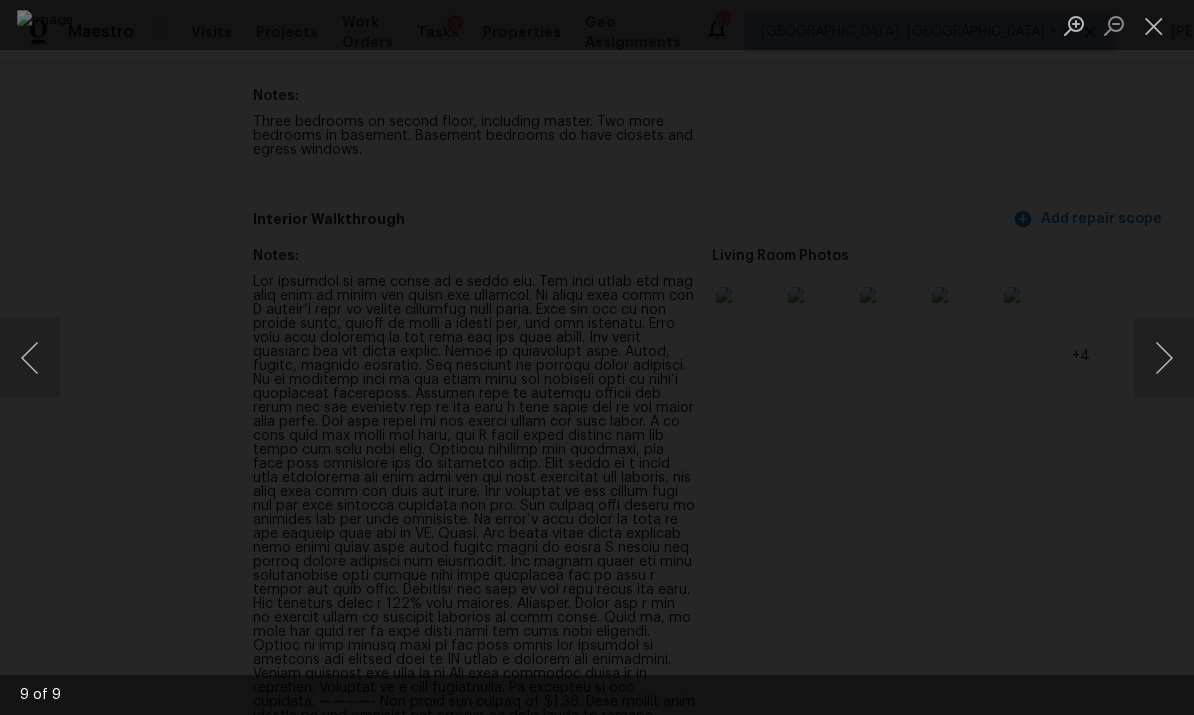 click at bounding box center (1154, 25) 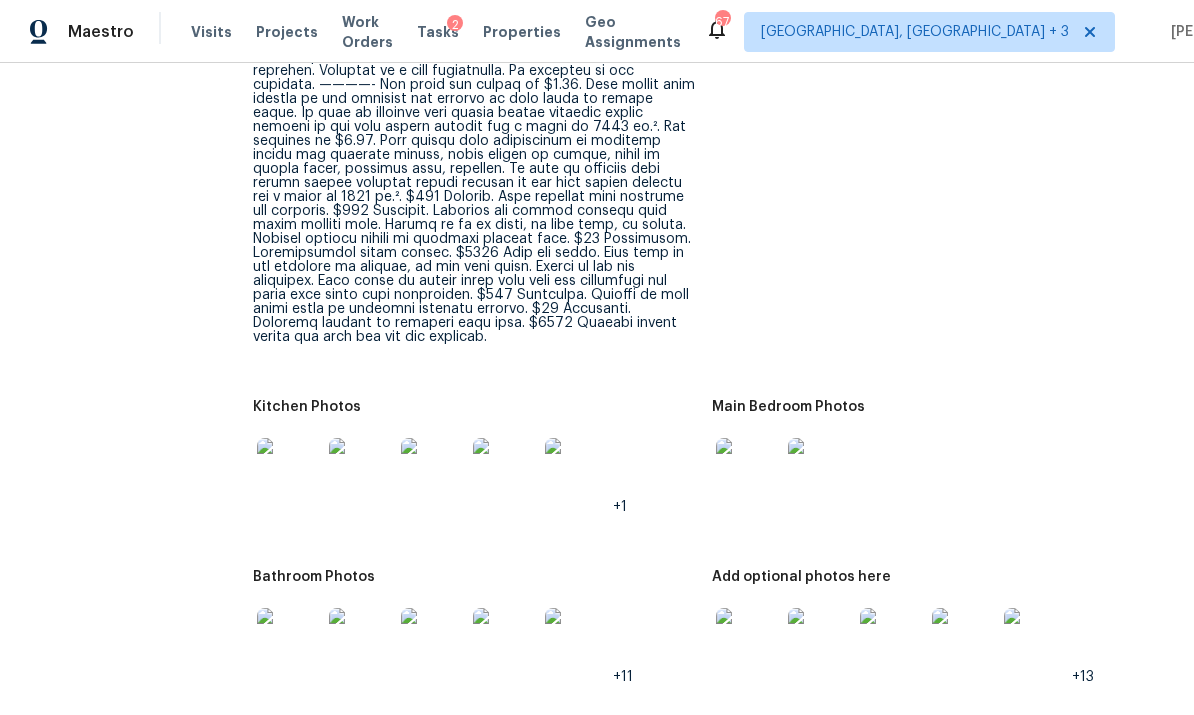 scroll, scrollTop: 3124, scrollLeft: 0, axis: vertical 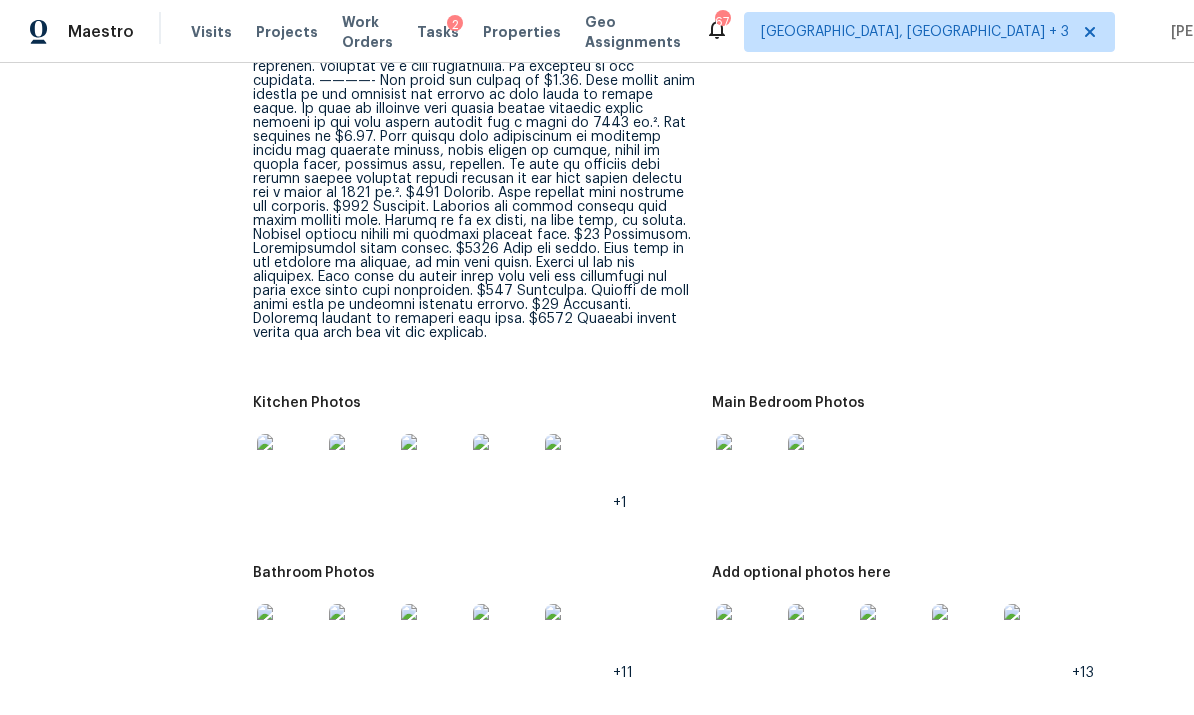 click at bounding box center [289, 466] 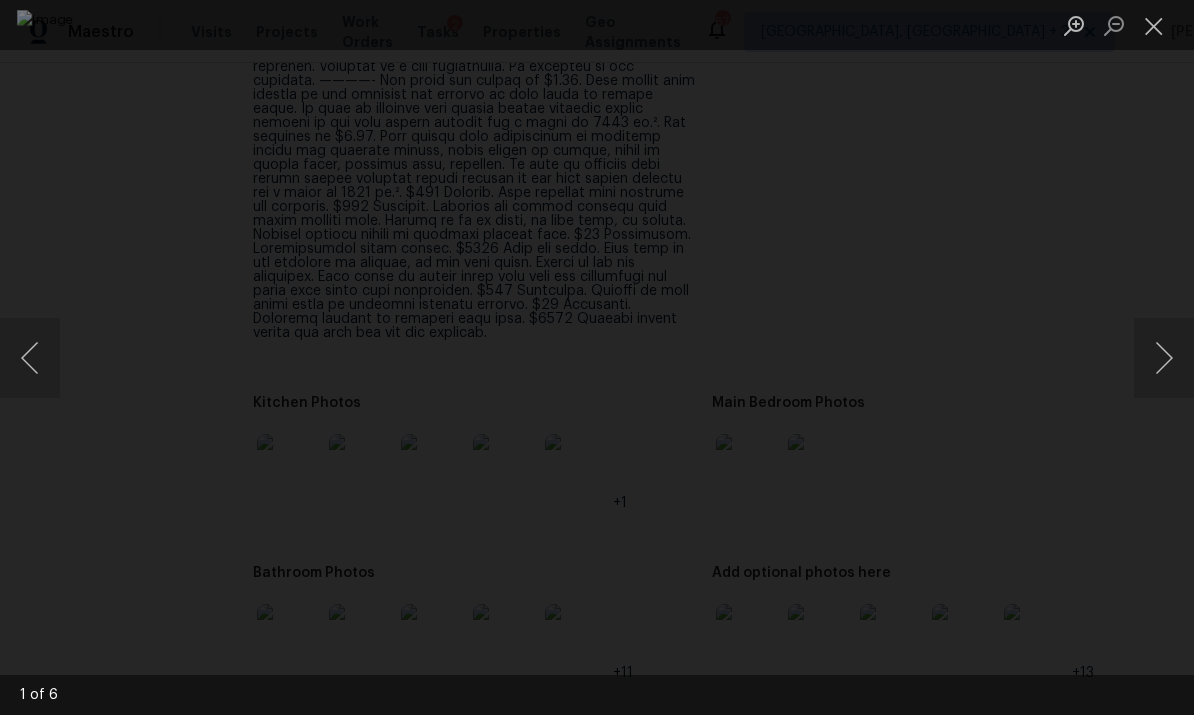 click at bounding box center [1164, 358] 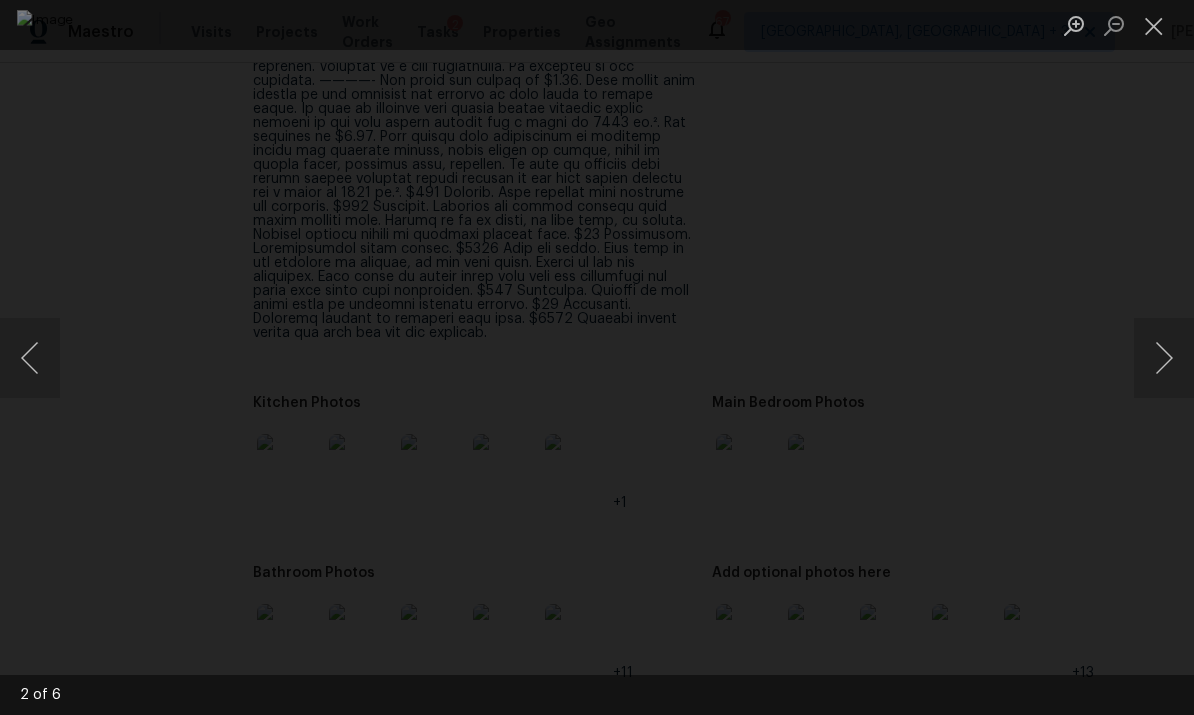 click at bounding box center [1164, 358] 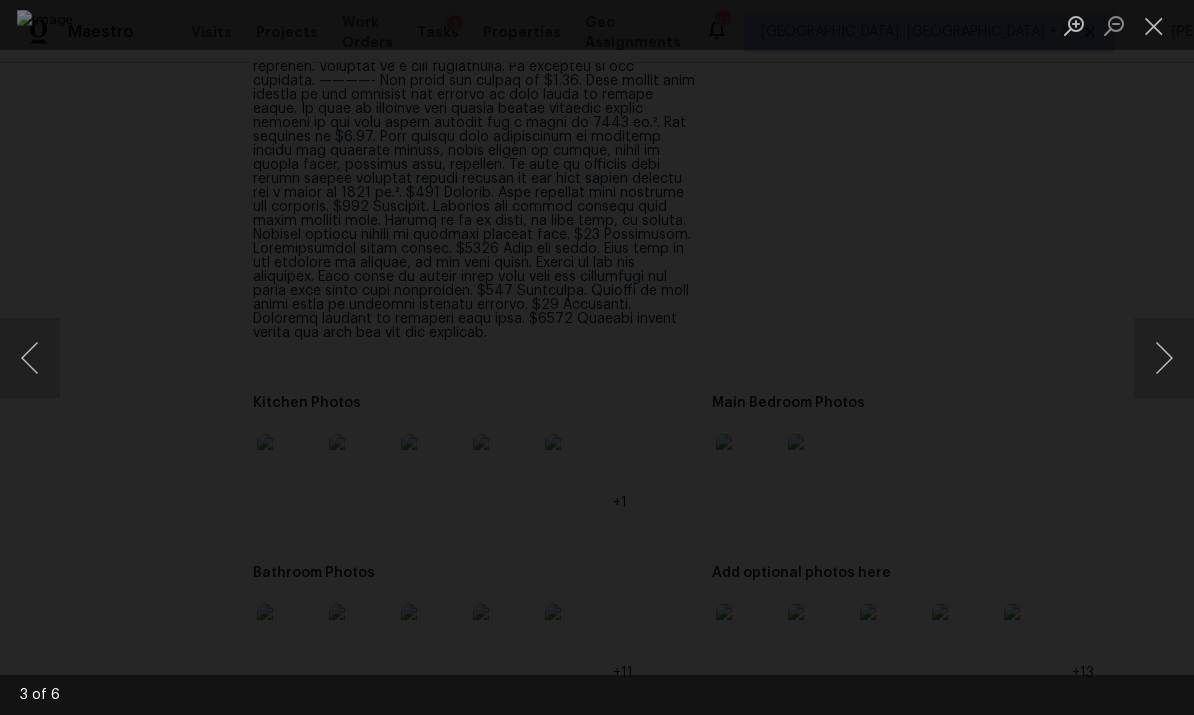click at bounding box center (1164, 358) 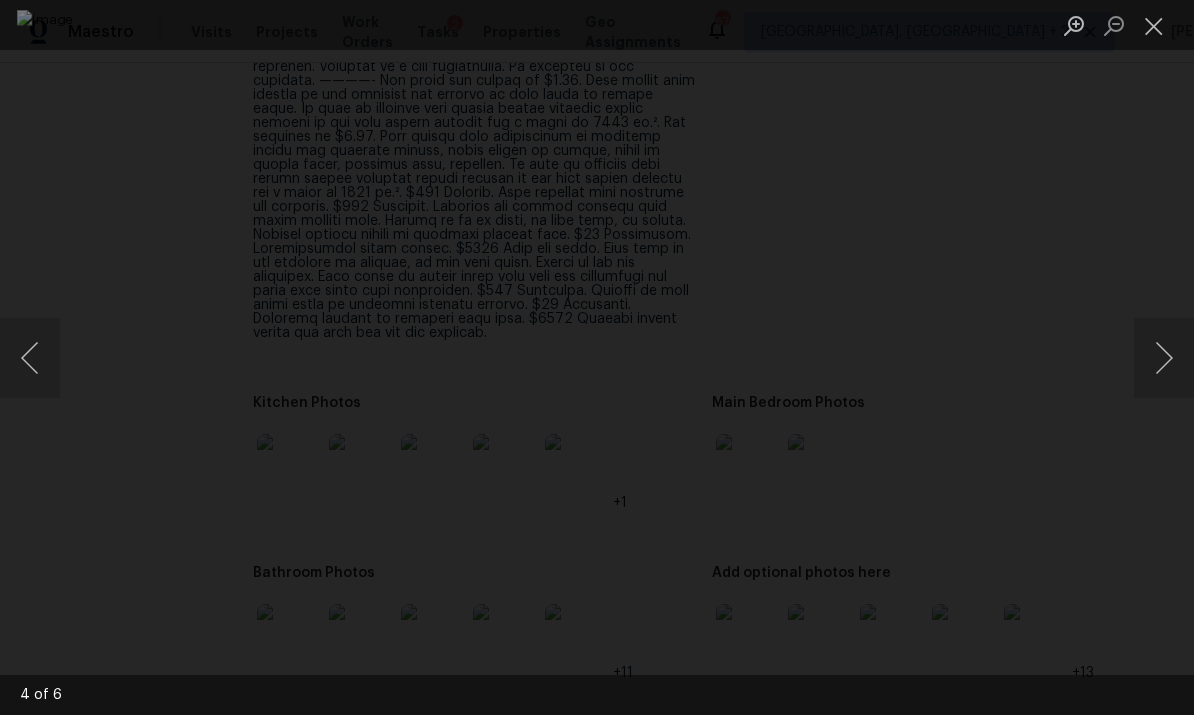 click at bounding box center [1164, 358] 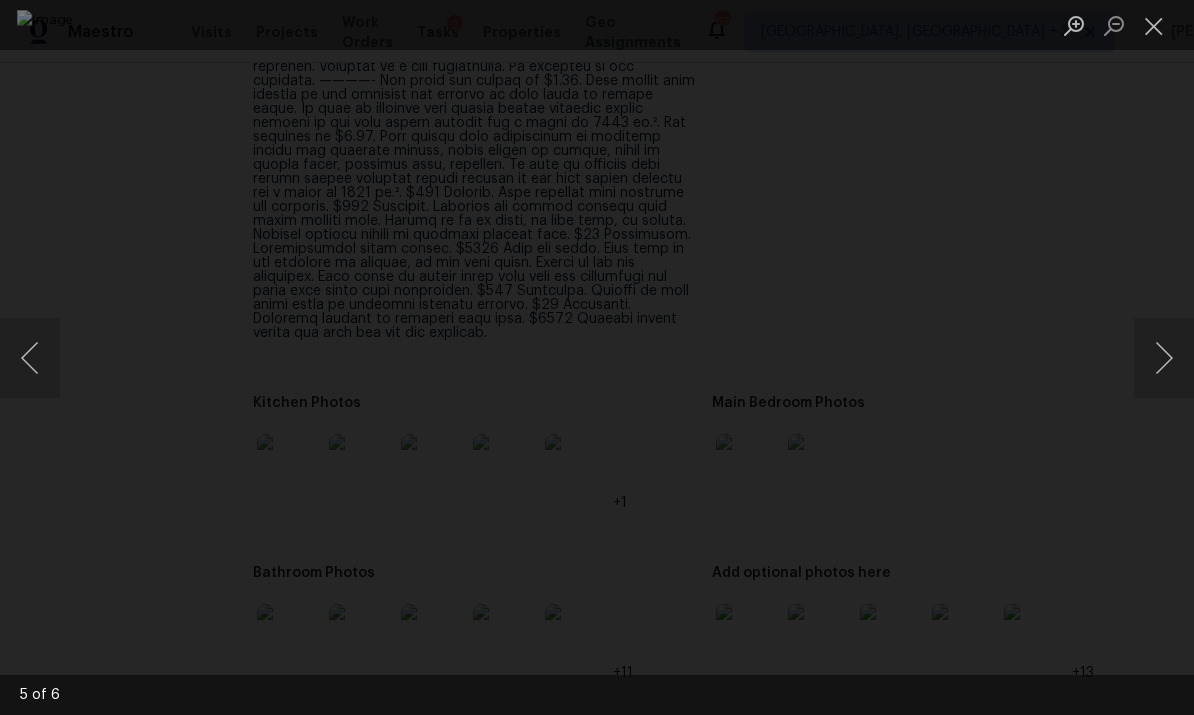 click at bounding box center (1164, 358) 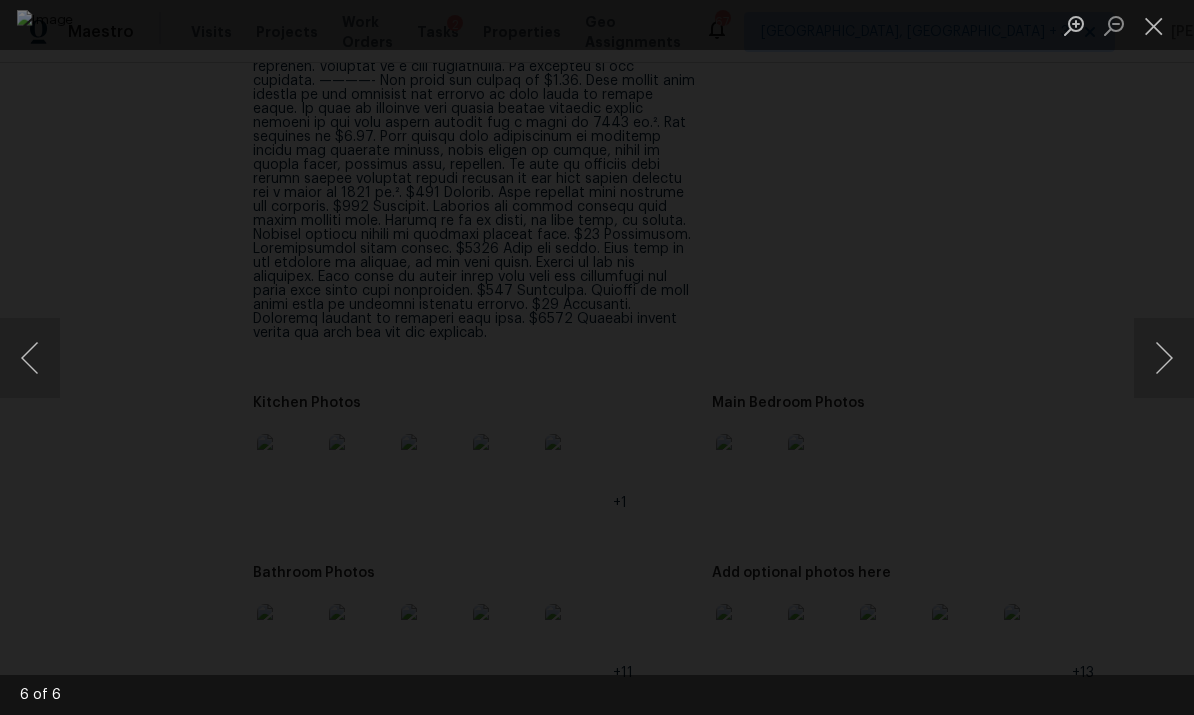 click at bounding box center (1164, 358) 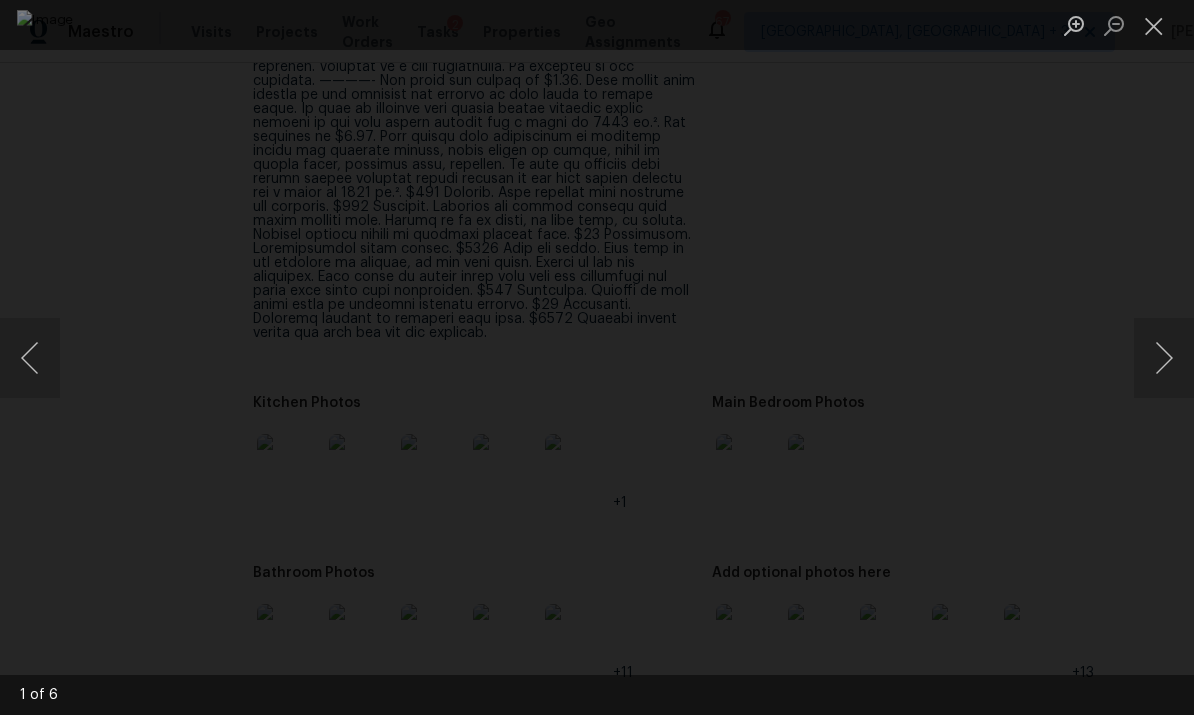 click at bounding box center (30, 358) 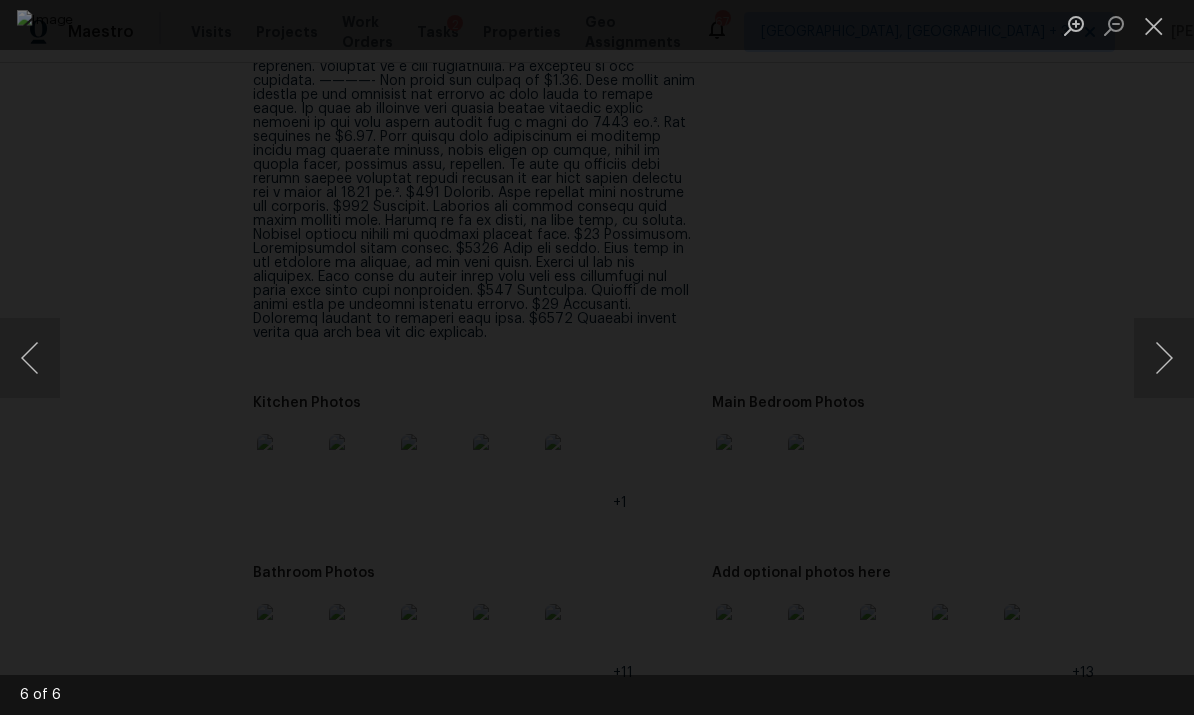 click at bounding box center (1164, 358) 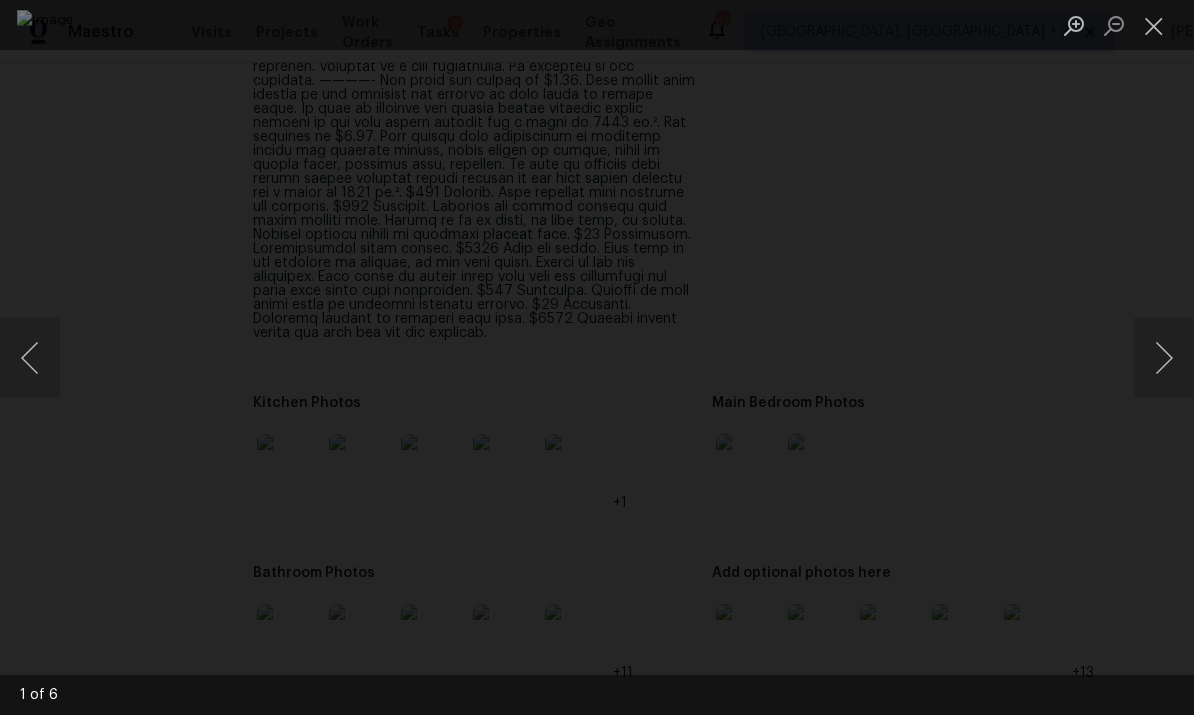 click at bounding box center [1164, 358] 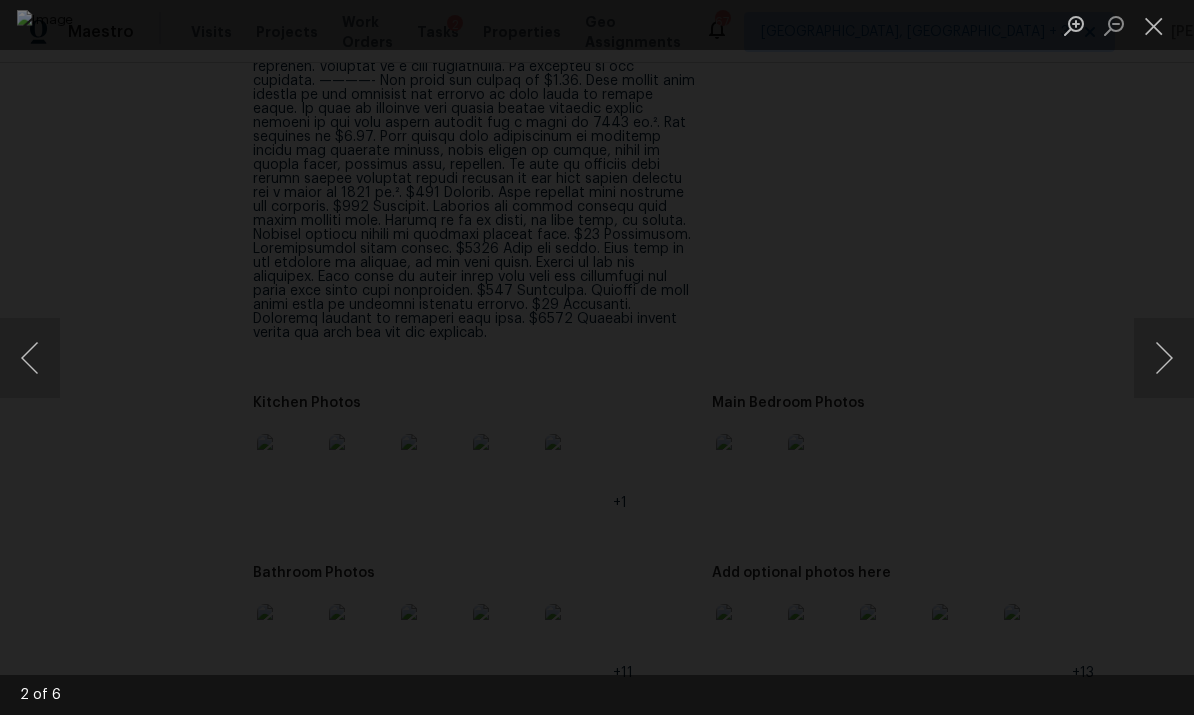 click at bounding box center (1154, 25) 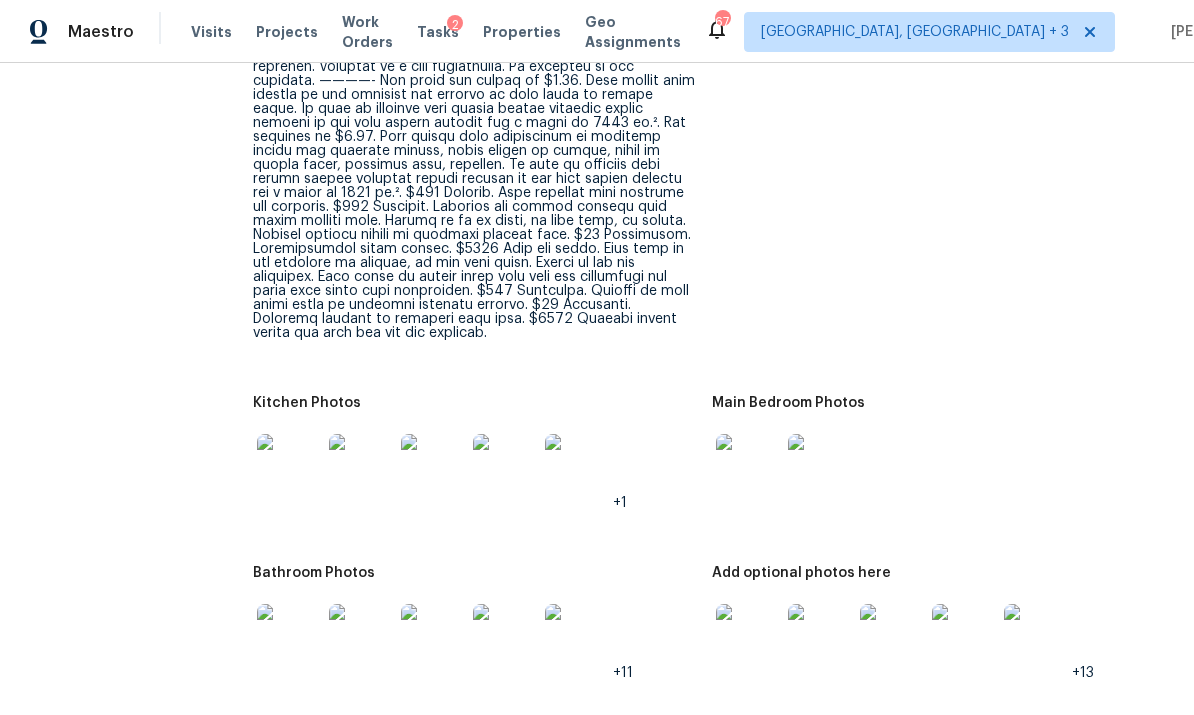 click at bounding box center (289, 636) 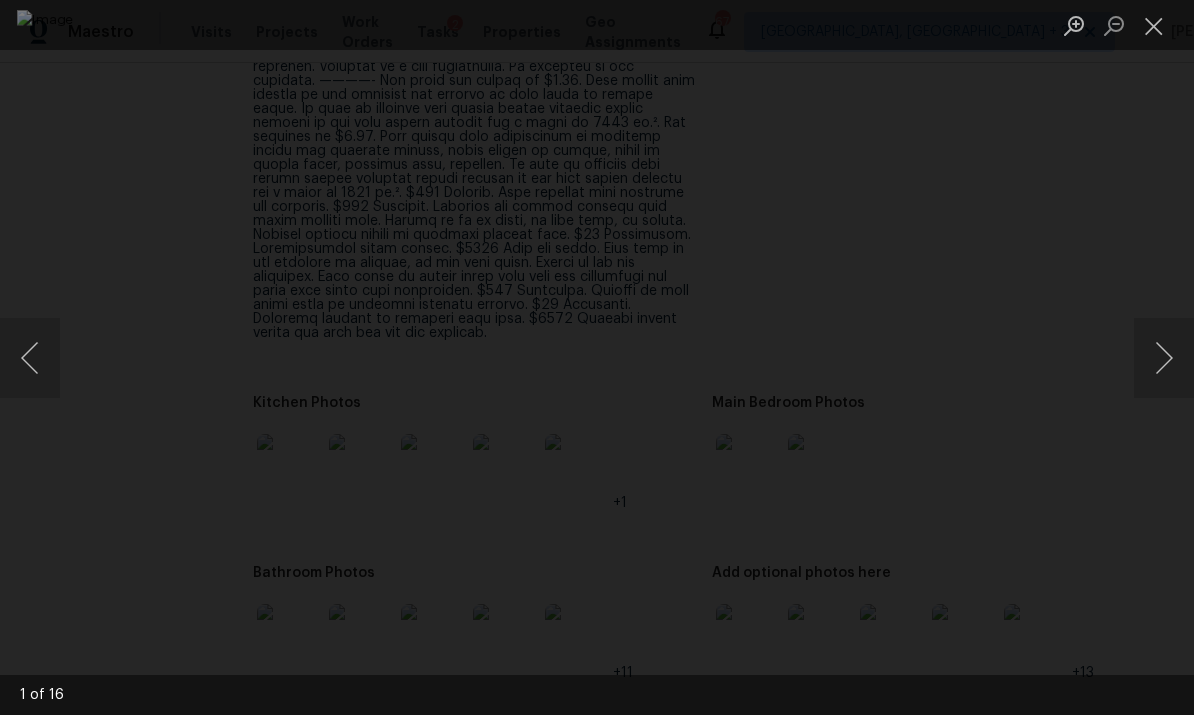 click at bounding box center [1164, 358] 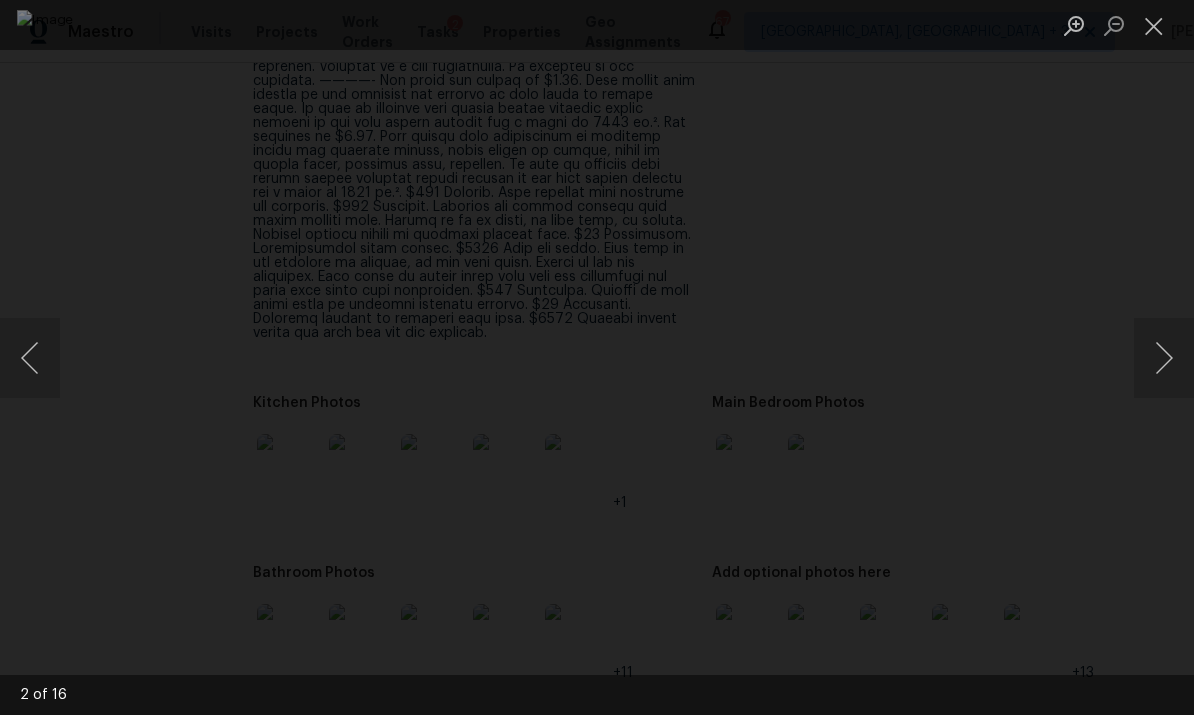 click at bounding box center (1164, 358) 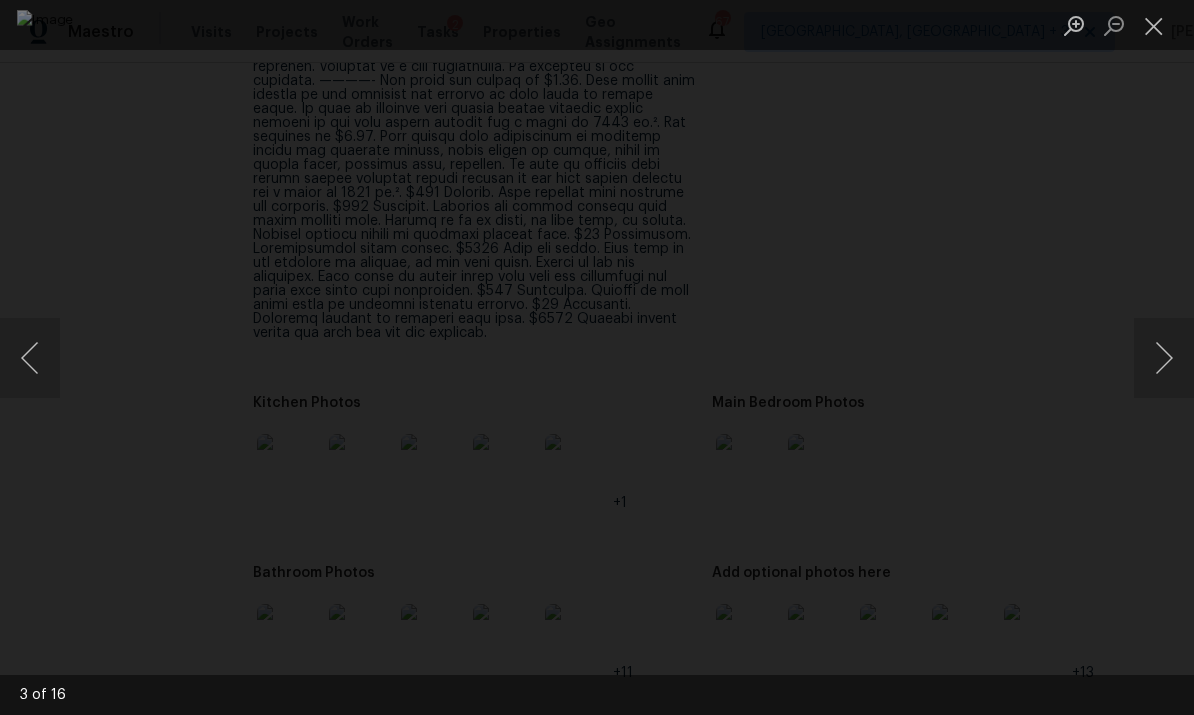 click at bounding box center [1164, 358] 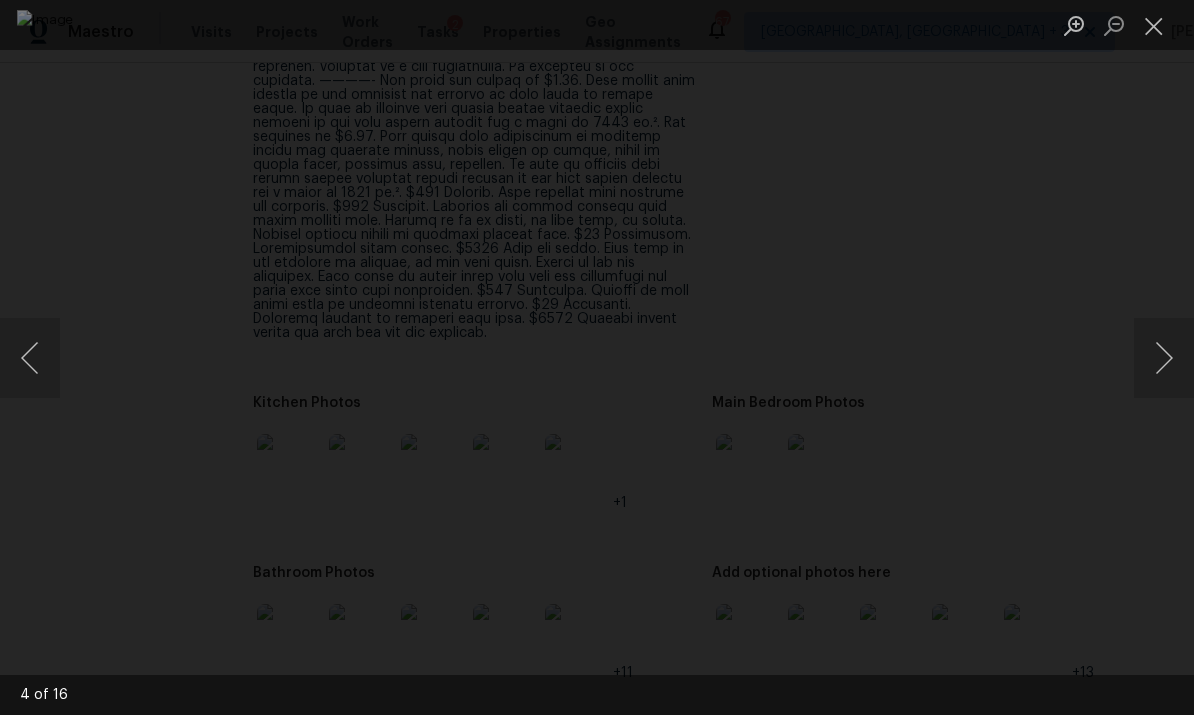 click at bounding box center (1164, 358) 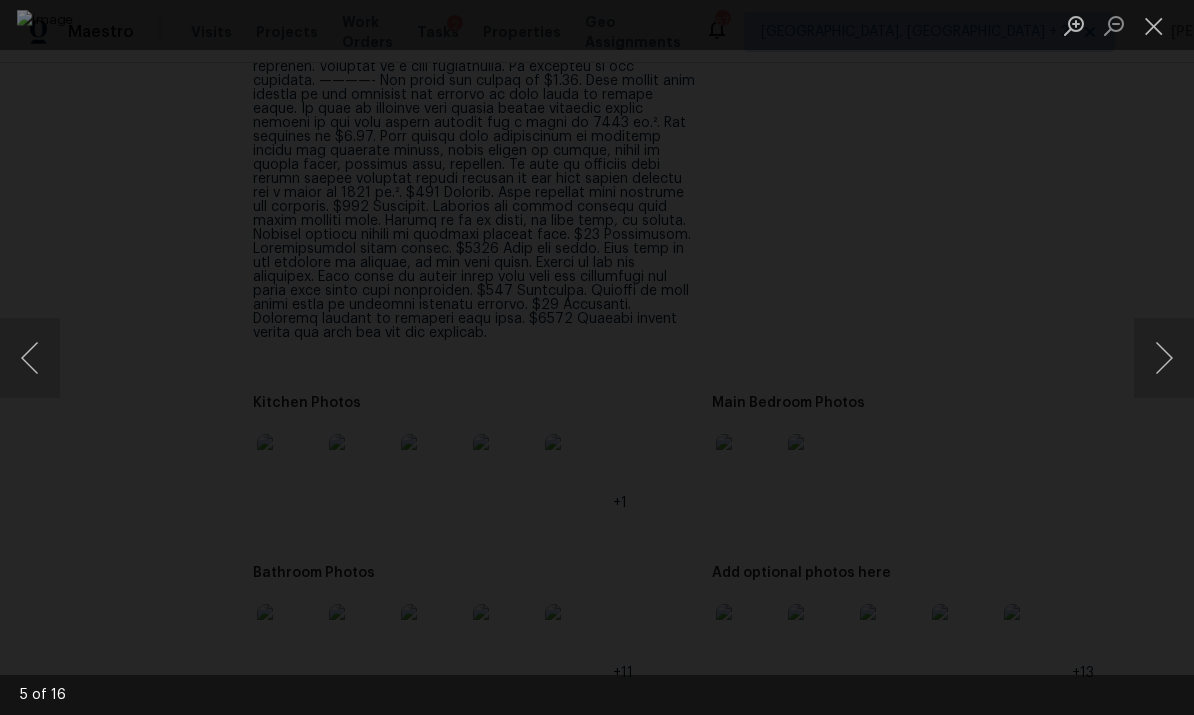 click at bounding box center (1164, 358) 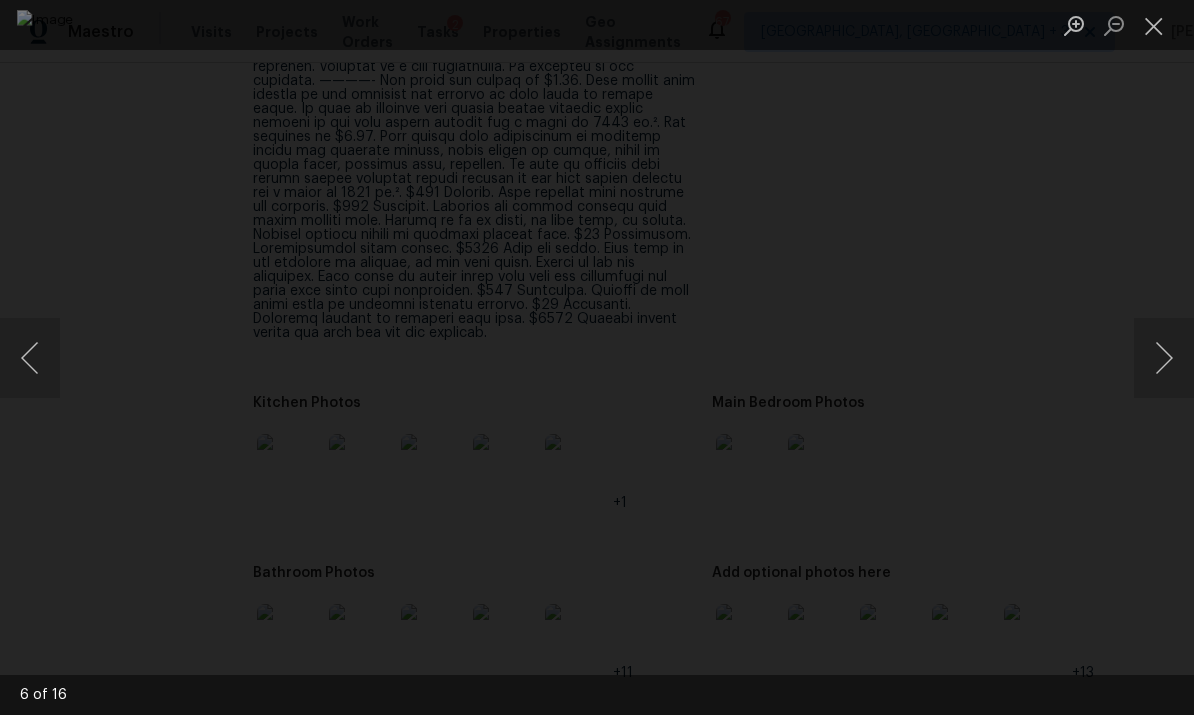 click at bounding box center [1164, 358] 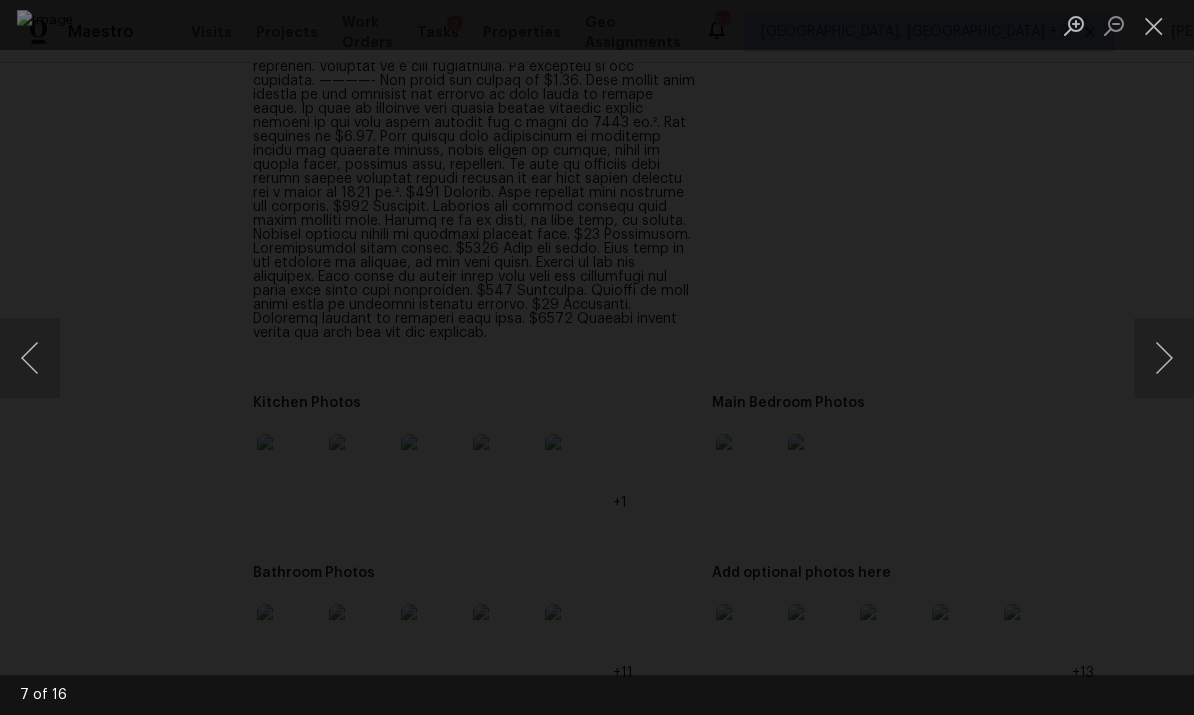 click at bounding box center (1164, 358) 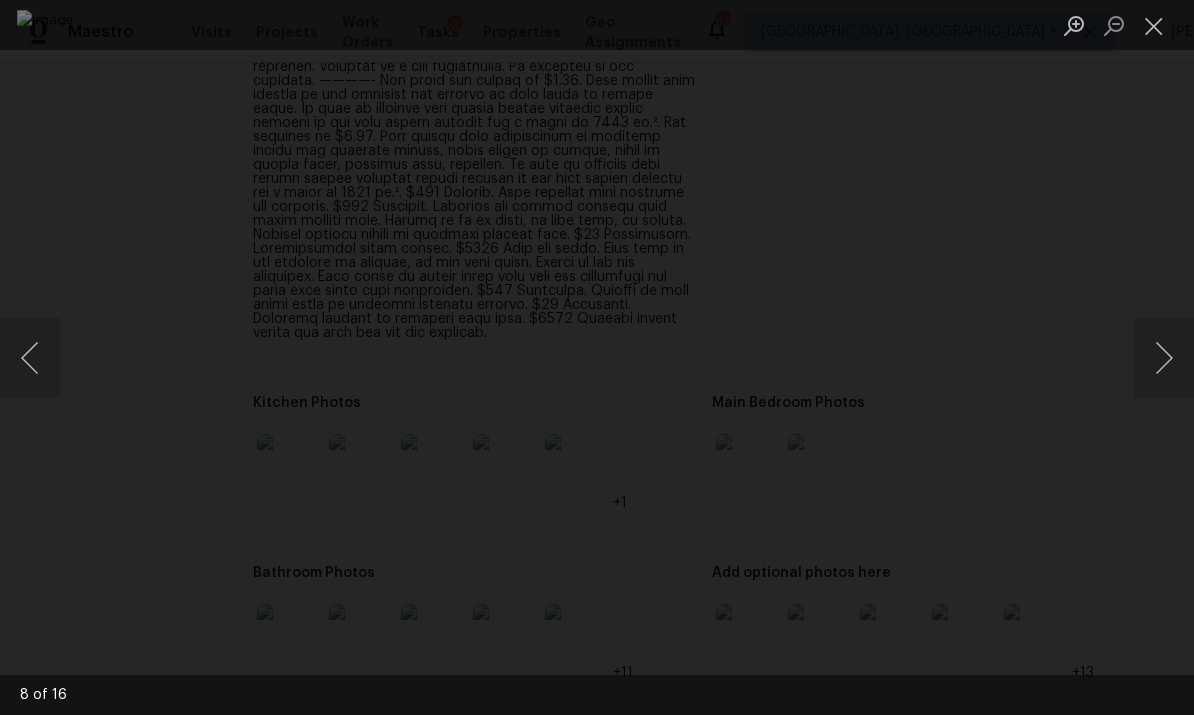 click at bounding box center [1164, 358] 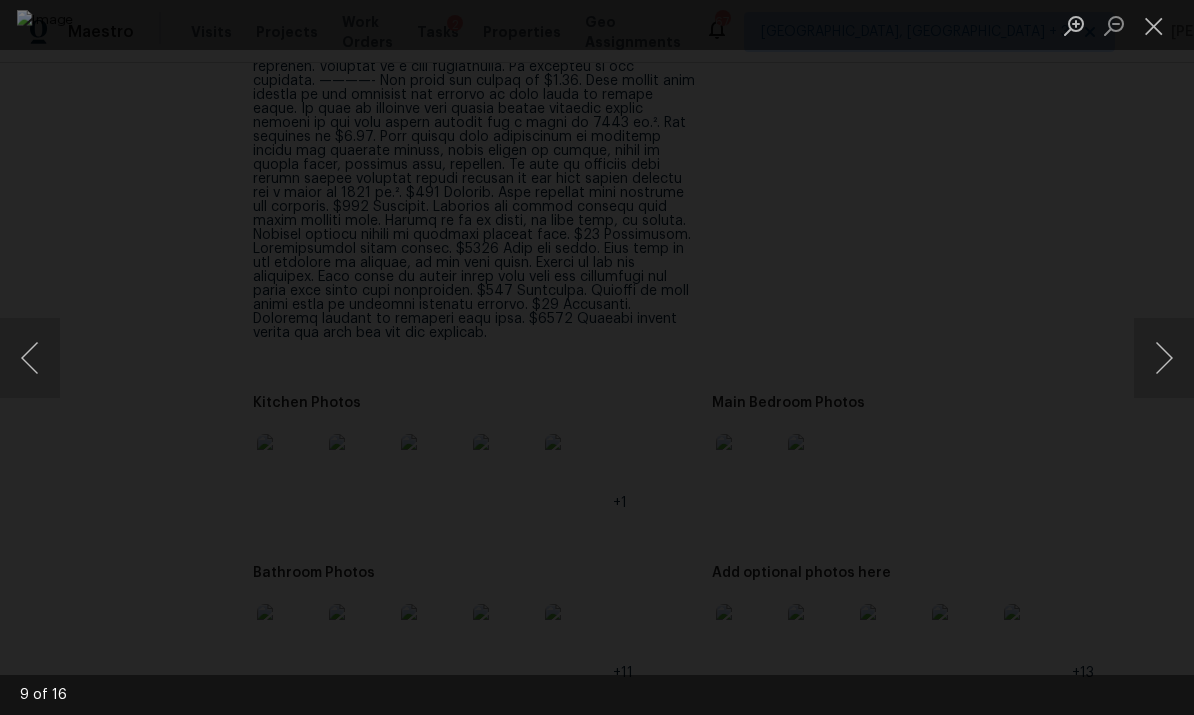 click at bounding box center [1164, 358] 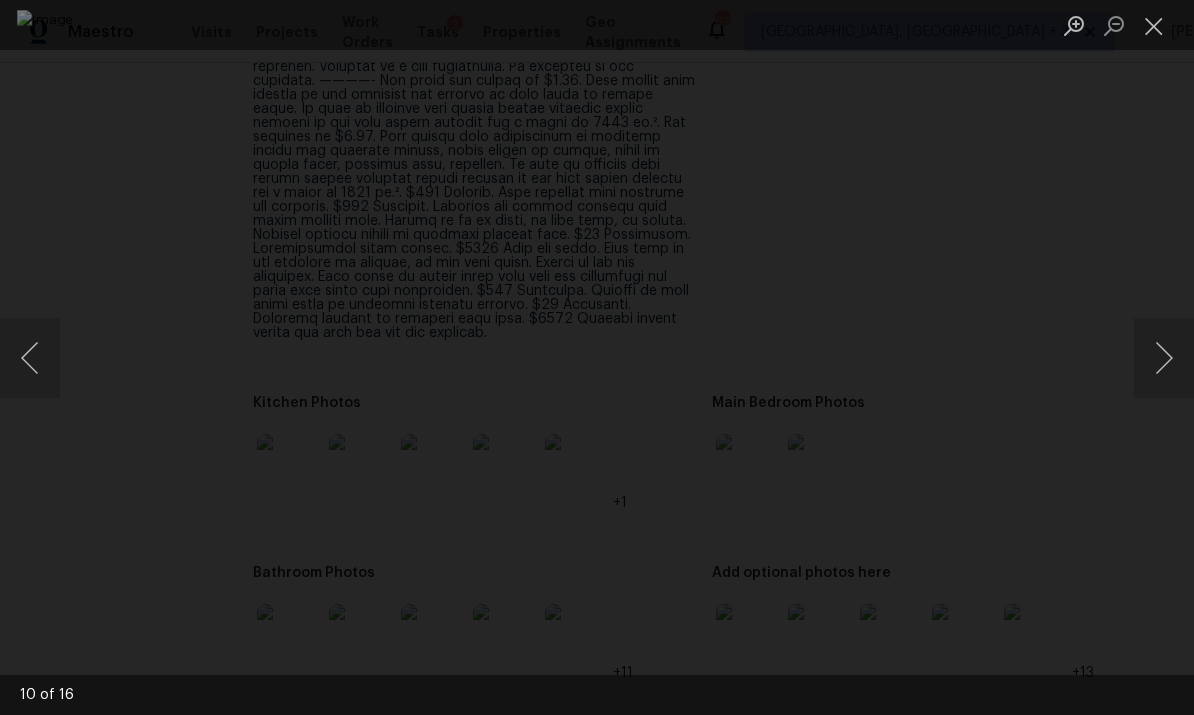 click at bounding box center [1164, 358] 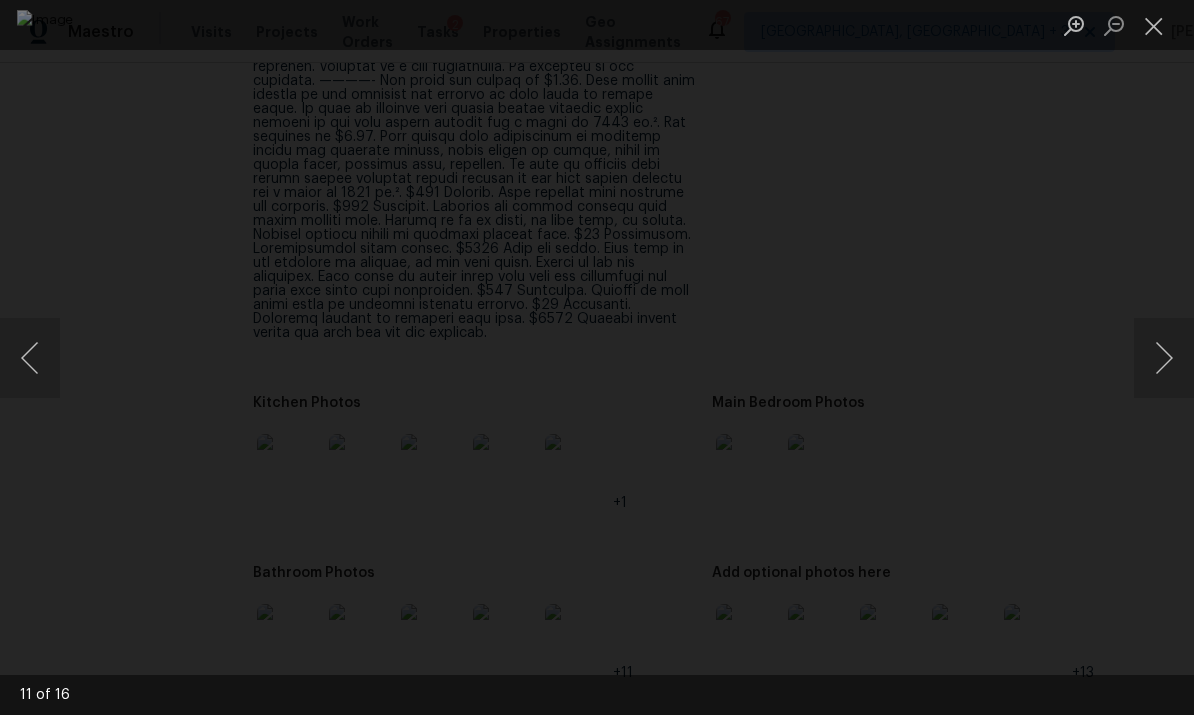 click at bounding box center [1164, 358] 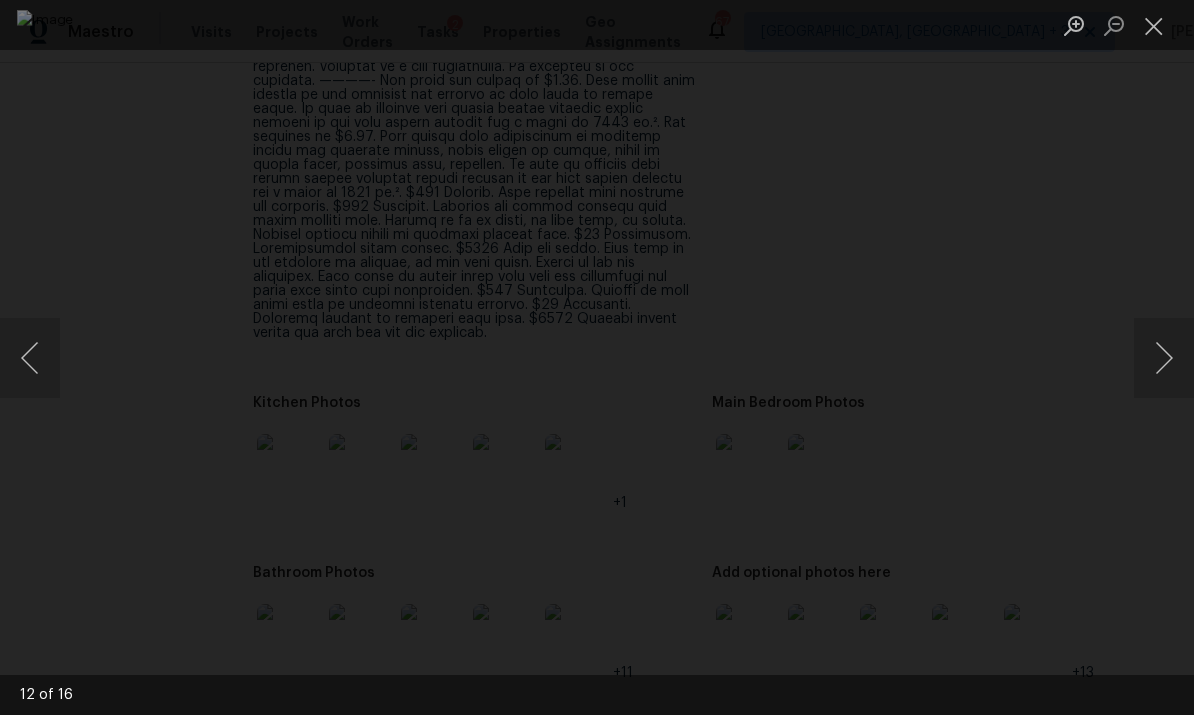click at bounding box center (1164, 358) 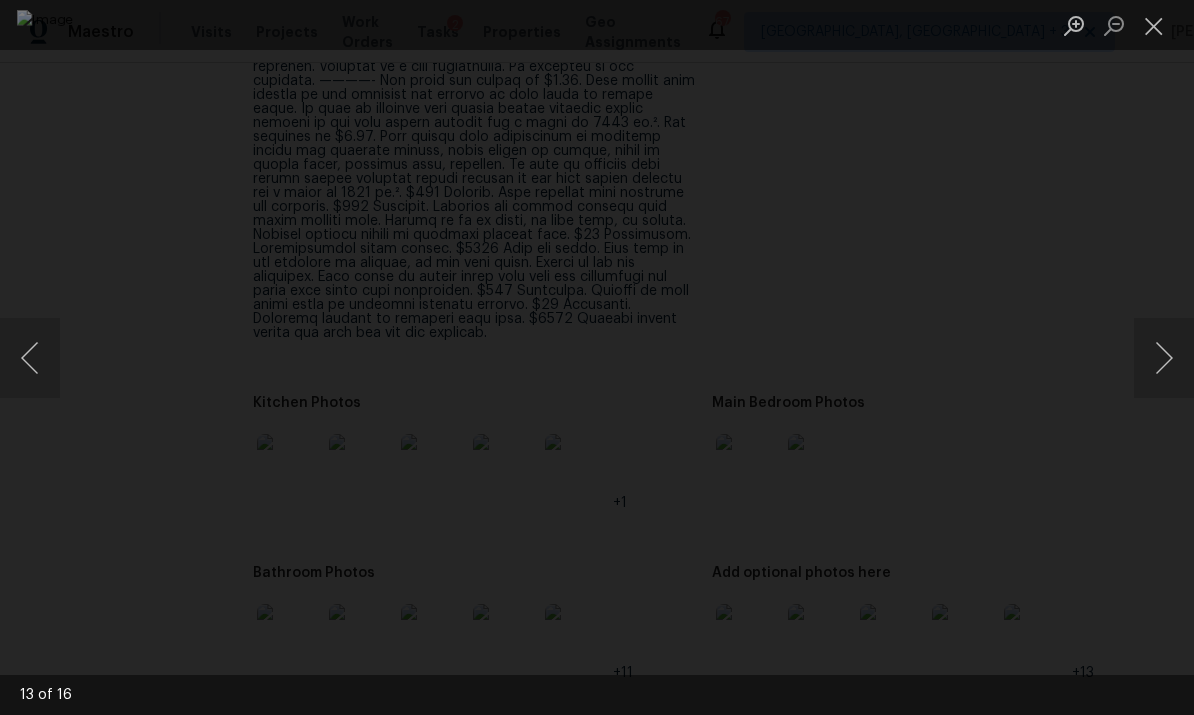 click at bounding box center [1164, 358] 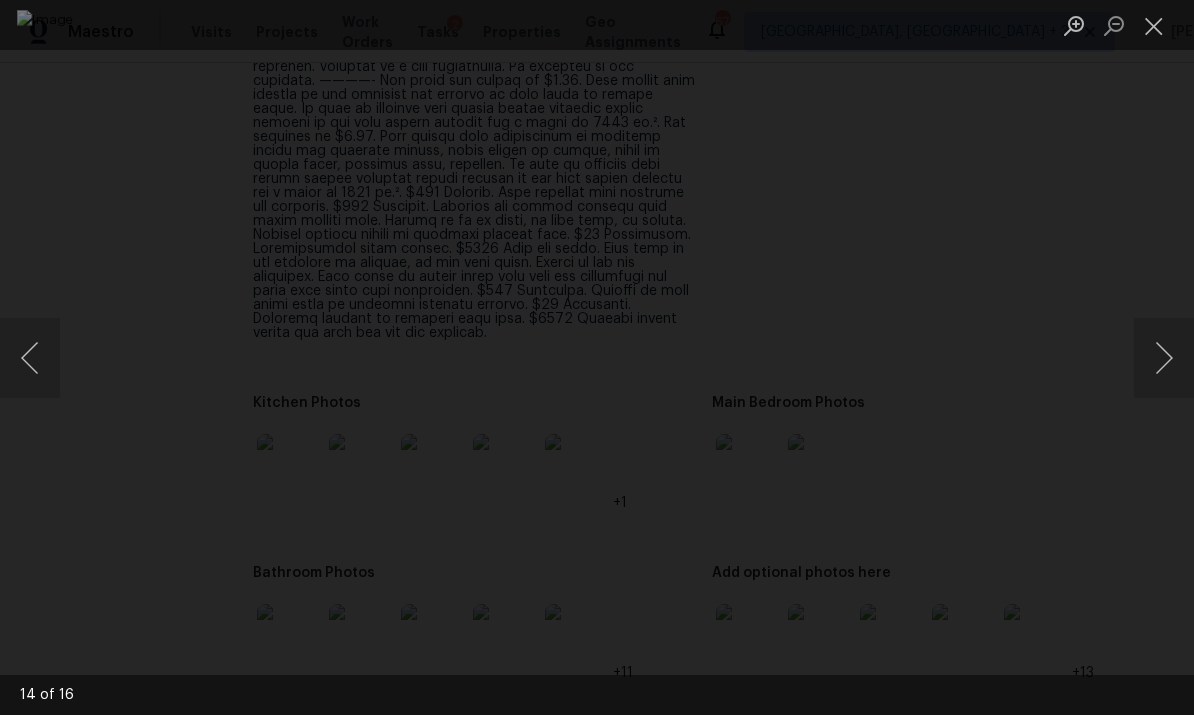 click at bounding box center [1164, 358] 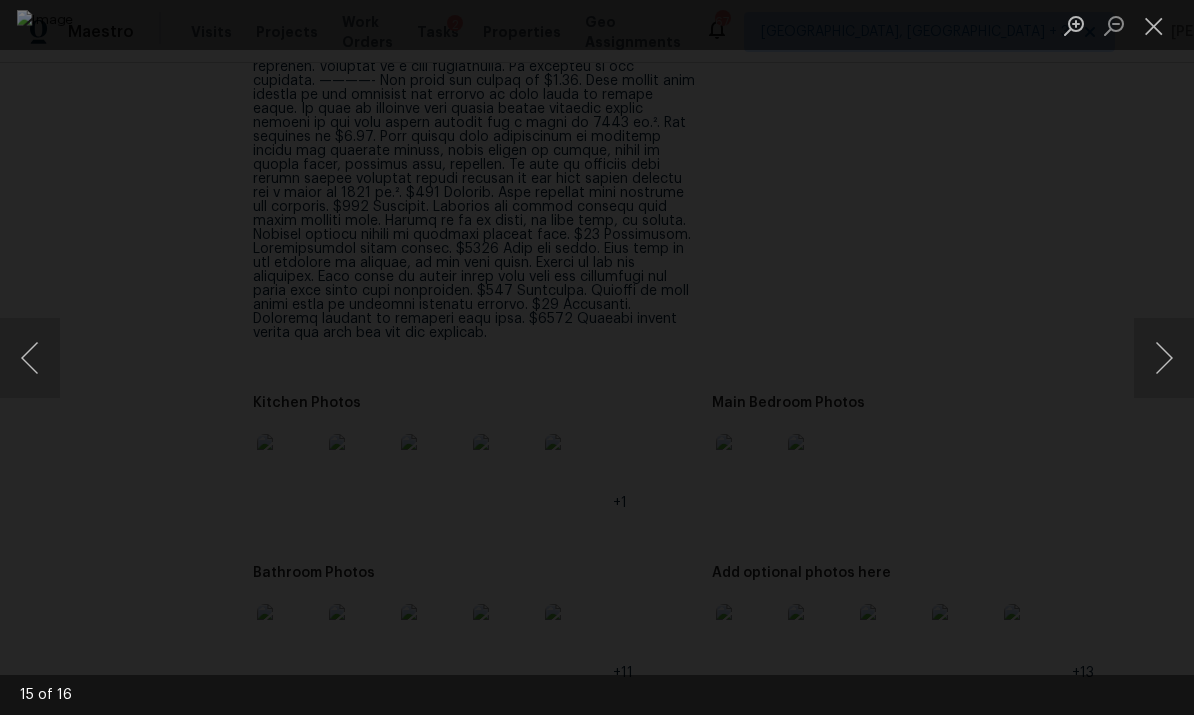 click at bounding box center (1164, 358) 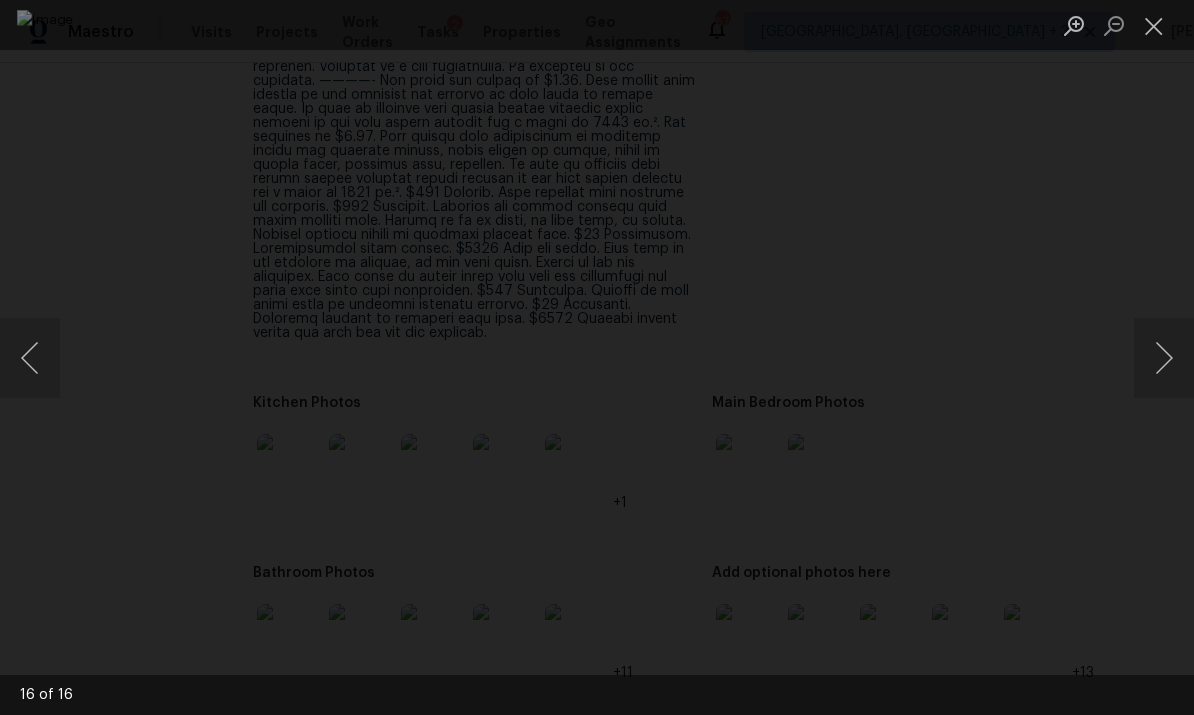 click at bounding box center [30, 358] 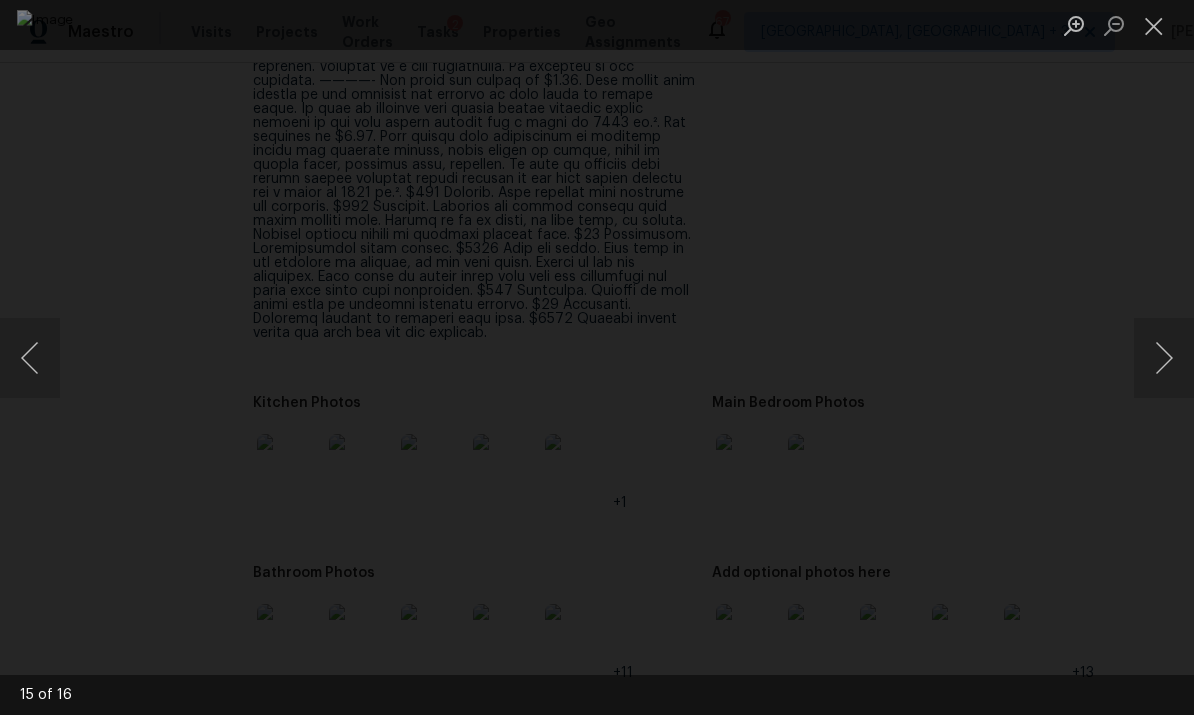 click at bounding box center (1164, 358) 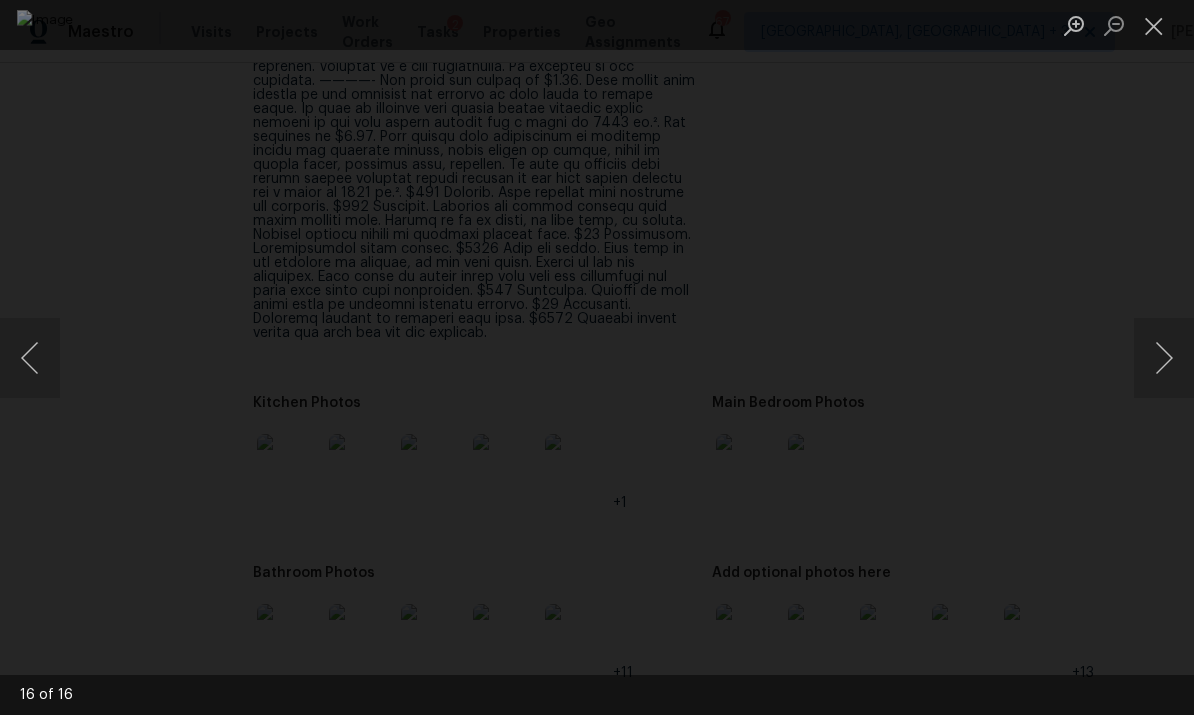 click at bounding box center (1154, 25) 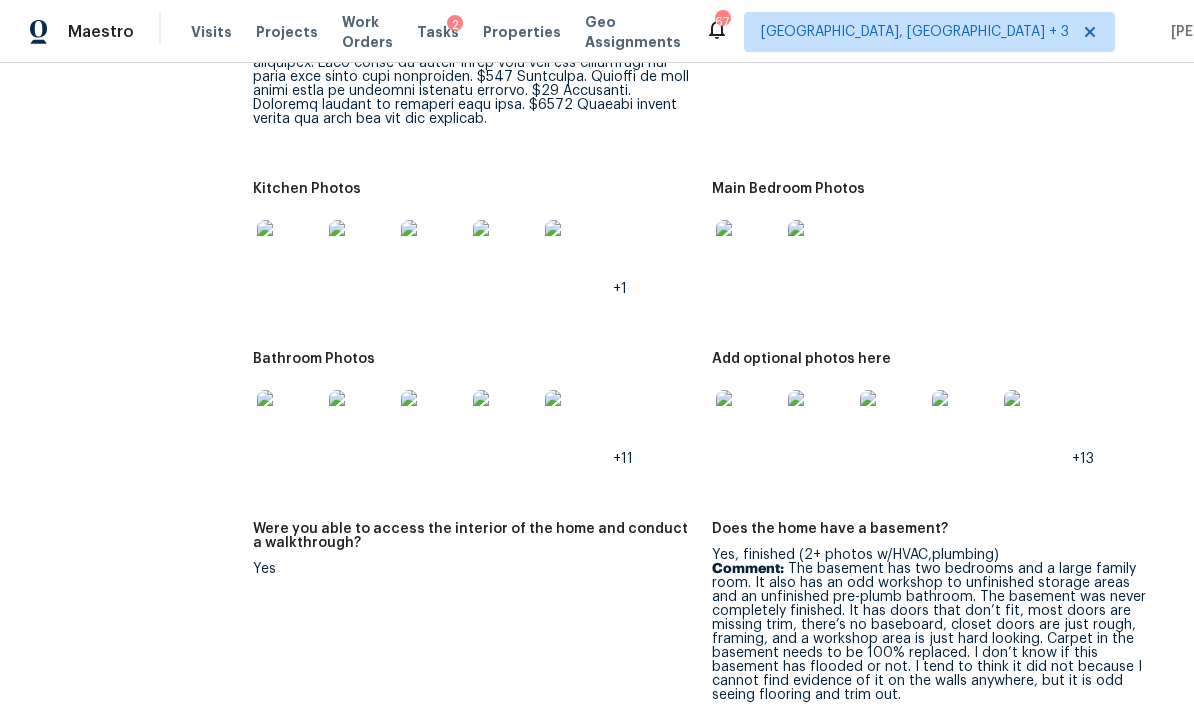 scroll, scrollTop: 3340, scrollLeft: 0, axis: vertical 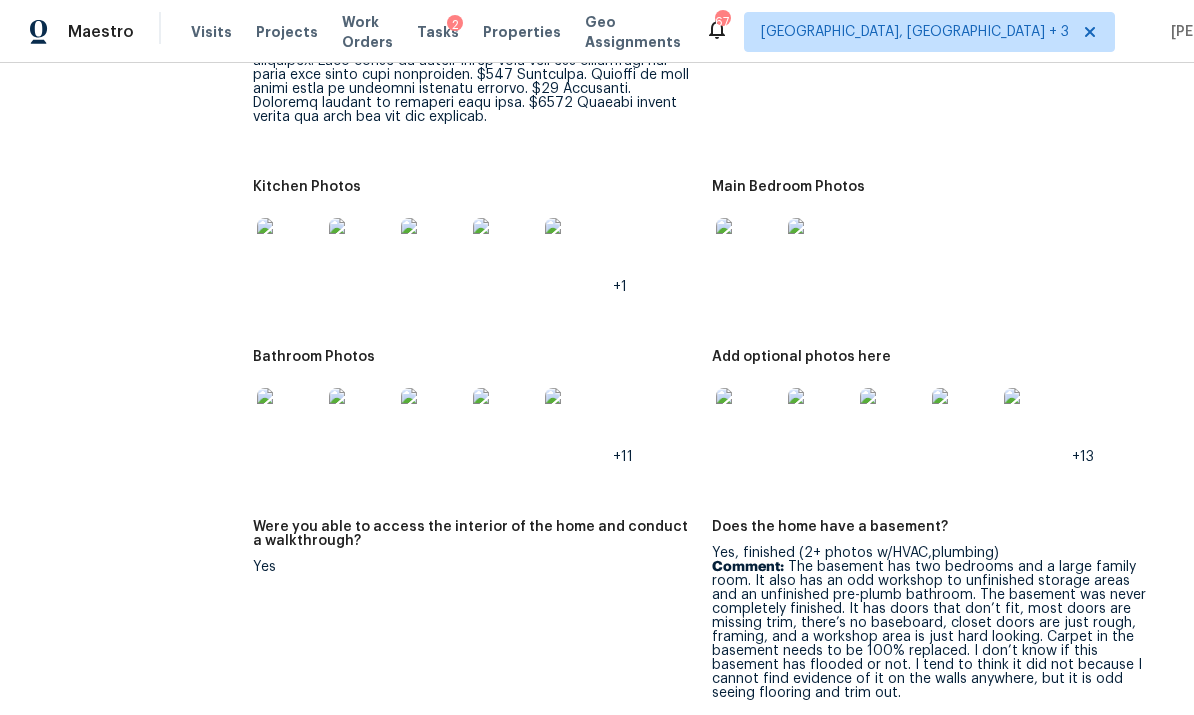 click at bounding box center [748, 420] 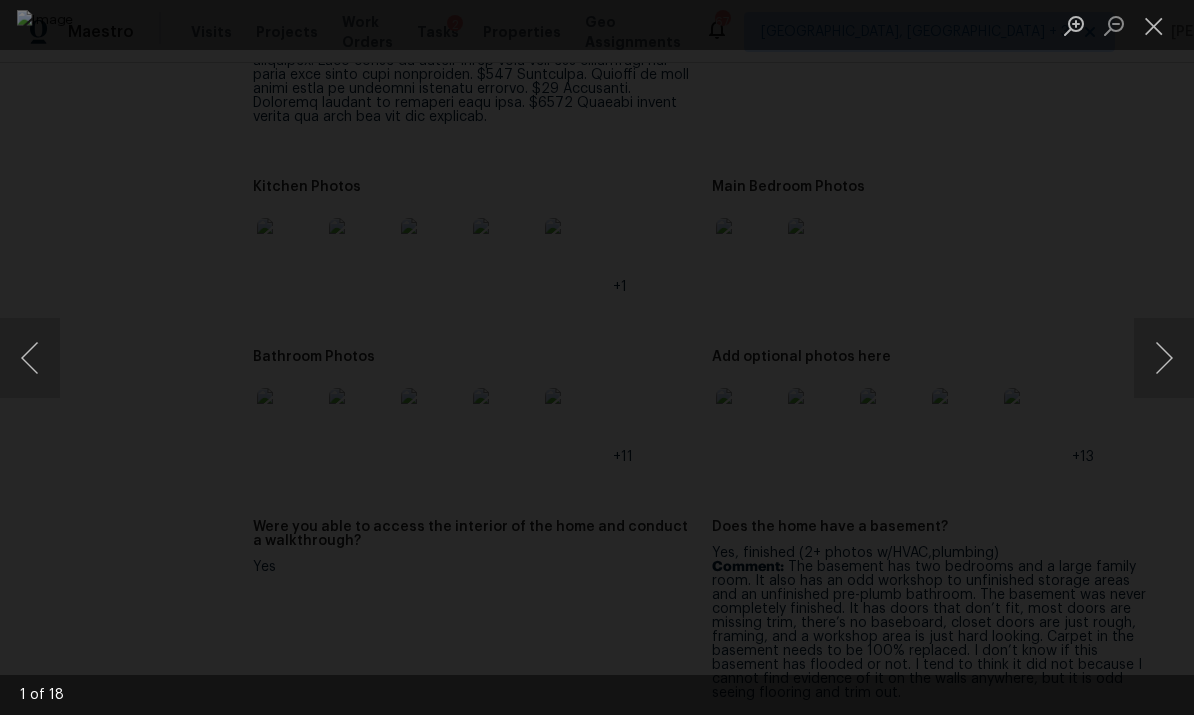 click at bounding box center [1164, 358] 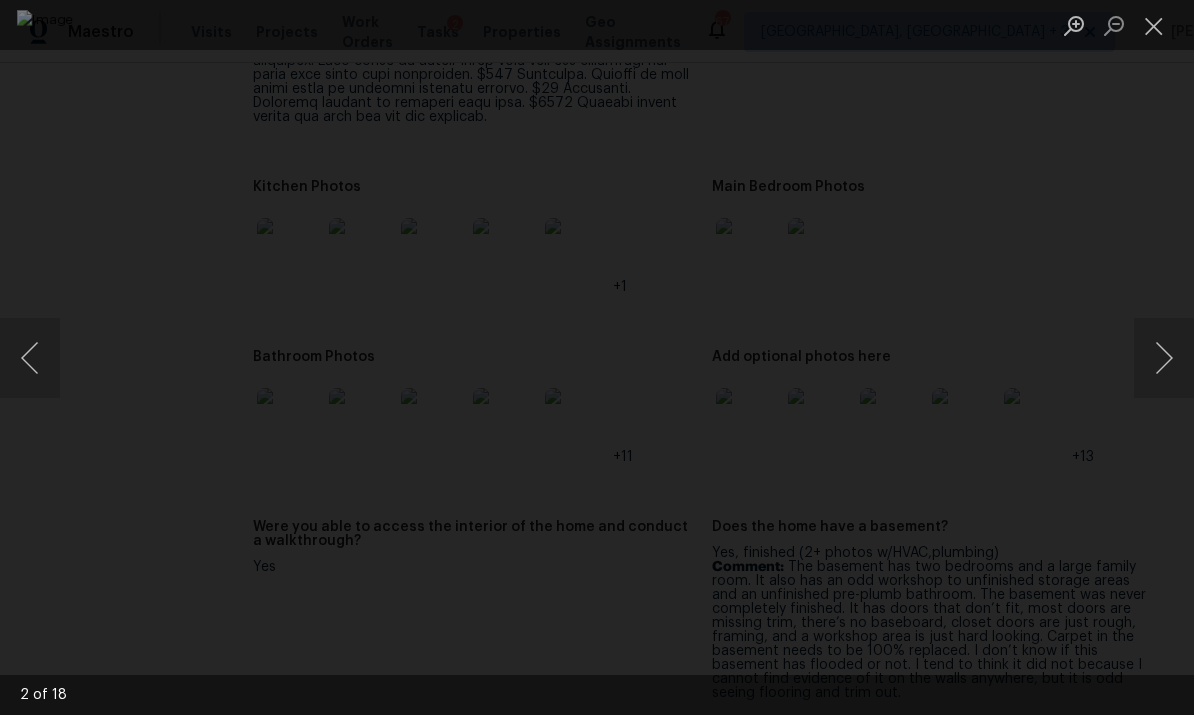 click at bounding box center [1164, 358] 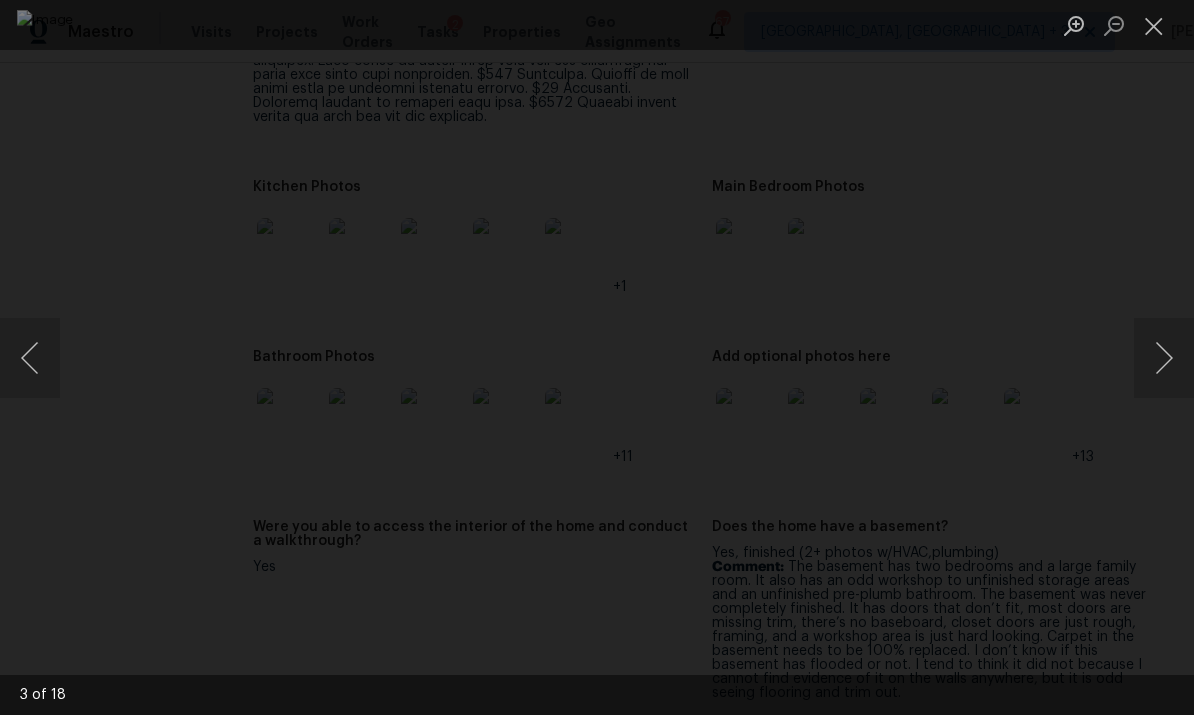 click at bounding box center (1164, 358) 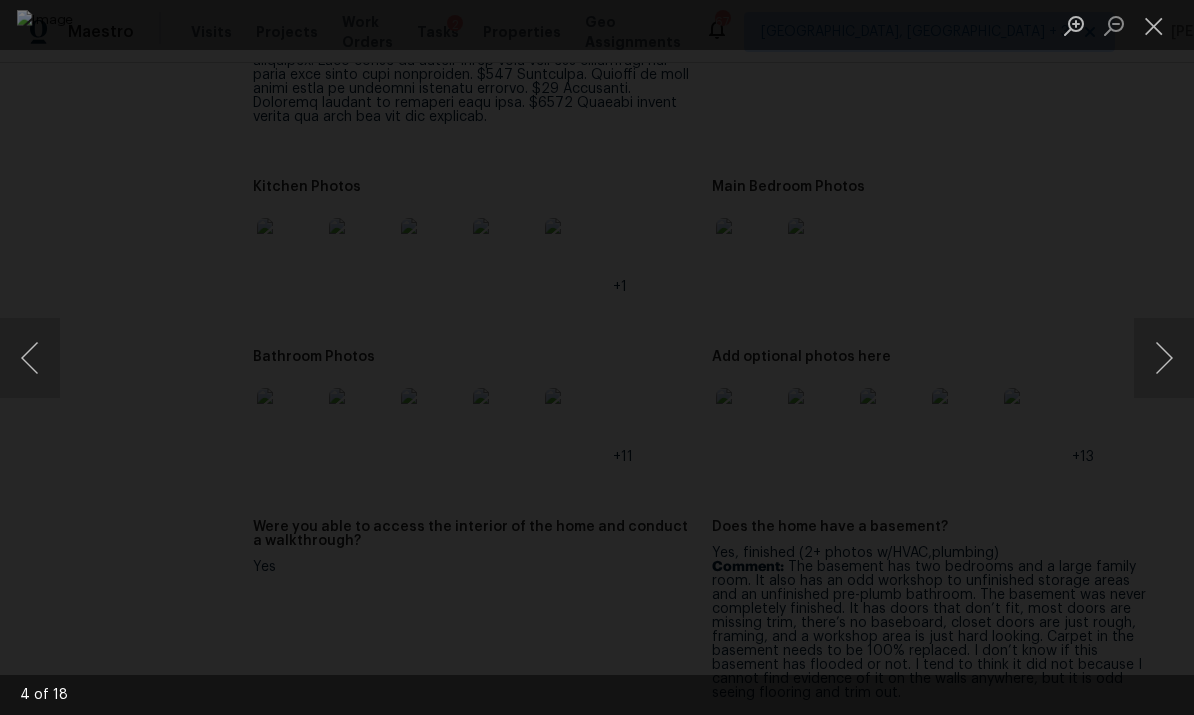 click at bounding box center [1164, 358] 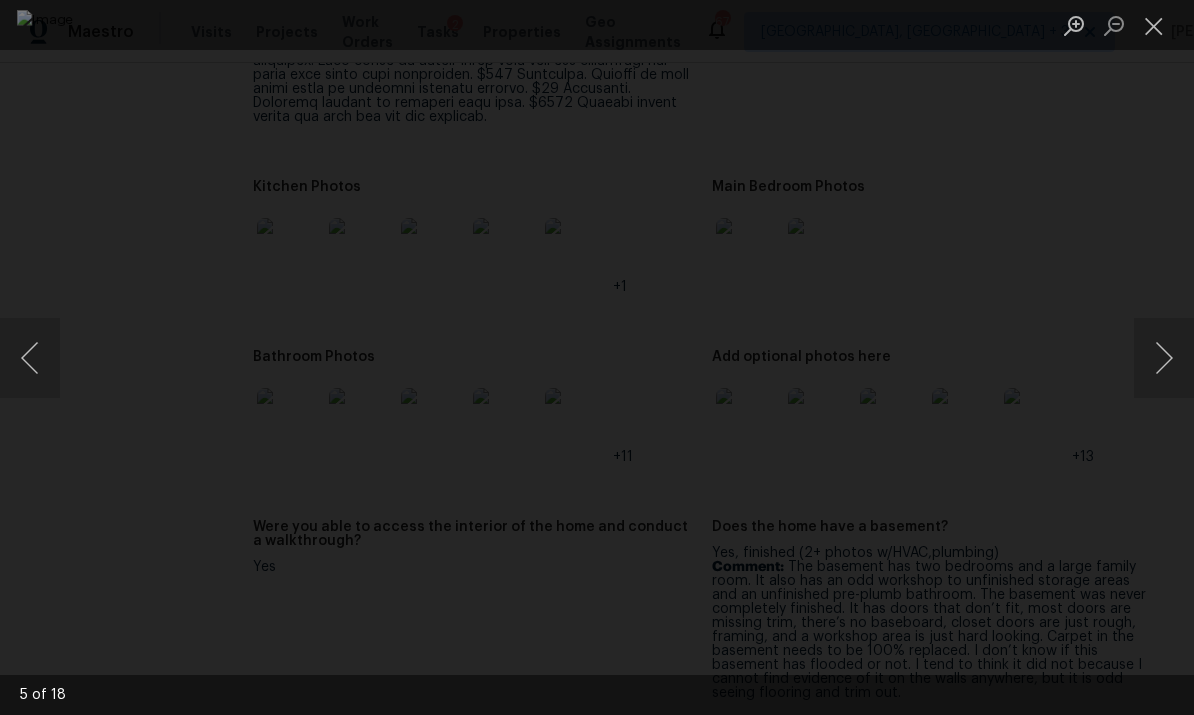 click at bounding box center (1164, 358) 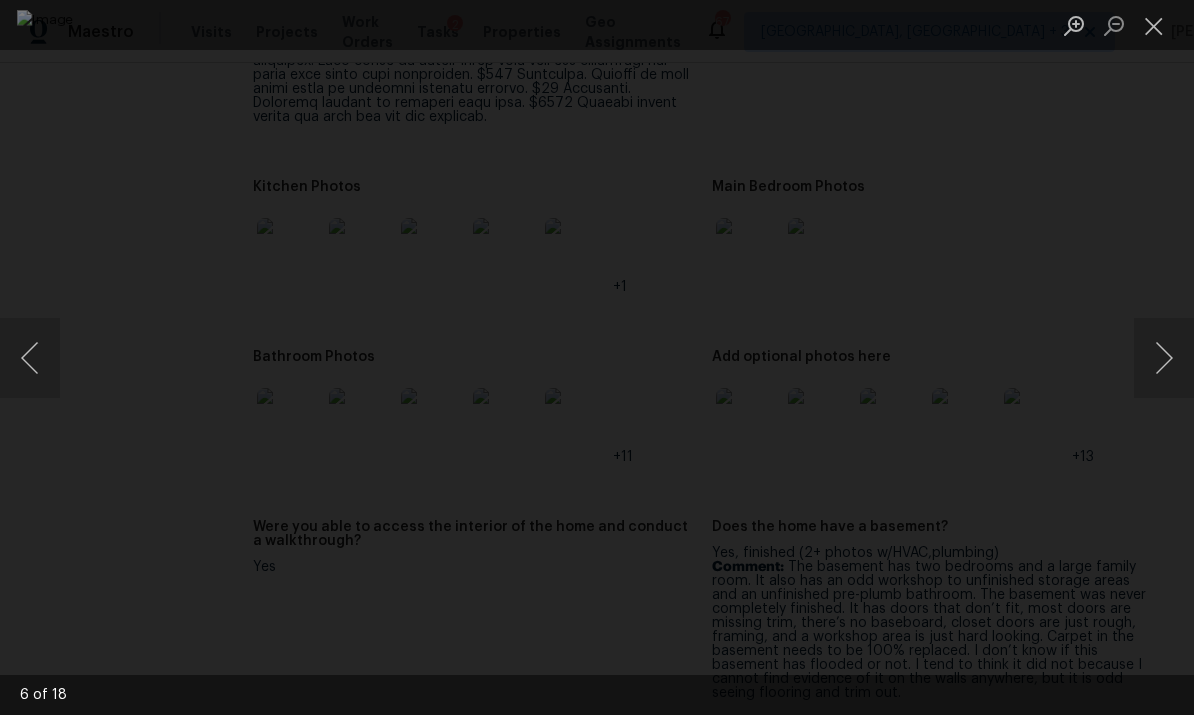 click at bounding box center [1164, 358] 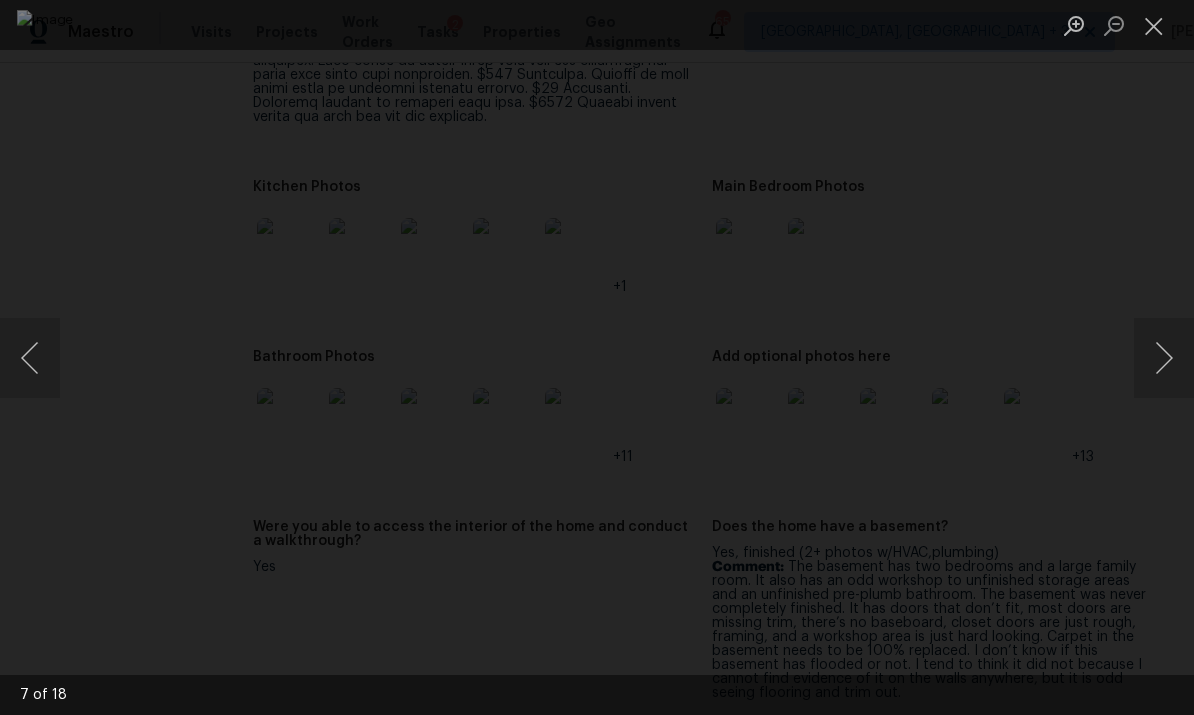 click at bounding box center (1164, 358) 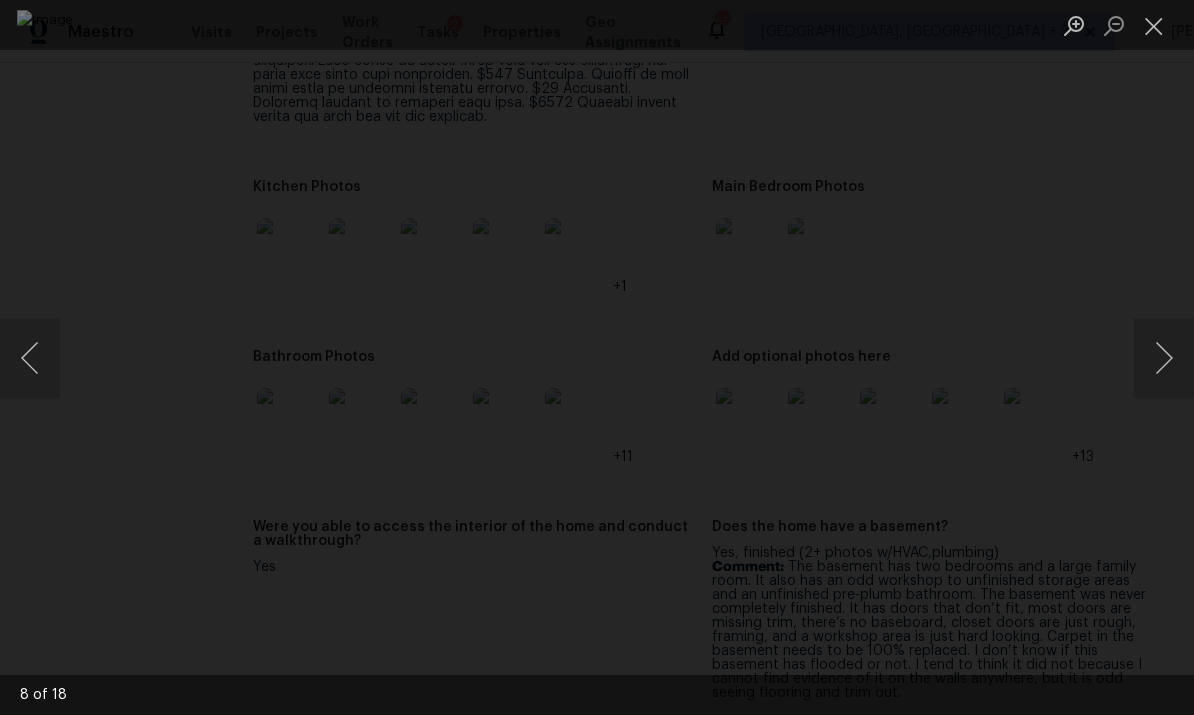 click at bounding box center (1164, 358) 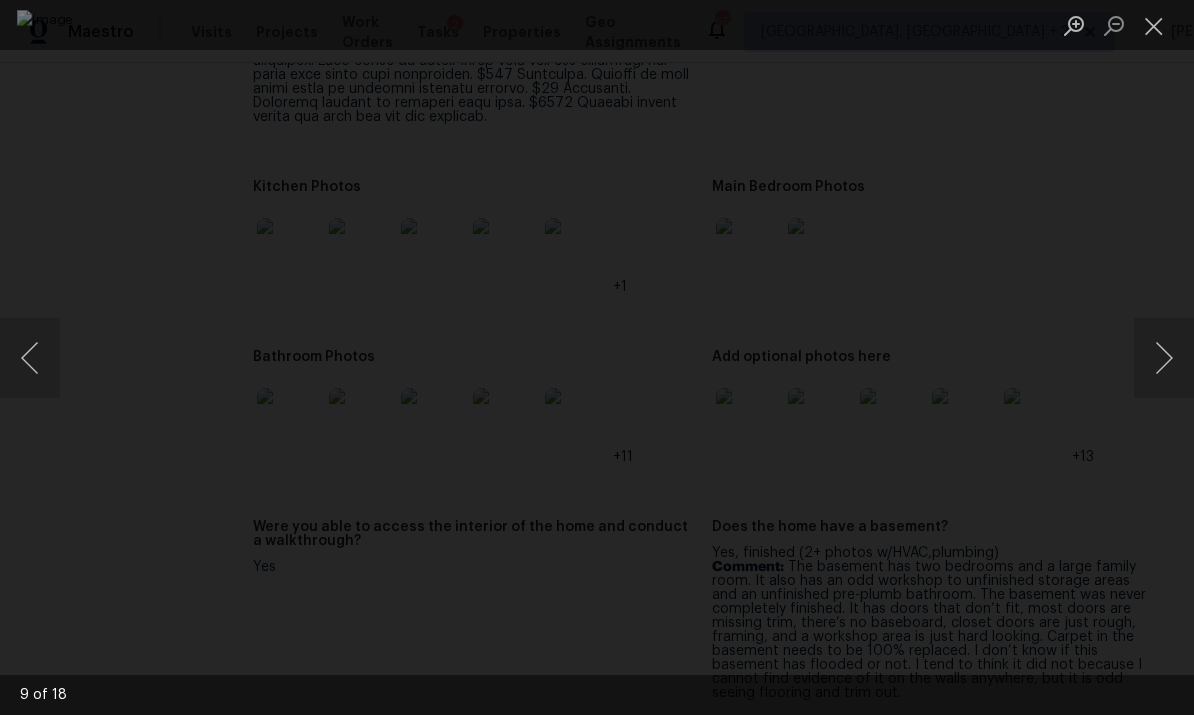 click at bounding box center [1164, 358] 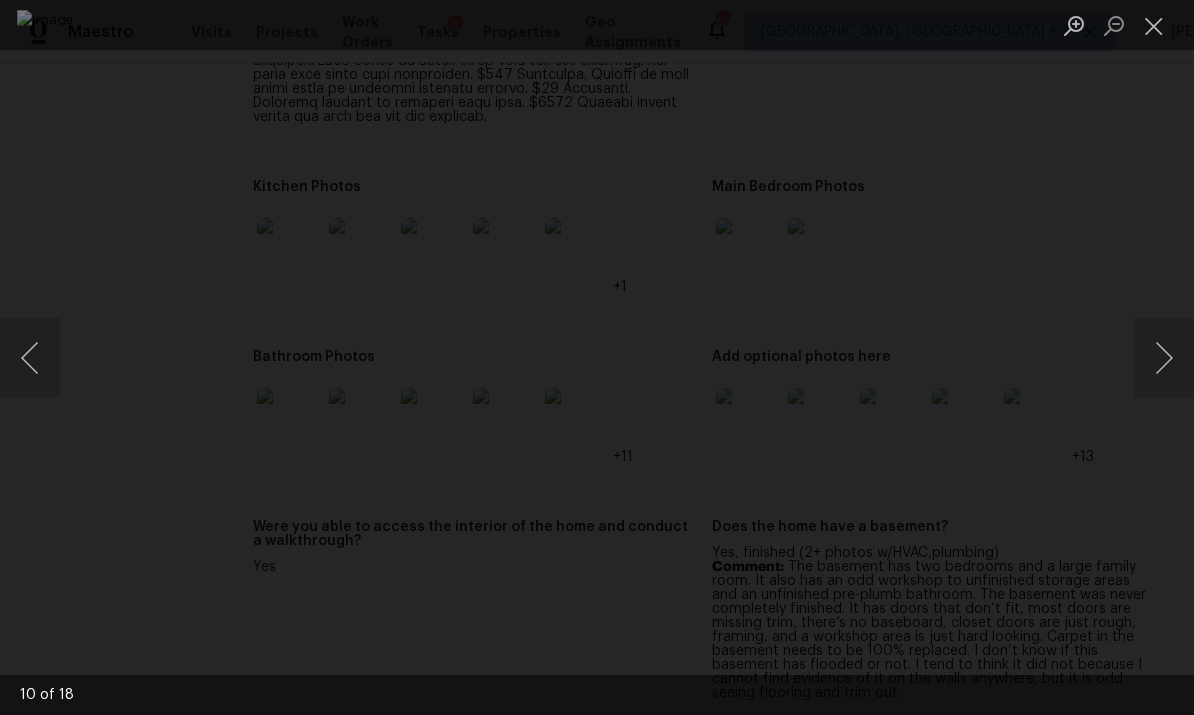 click at bounding box center (1164, 358) 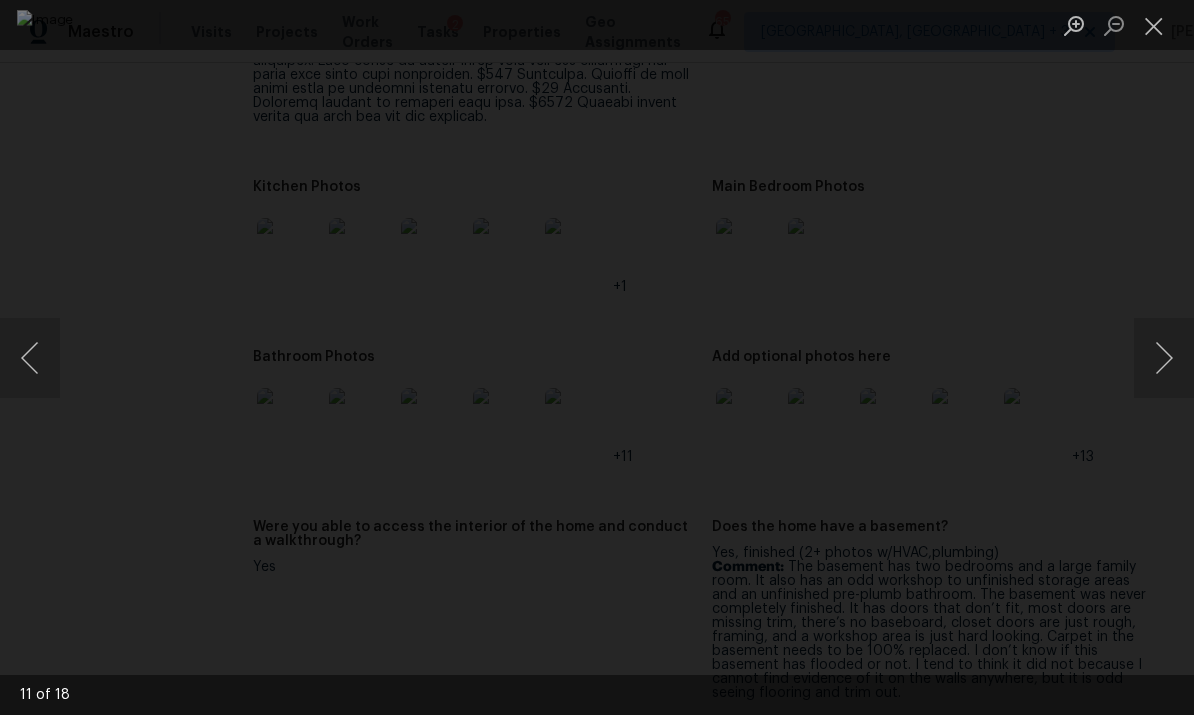 click at bounding box center (1164, 358) 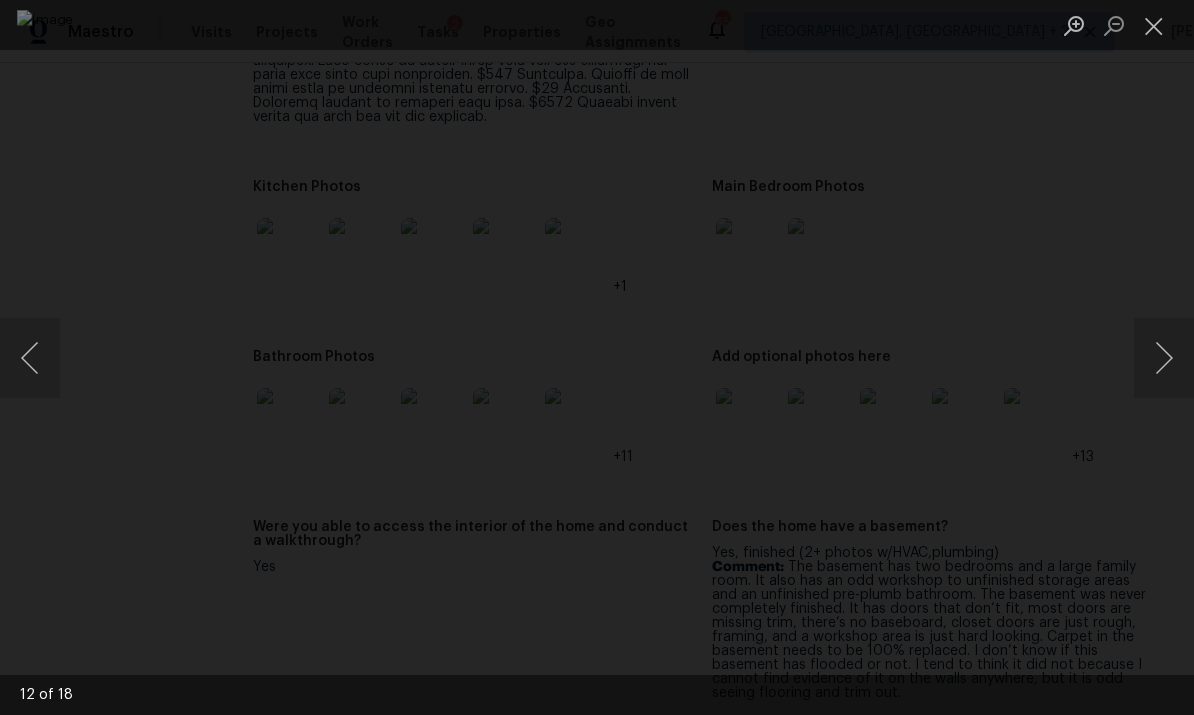 click at bounding box center (1164, 358) 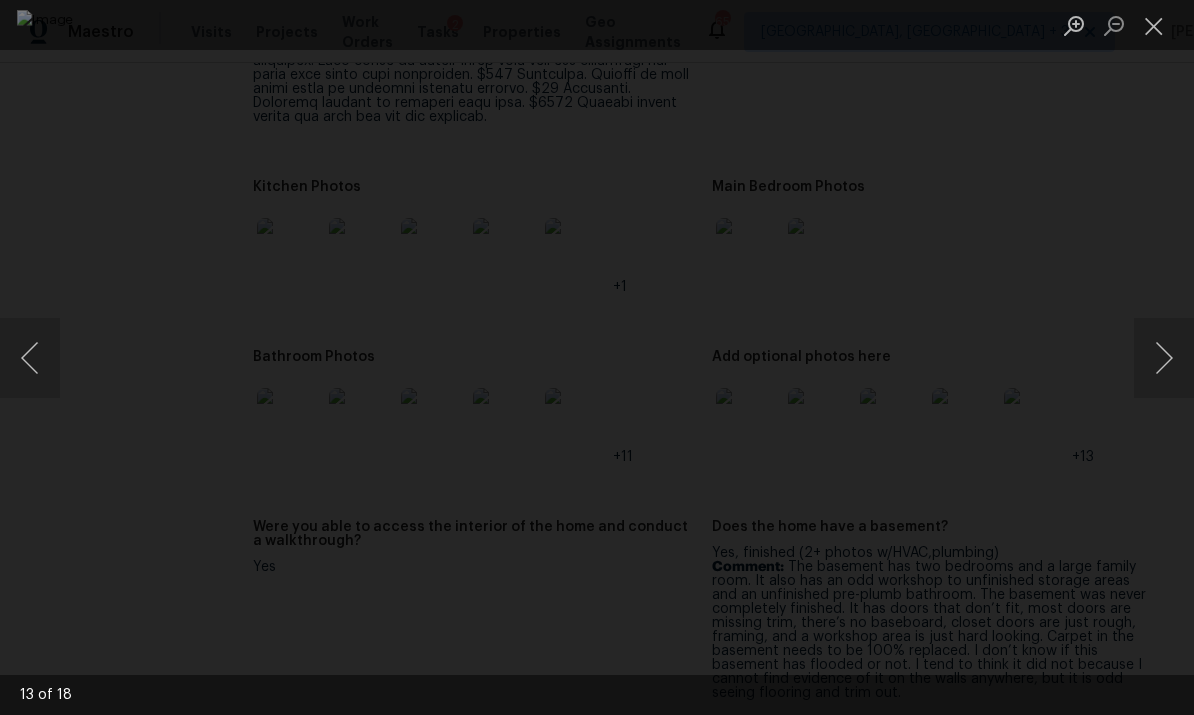 click at bounding box center [1164, 358] 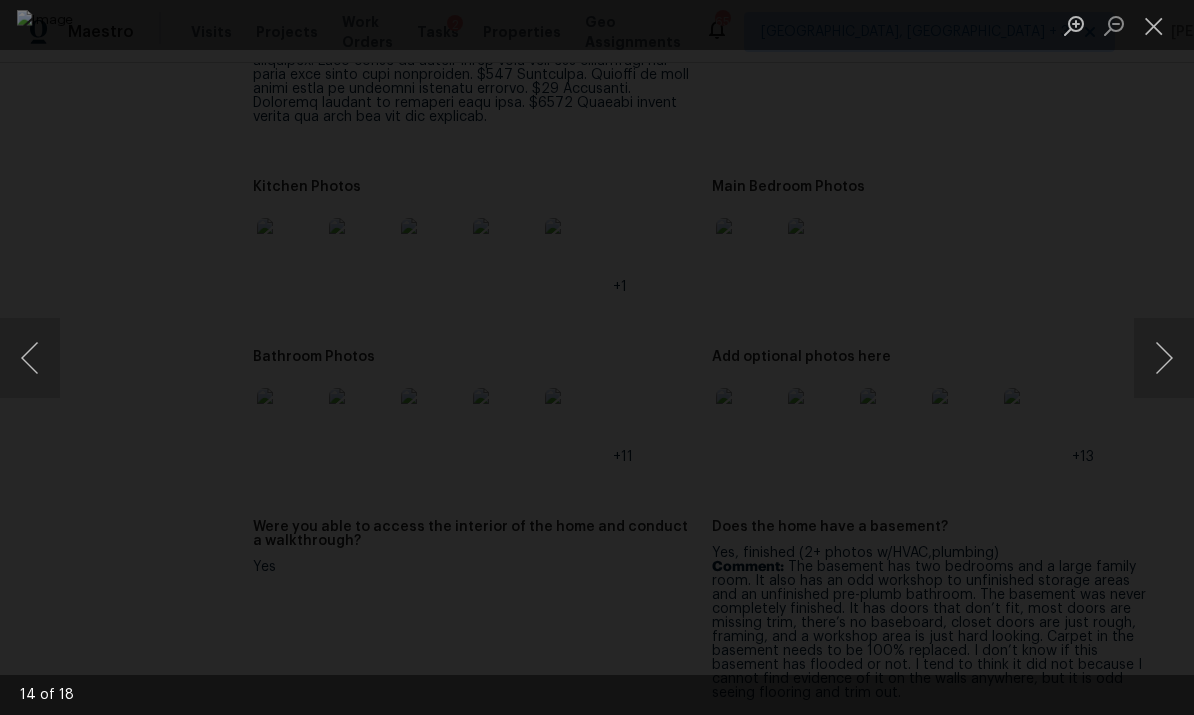 click at bounding box center [1164, 358] 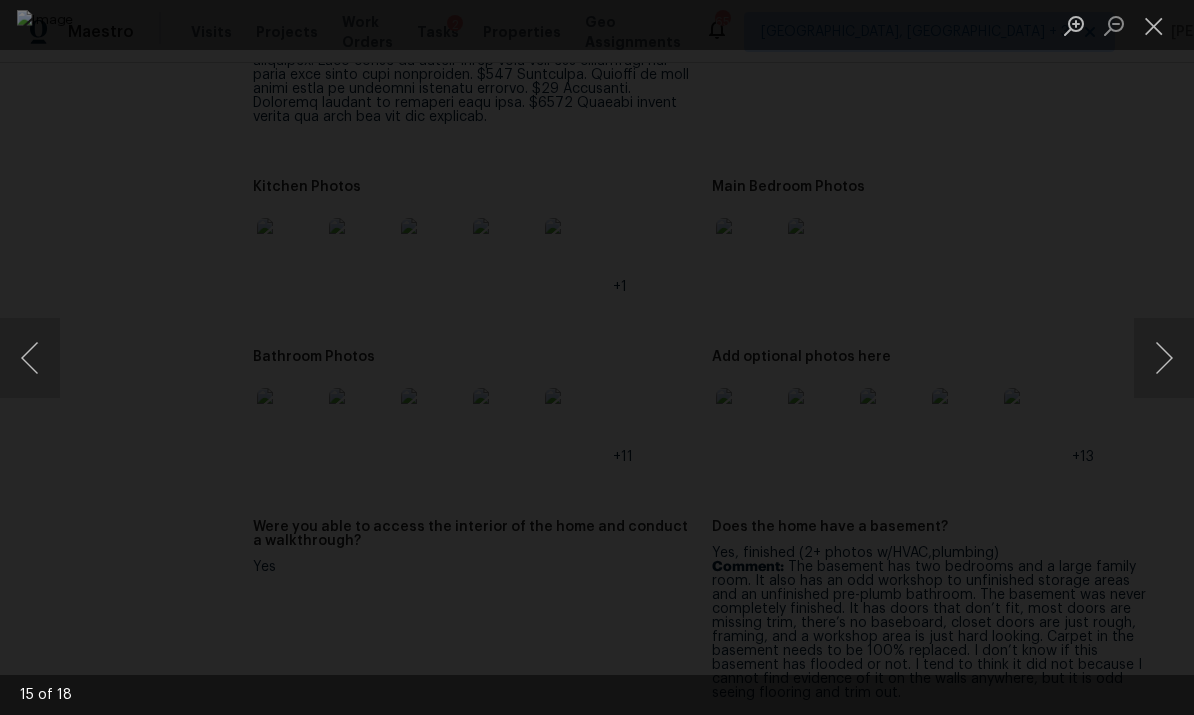 click at bounding box center (1164, 358) 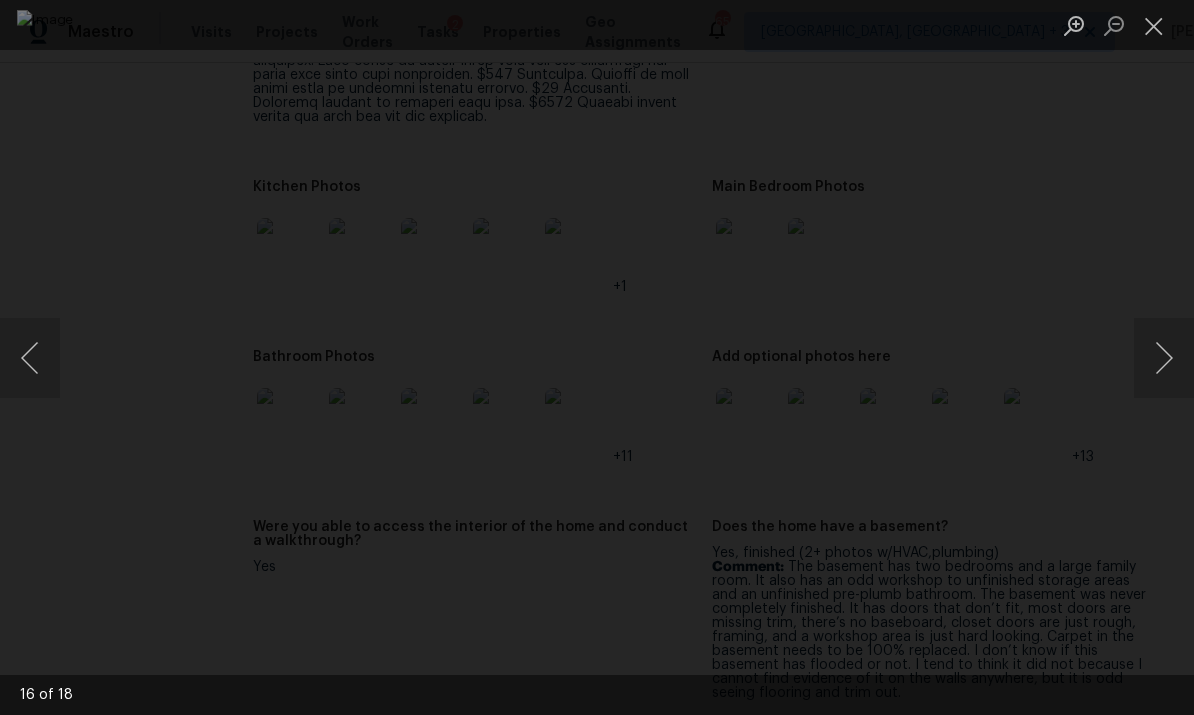 click at bounding box center [30, 358] 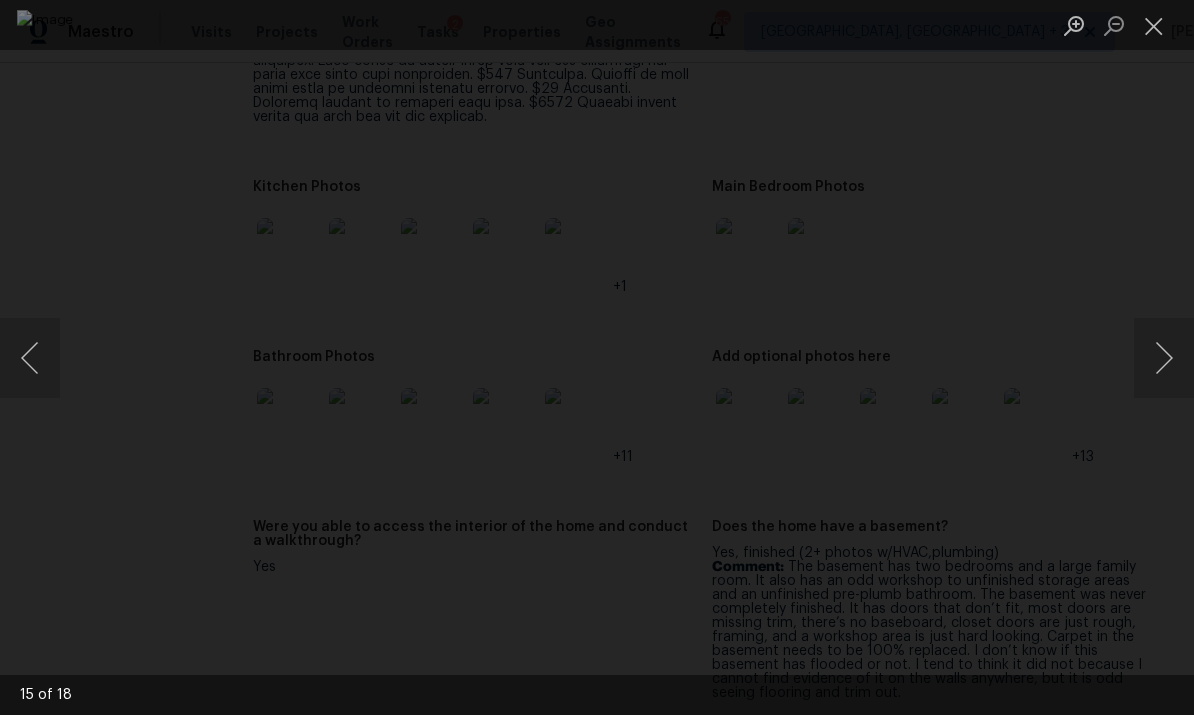 click at bounding box center [1164, 358] 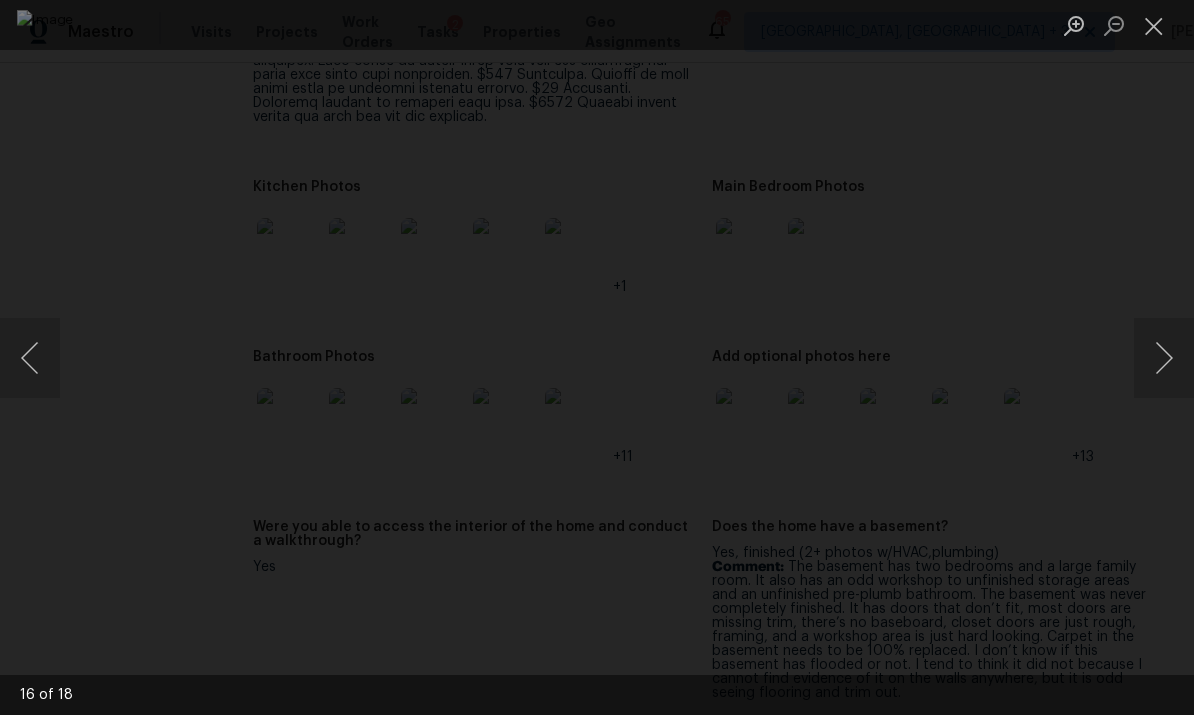 click at bounding box center [1164, 358] 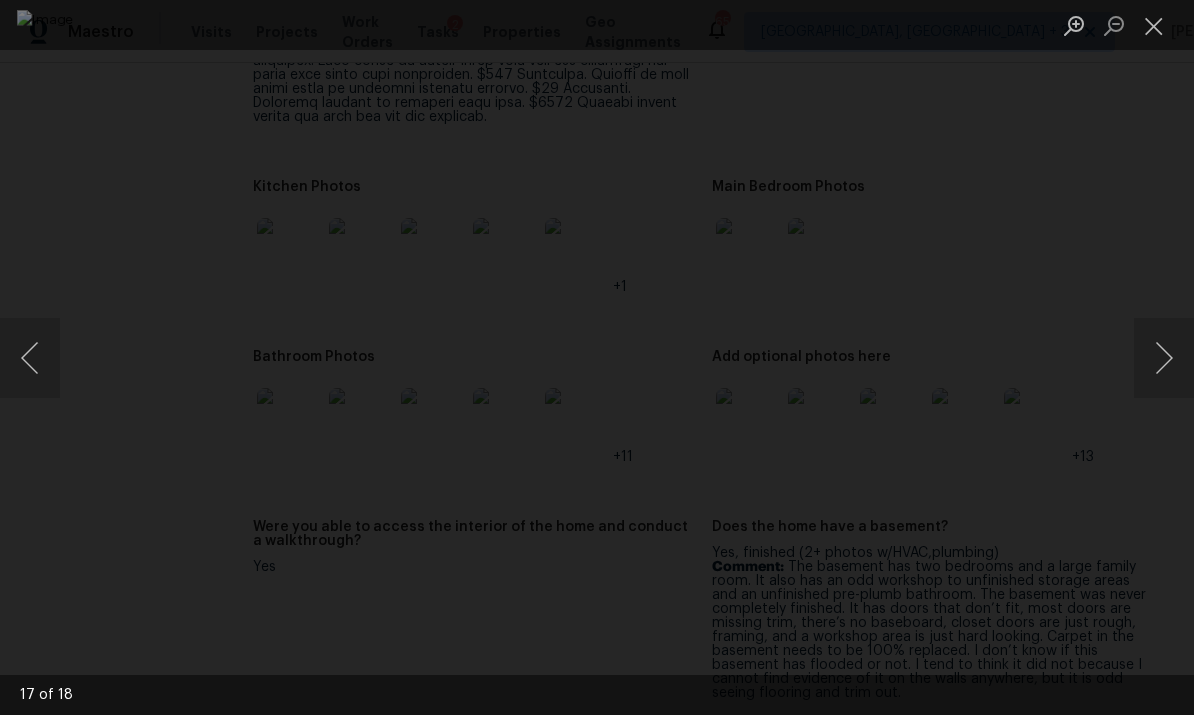 click at bounding box center (1164, 358) 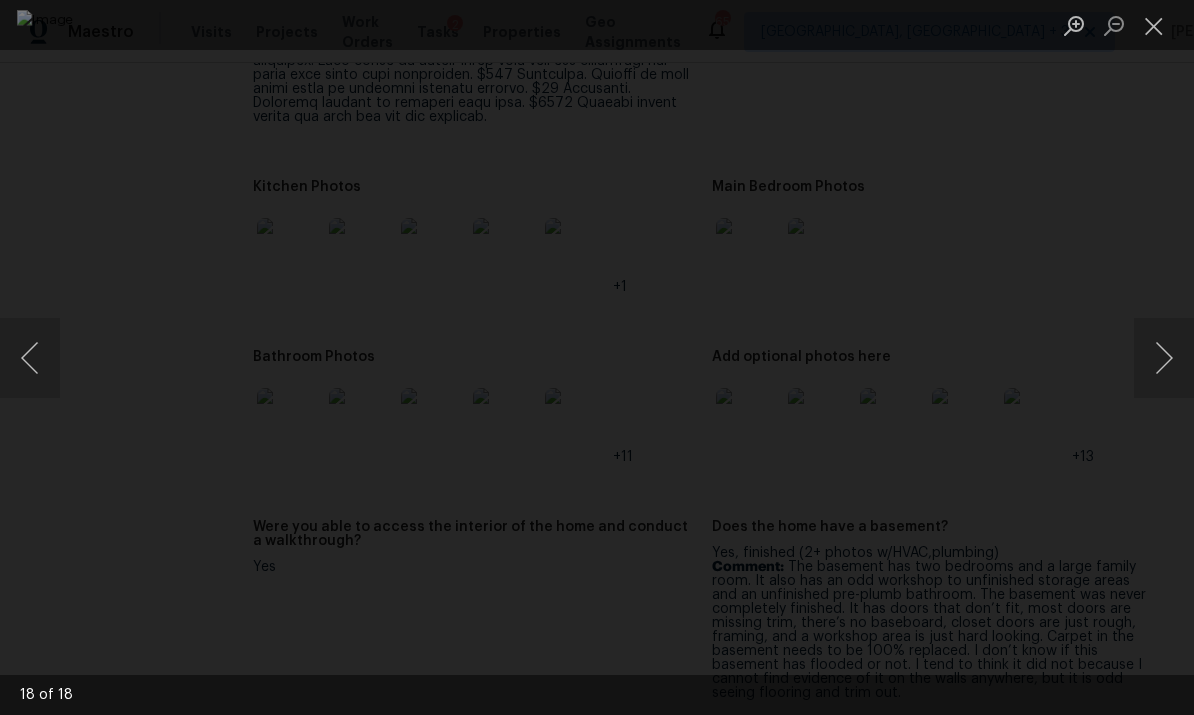 click at bounding box center (1164, 358) 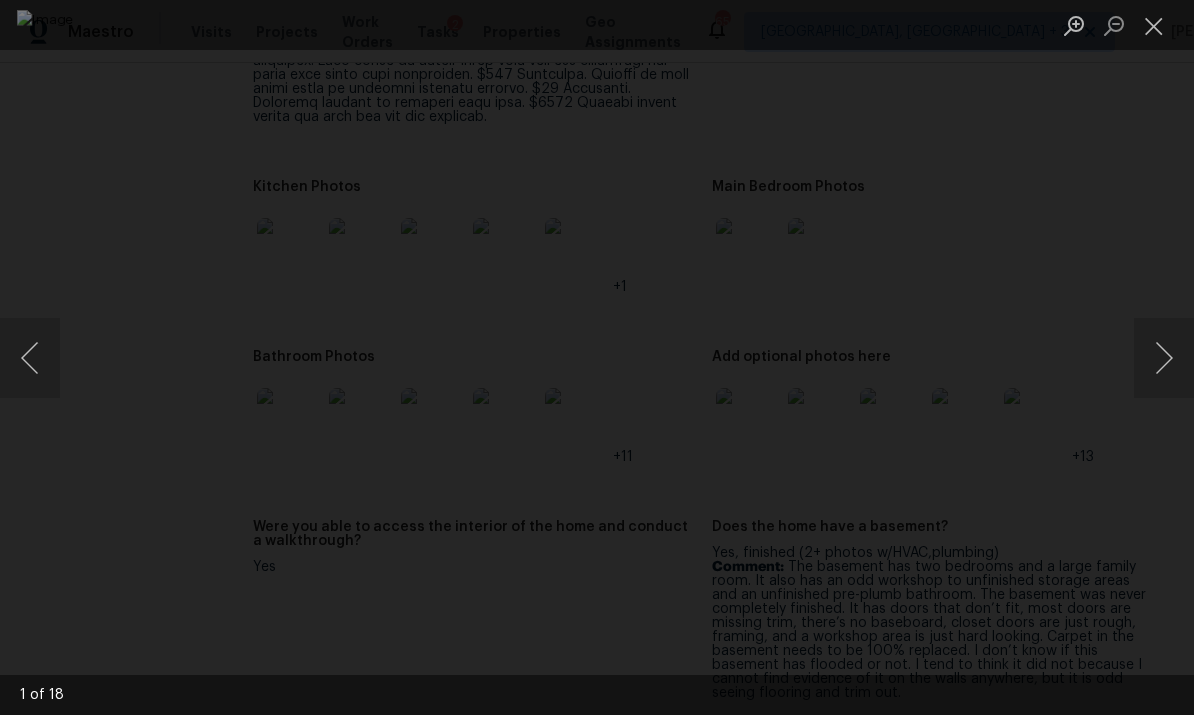 click at bounding box center (1154, 25) 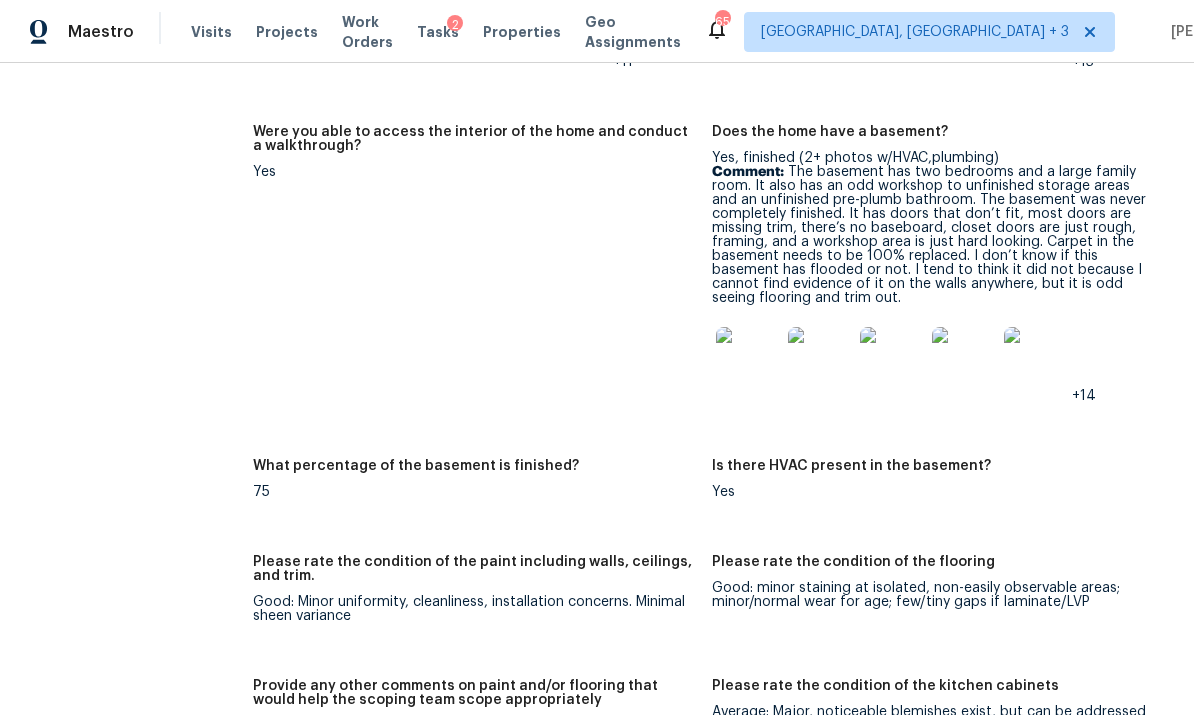 scroll, scrollTop: 3713, scrollLeft: 0, axis: vertical 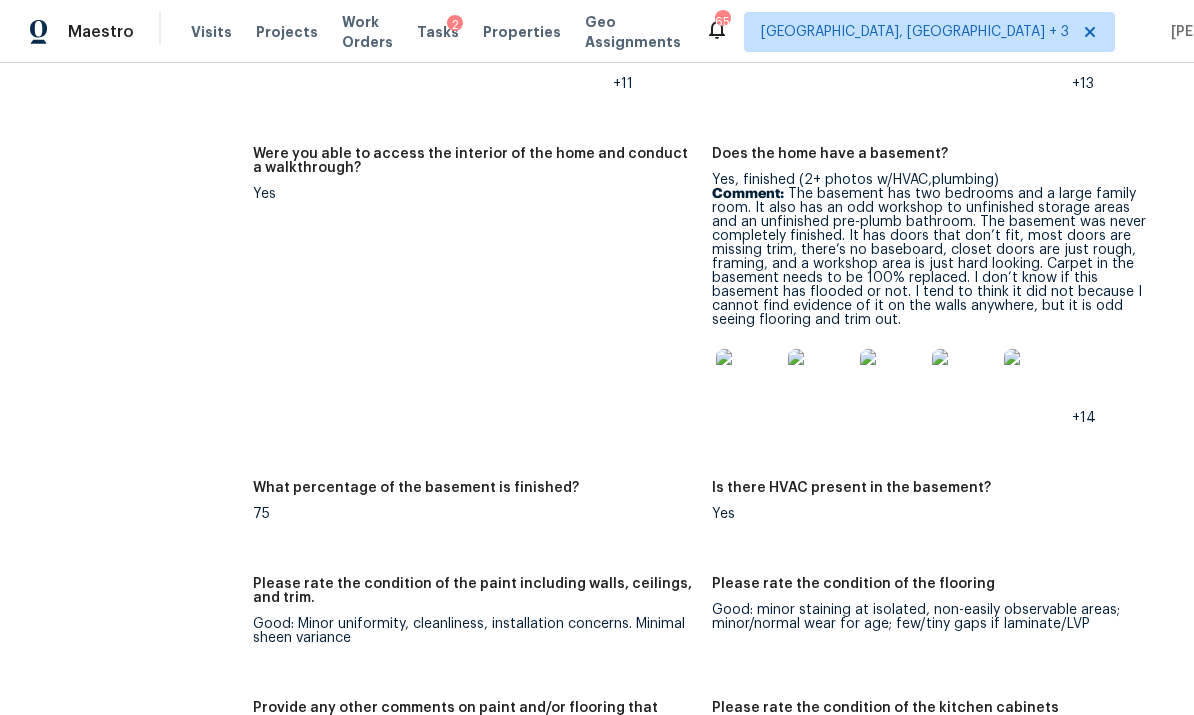 click at bounding box center [748, 381] 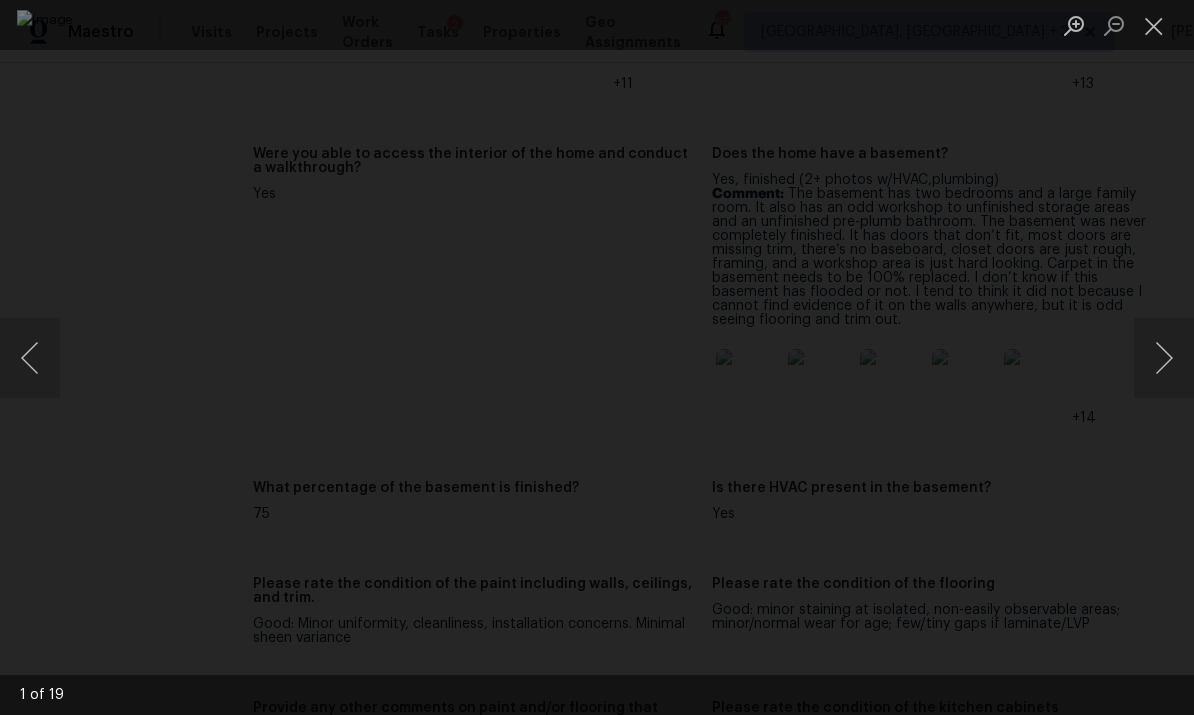 click at bounding box center (1164, 358) 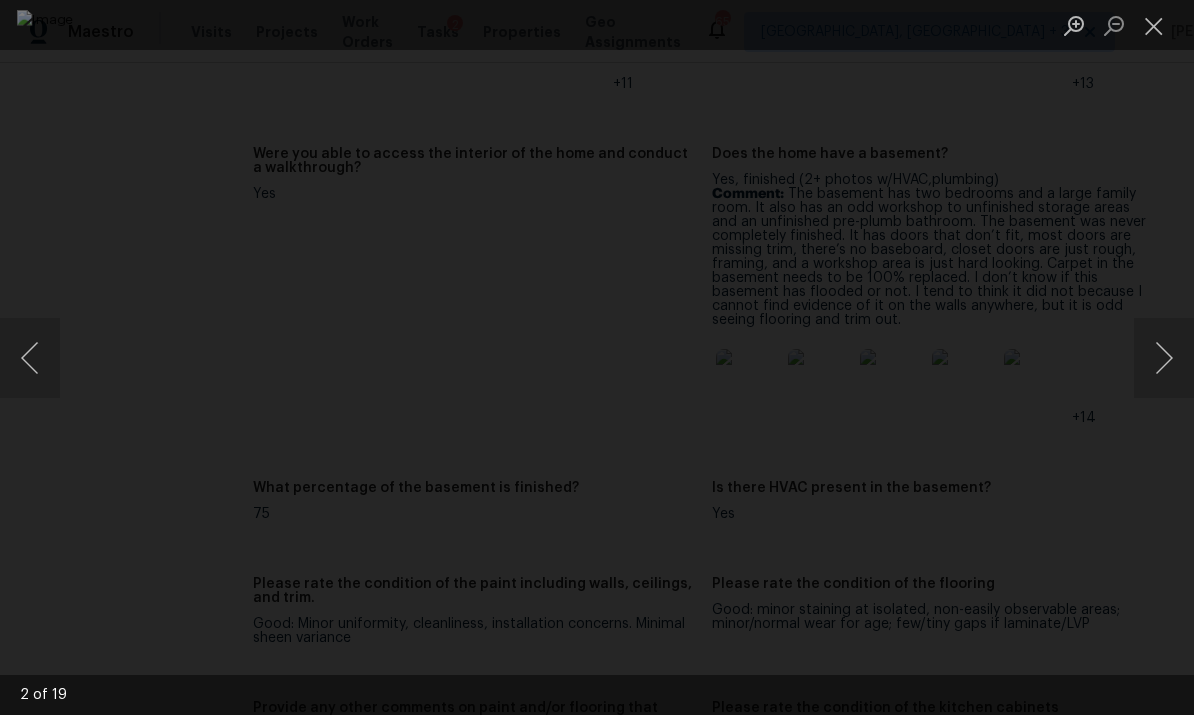 click at bounding box center (1164, 358) 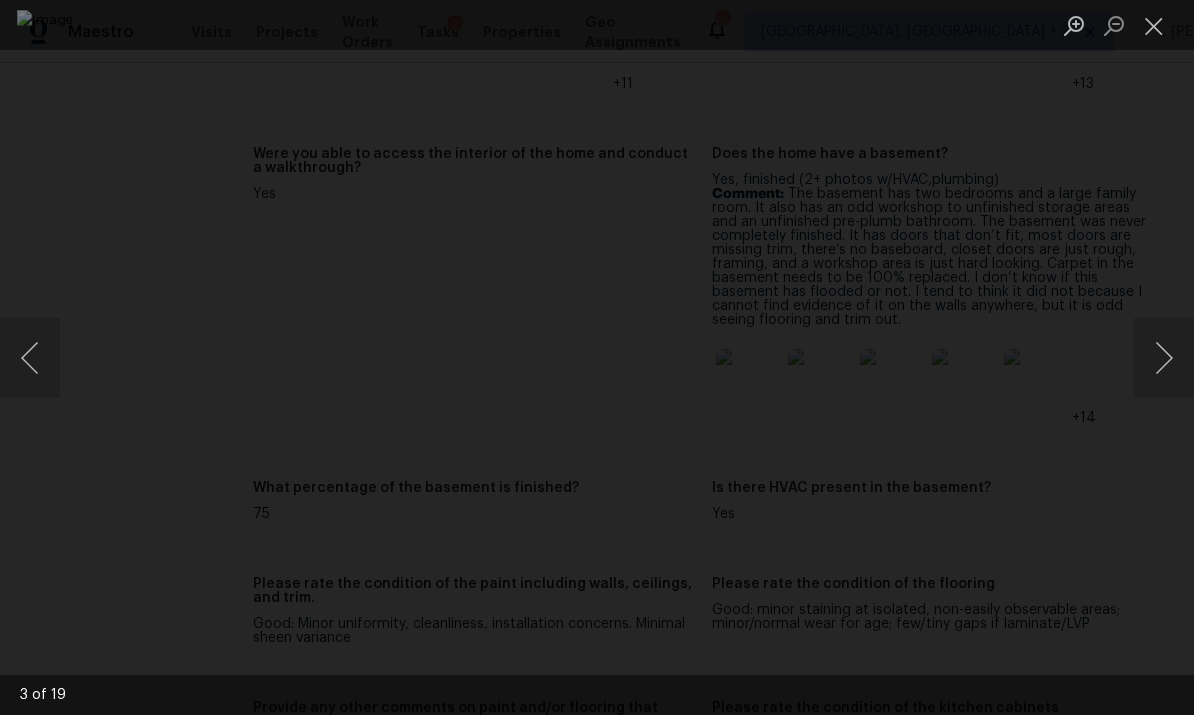 click at bounding box center (1164, 358) 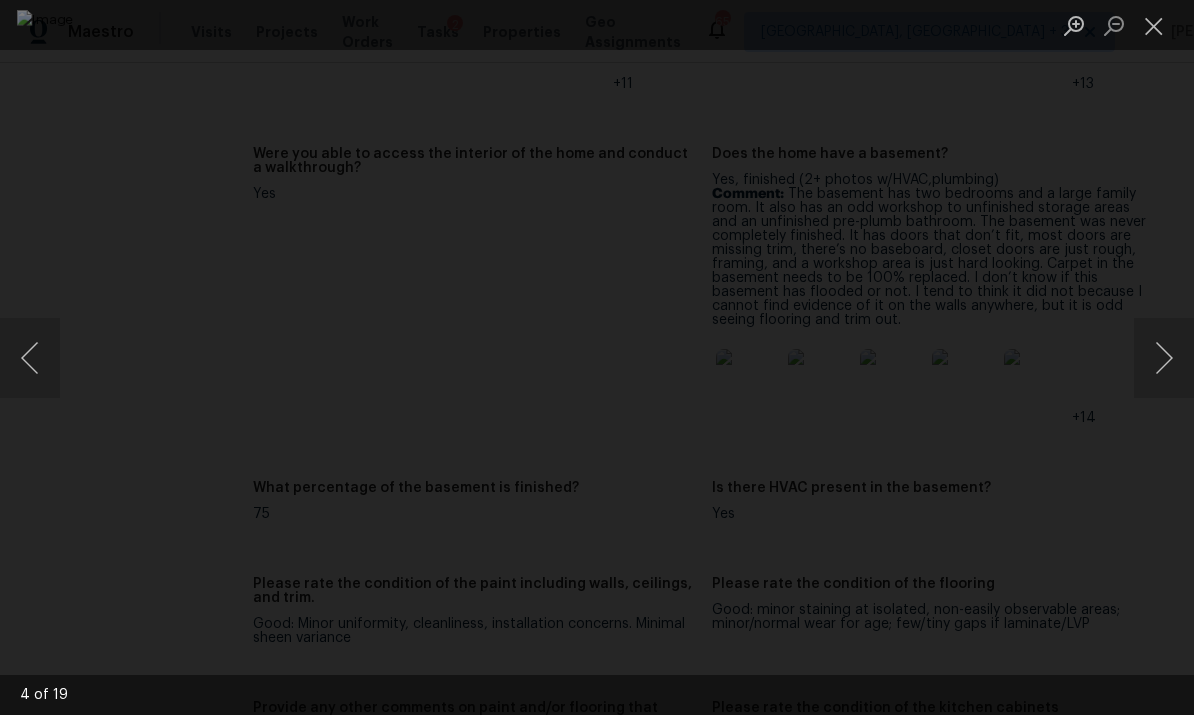 click at bounding box center [1164, 358] 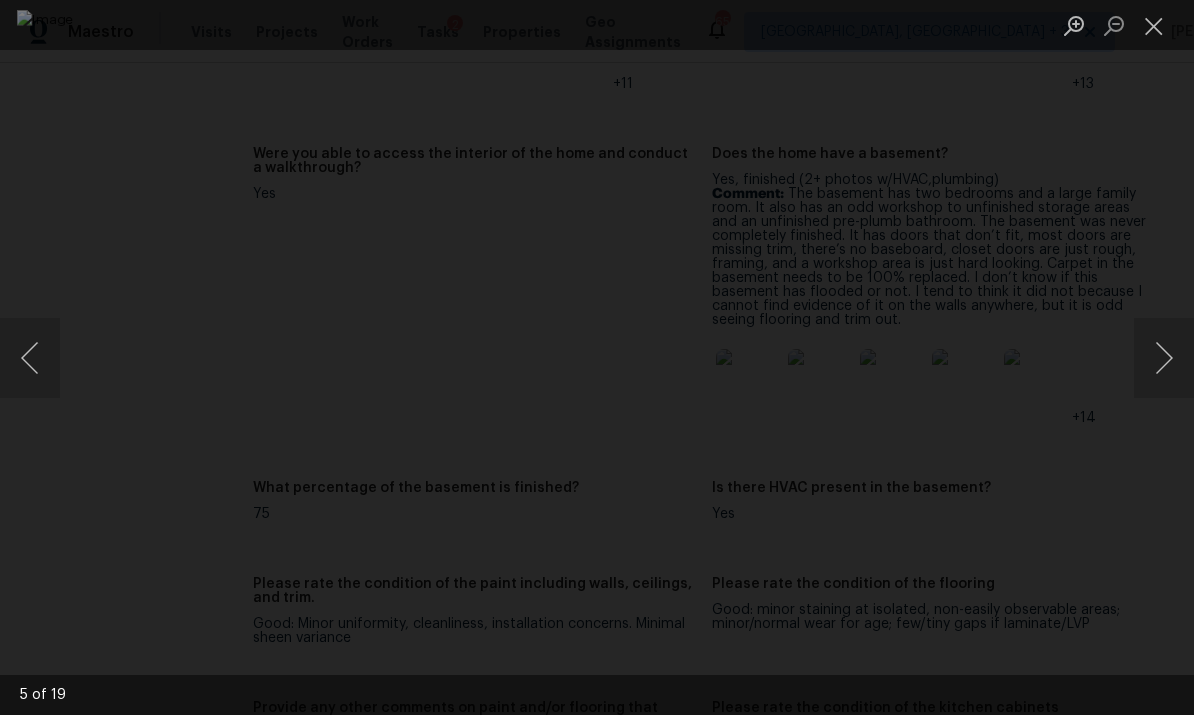 click at bounding box center (1164, 358) 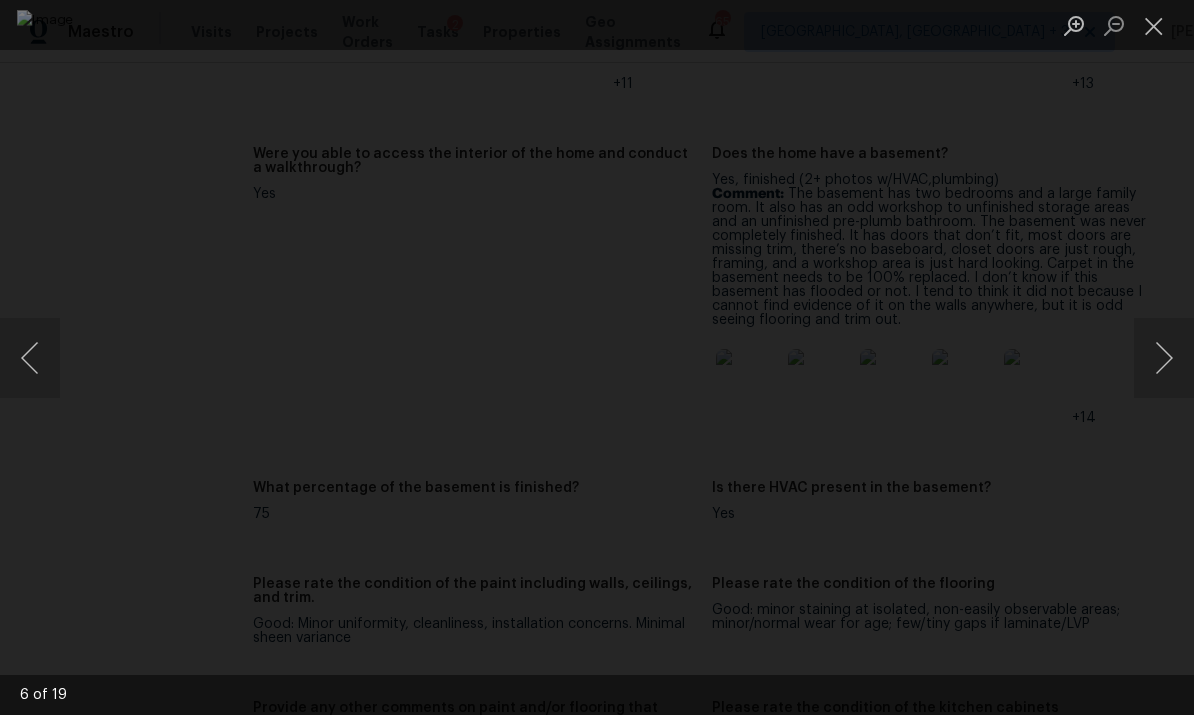 click at bounding box center [1164, 358] 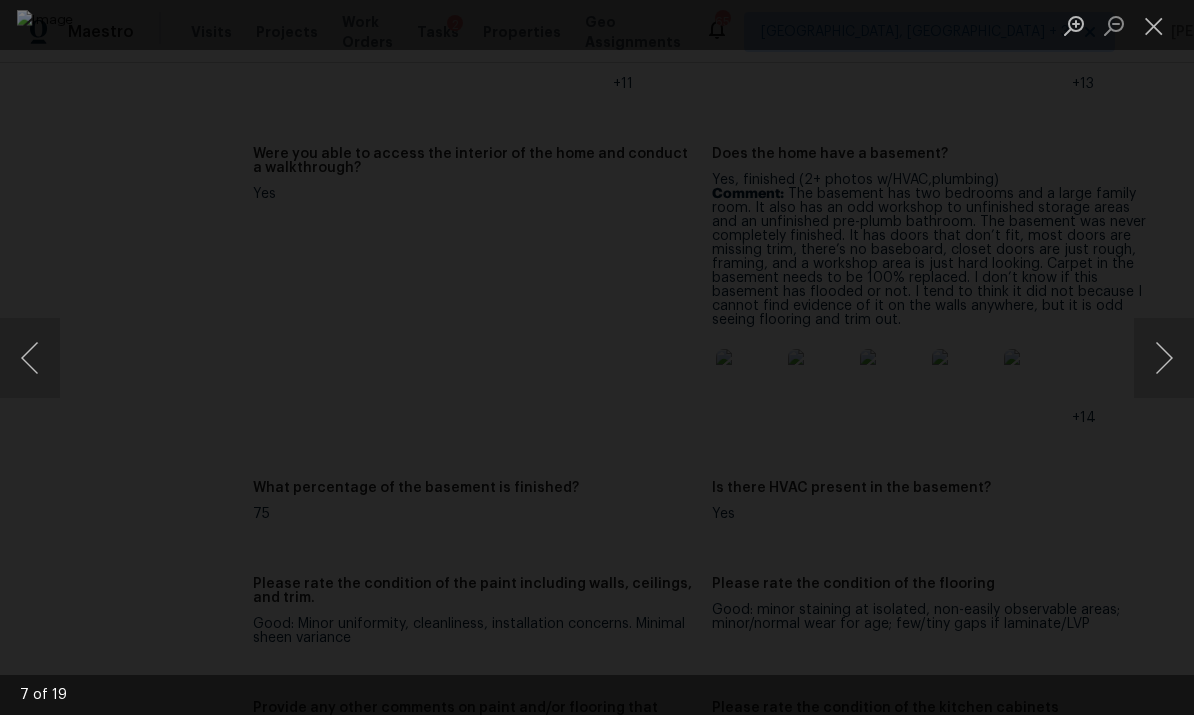 click at bounding box center [30, 358] 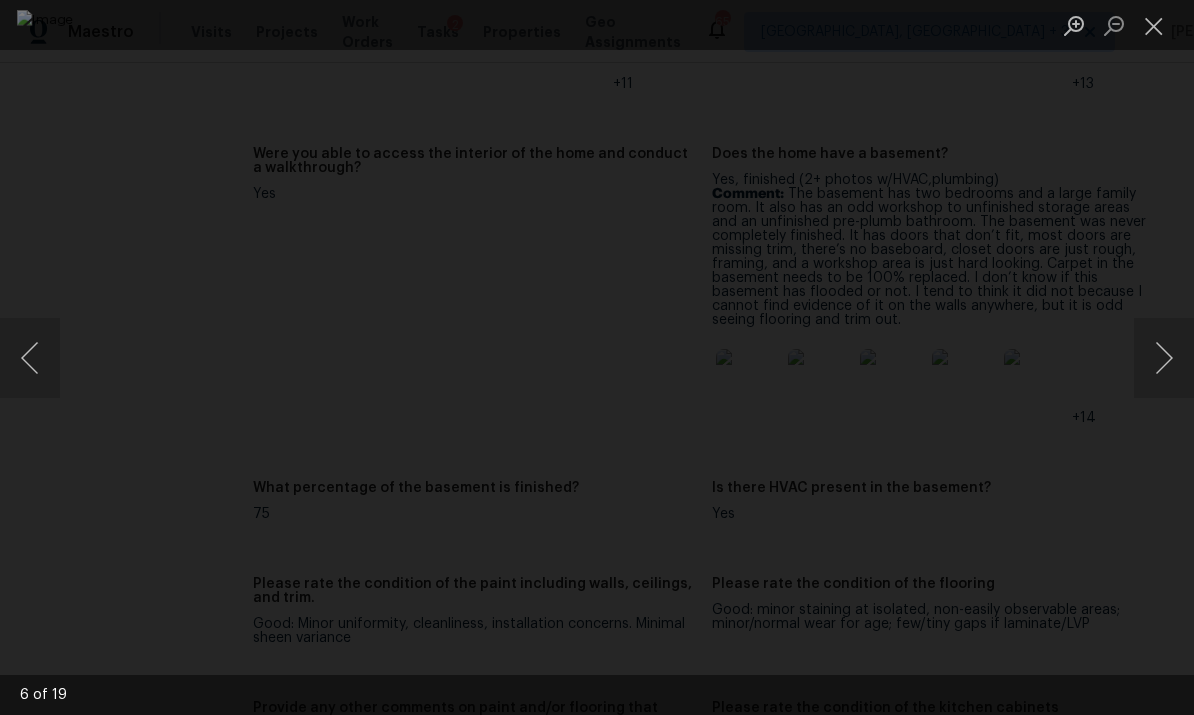 click at bounding box center (1164, 358) 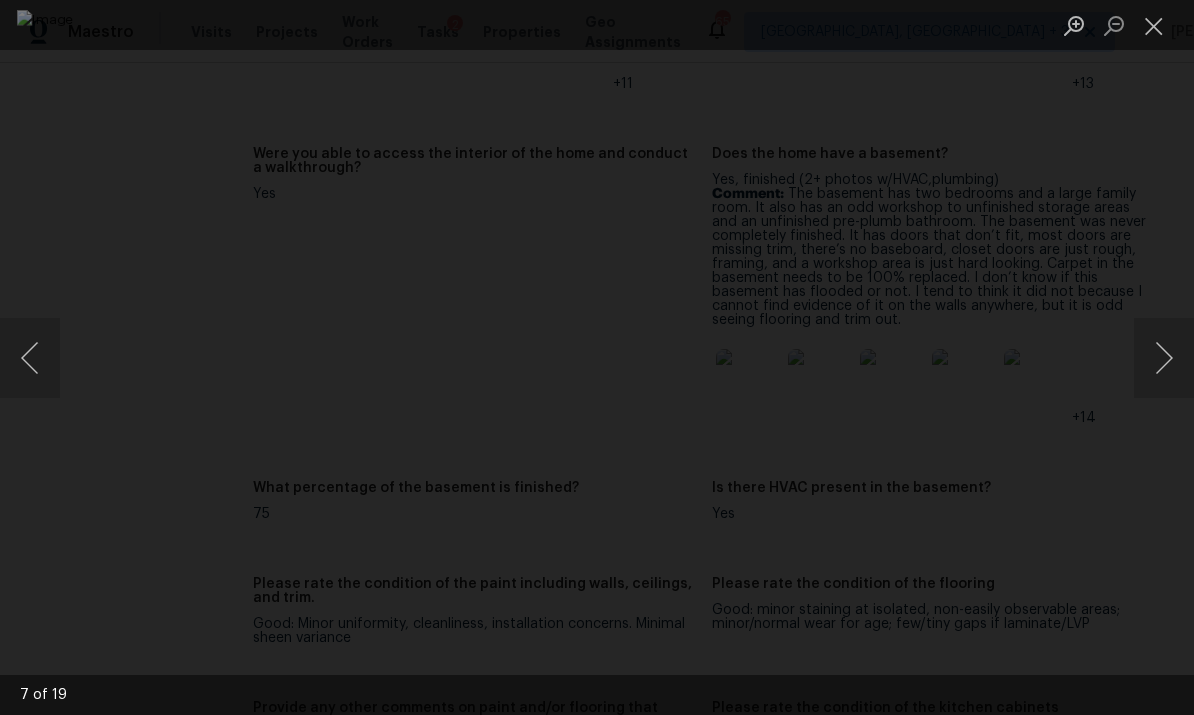 click at bounding box center [1164, 358] 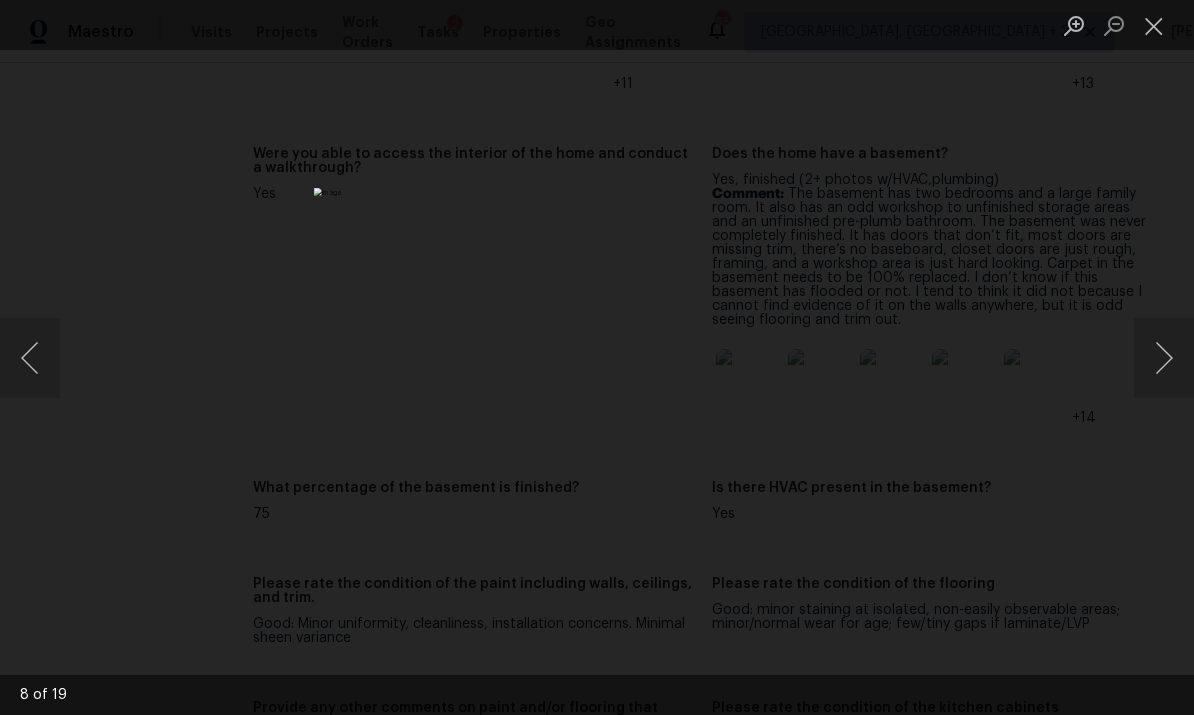 click at bounding box center [1164, 358] 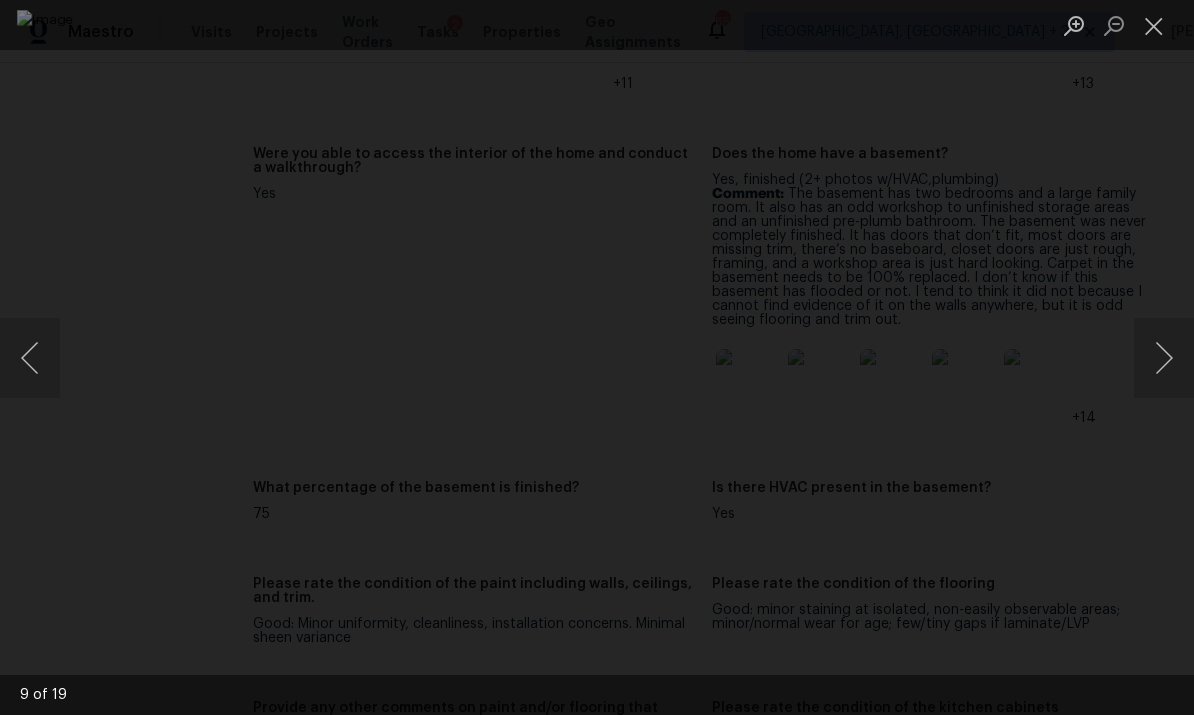click at bounding box center (1164, 358) 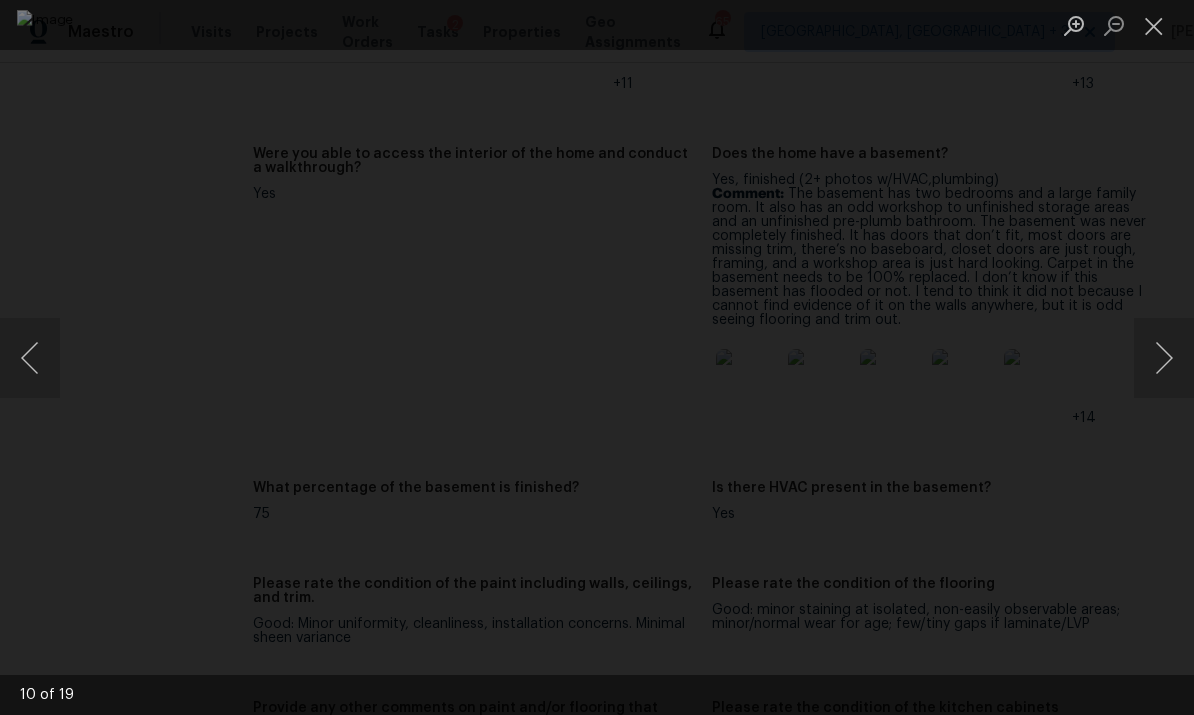 click at bounding box center [1164, 358] 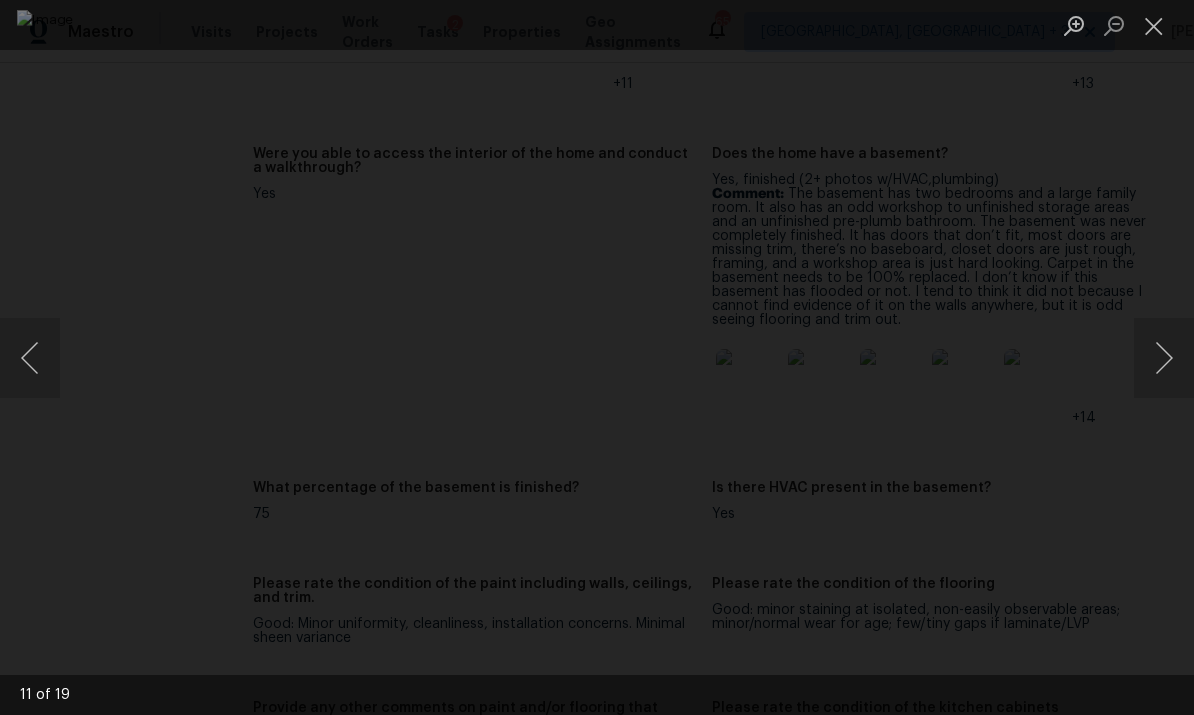 click at bounding box center (1164, 358) 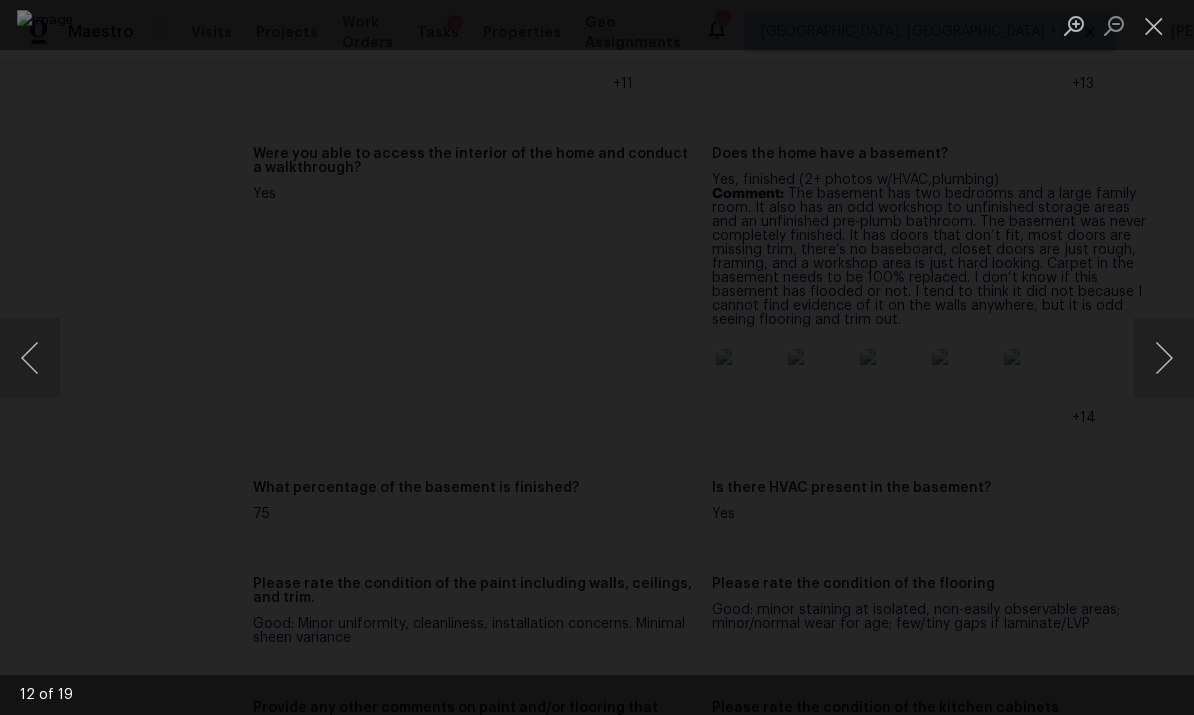 click at bounding box center [1164, 358] 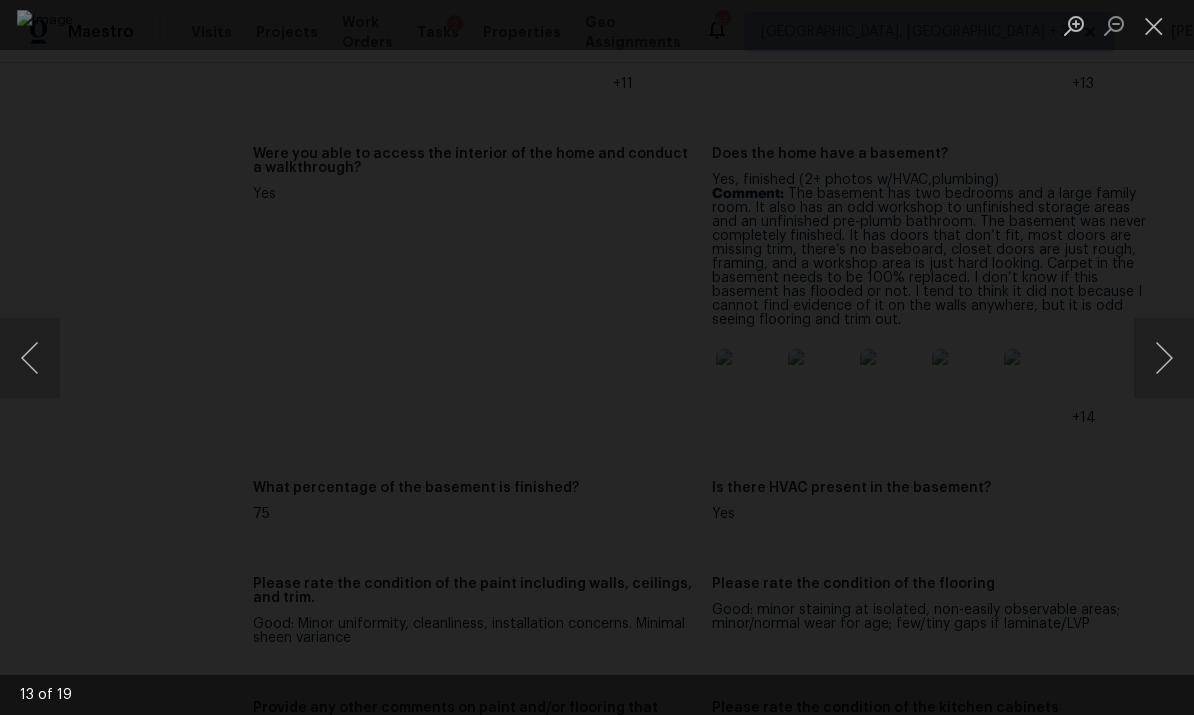 click at bounding box center (1164, 358) 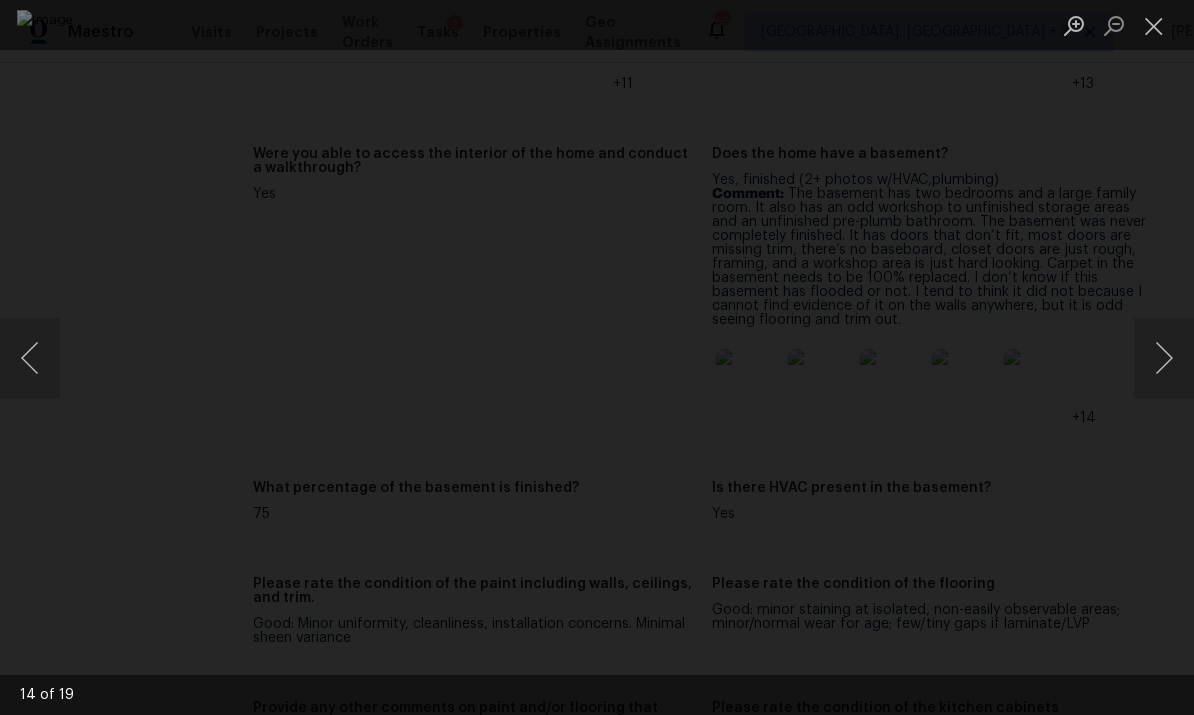 click at bounding box center (1164, 358) 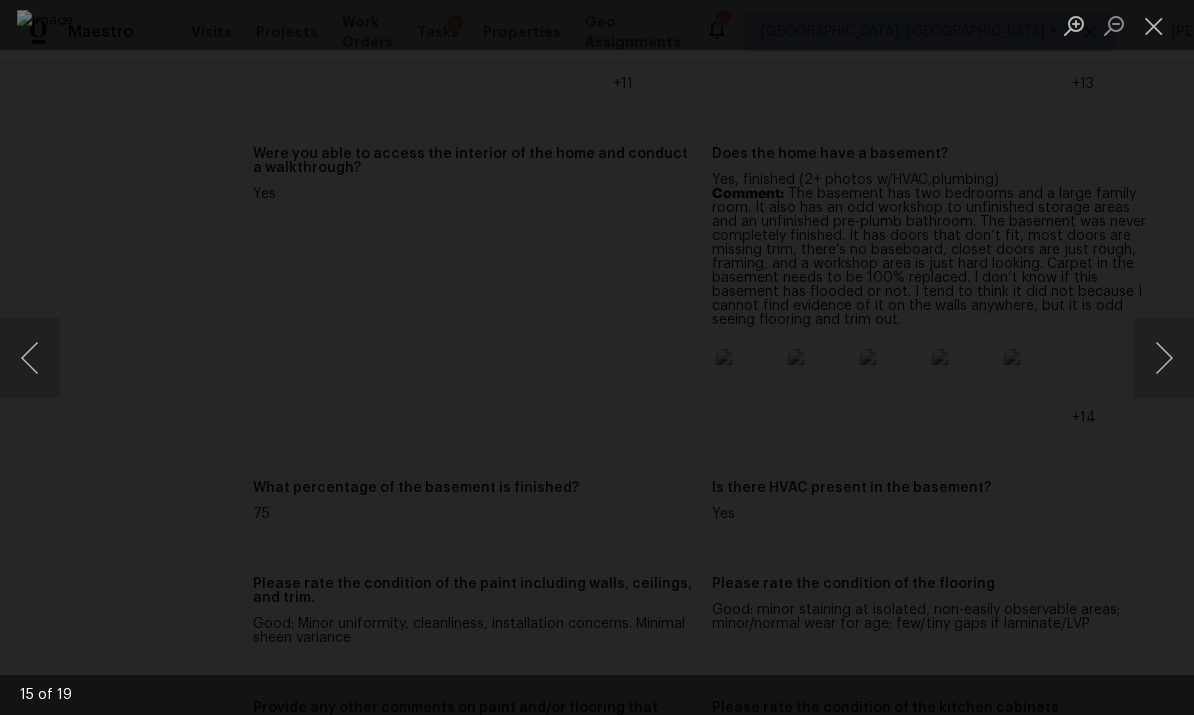 click at bounding box center [1164, 358] 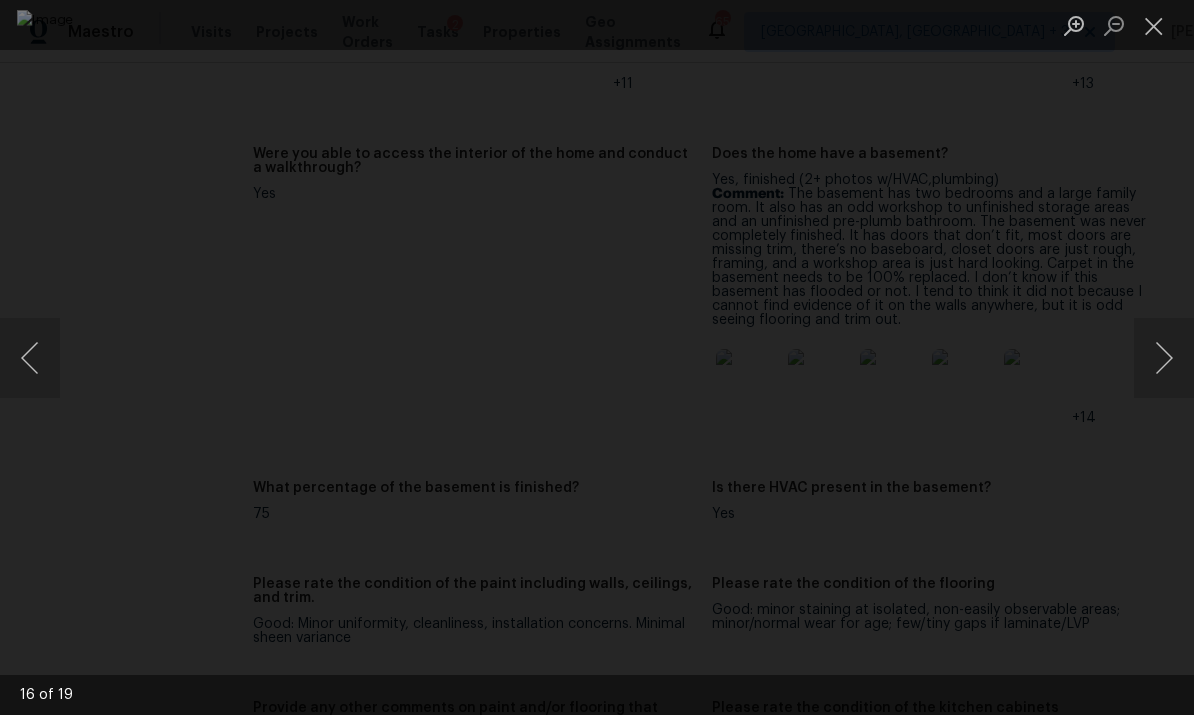 click at bounding box center [1164, 358] 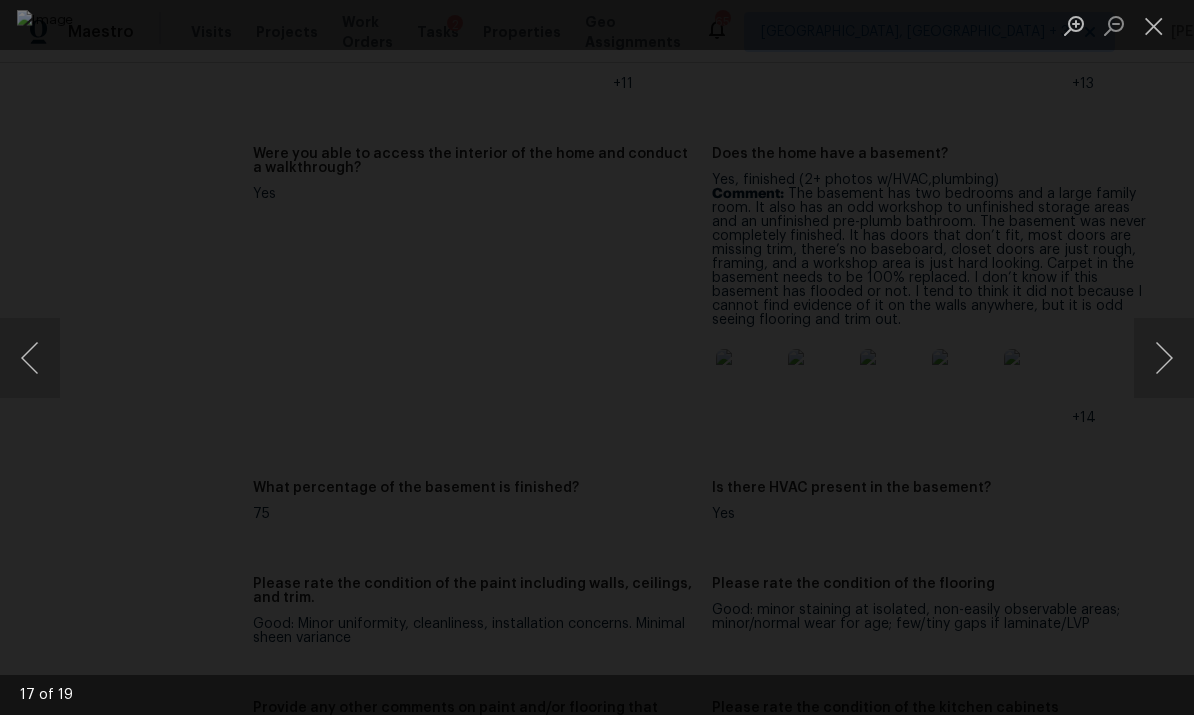 click at bounding box center [1164, 358] 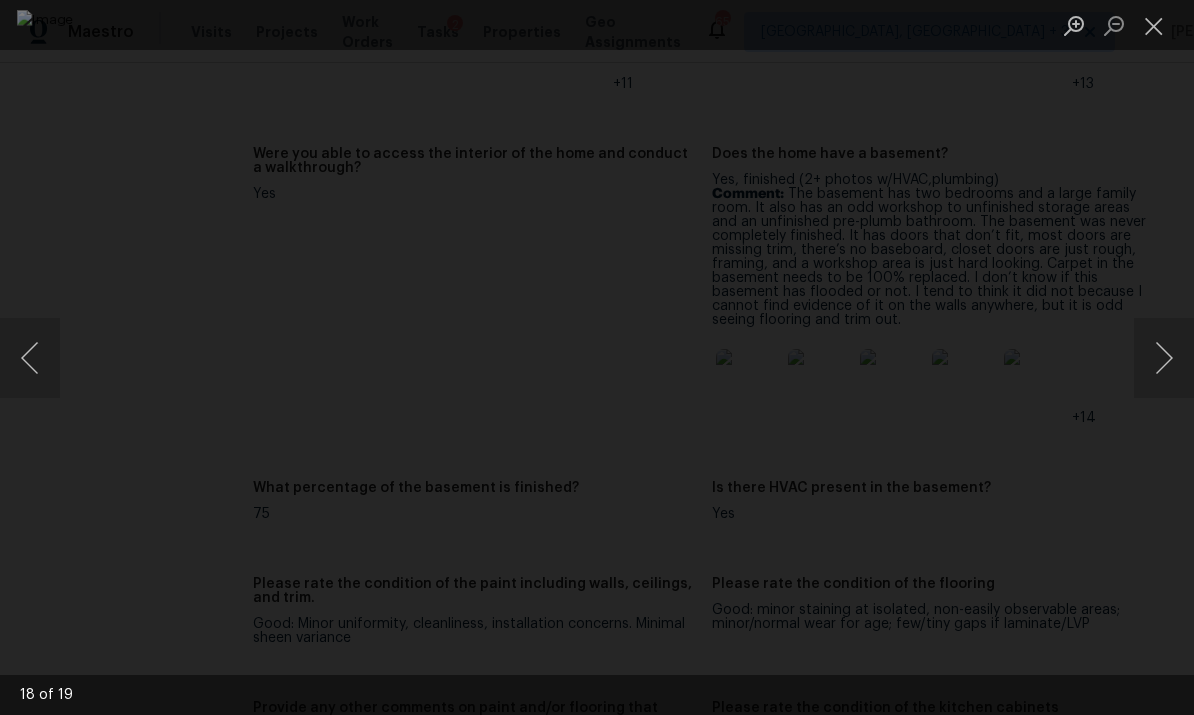 click at bounding box center (1164, 358) 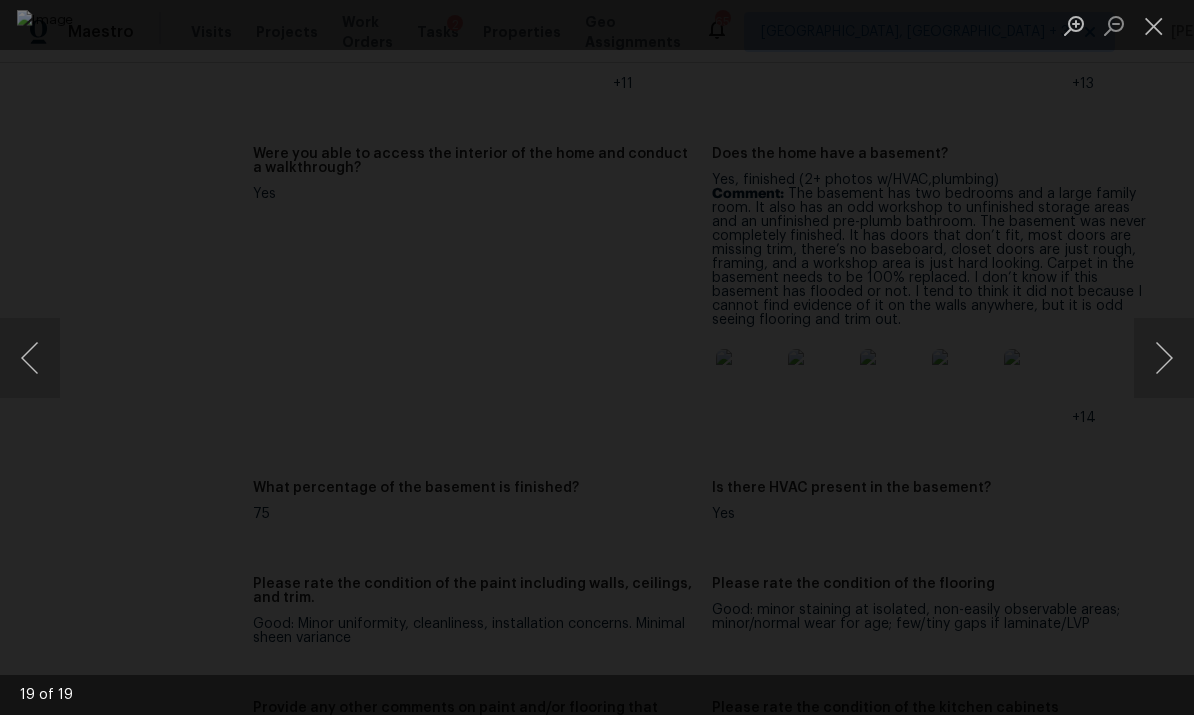 click at bounding box center [1154, 25] 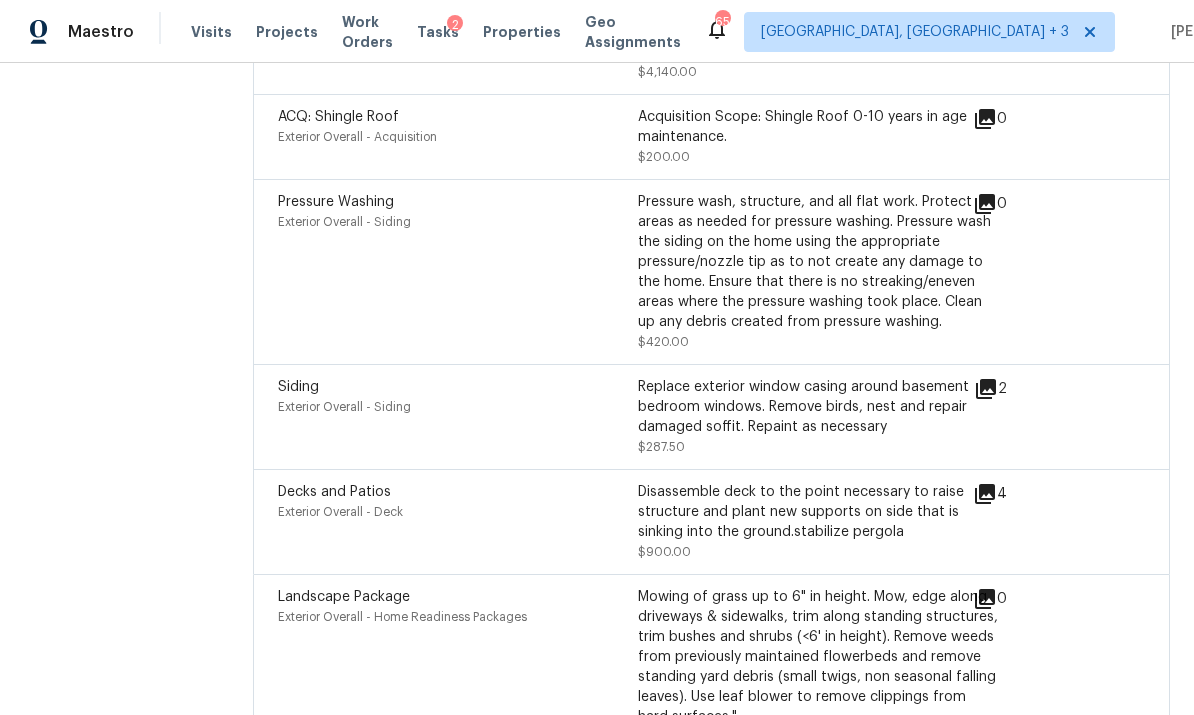 scroll, scrollTop: 6732, scrollLeft: 0, axis: vertical 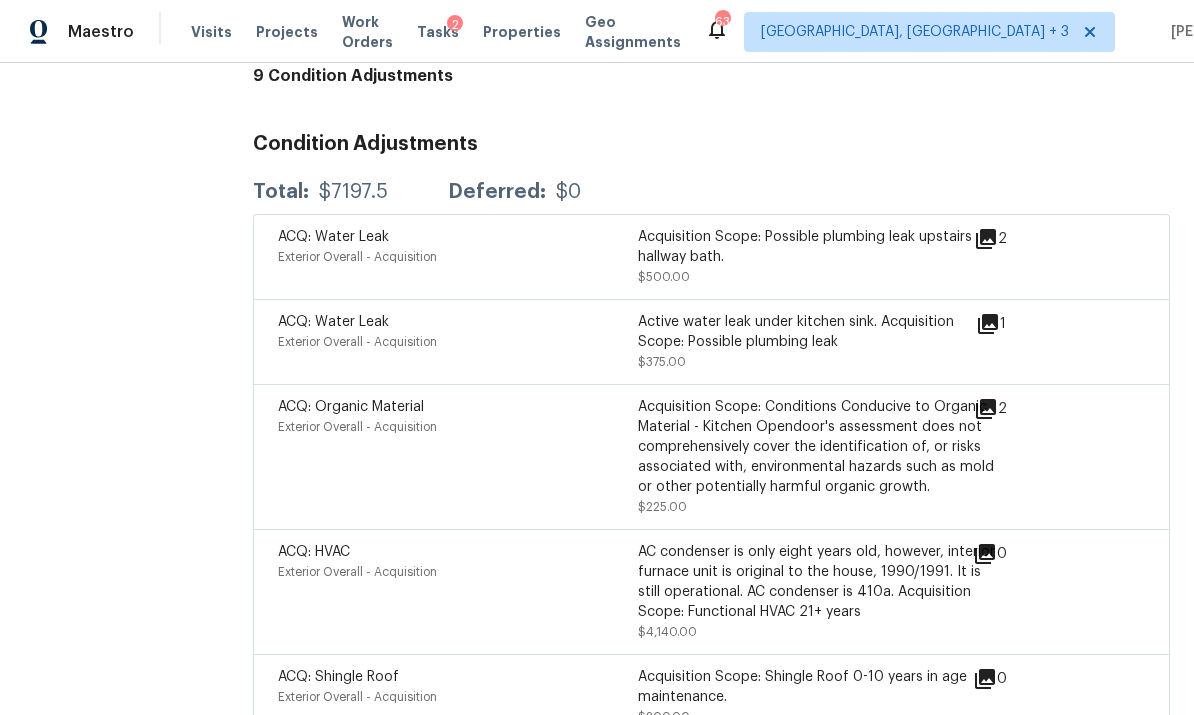 click on "Visits" at bounding box center (211, 32) 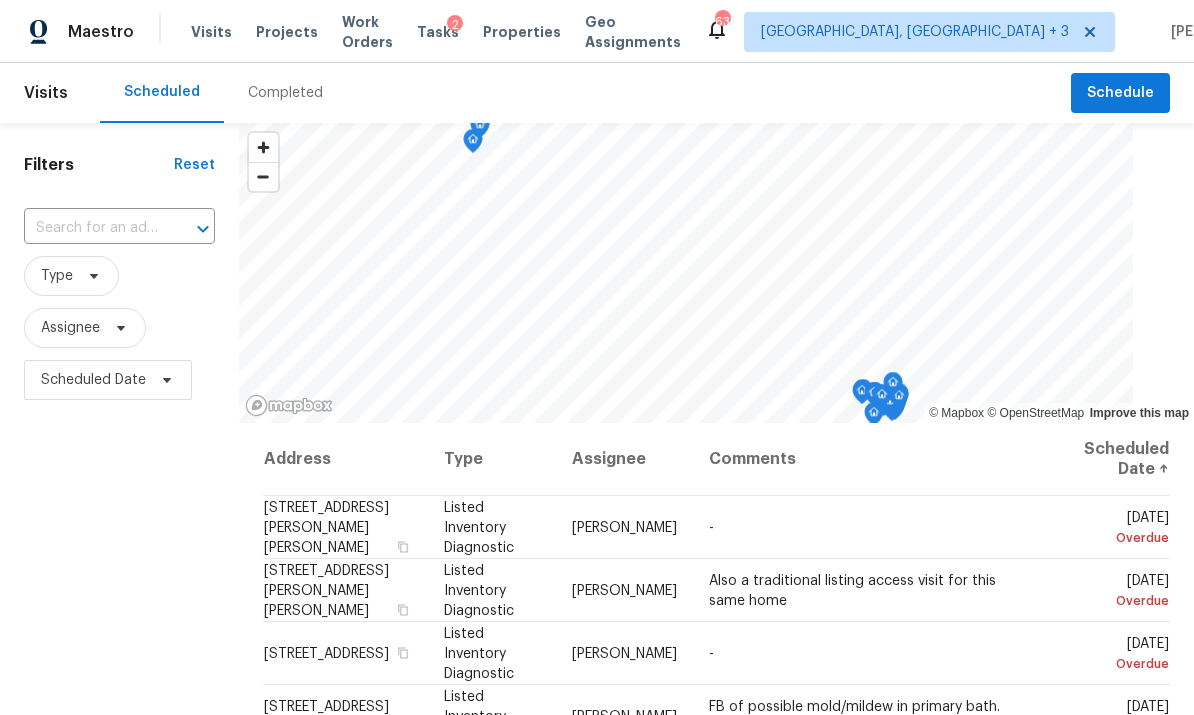 click on "Completed" at bounding box center (285, 93) 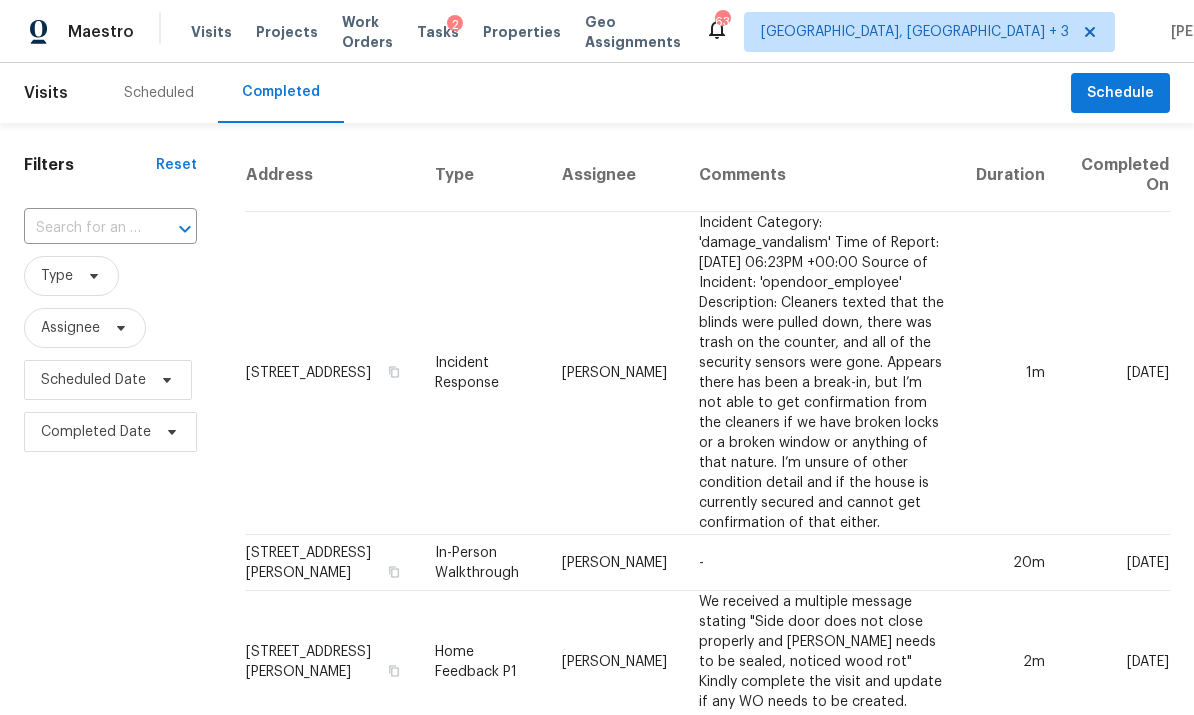click at bounding box center (82, 228) 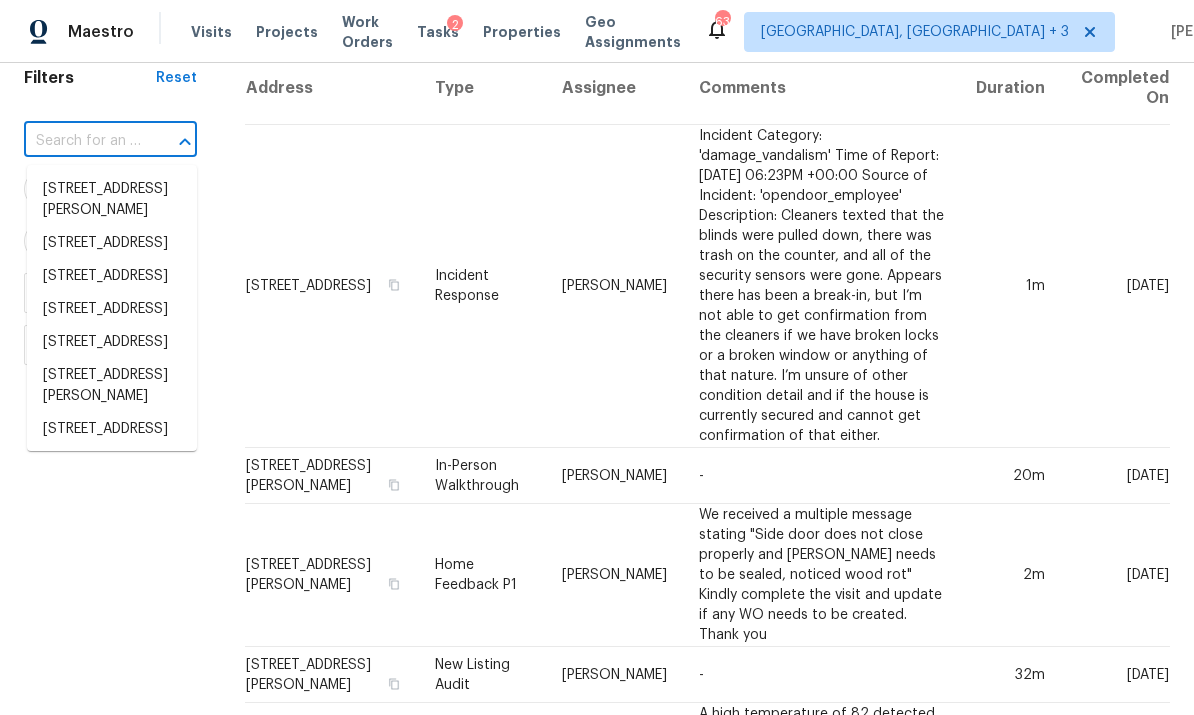 scroll, scrollTop: 91, scrollLeft: 0, axis: vertical 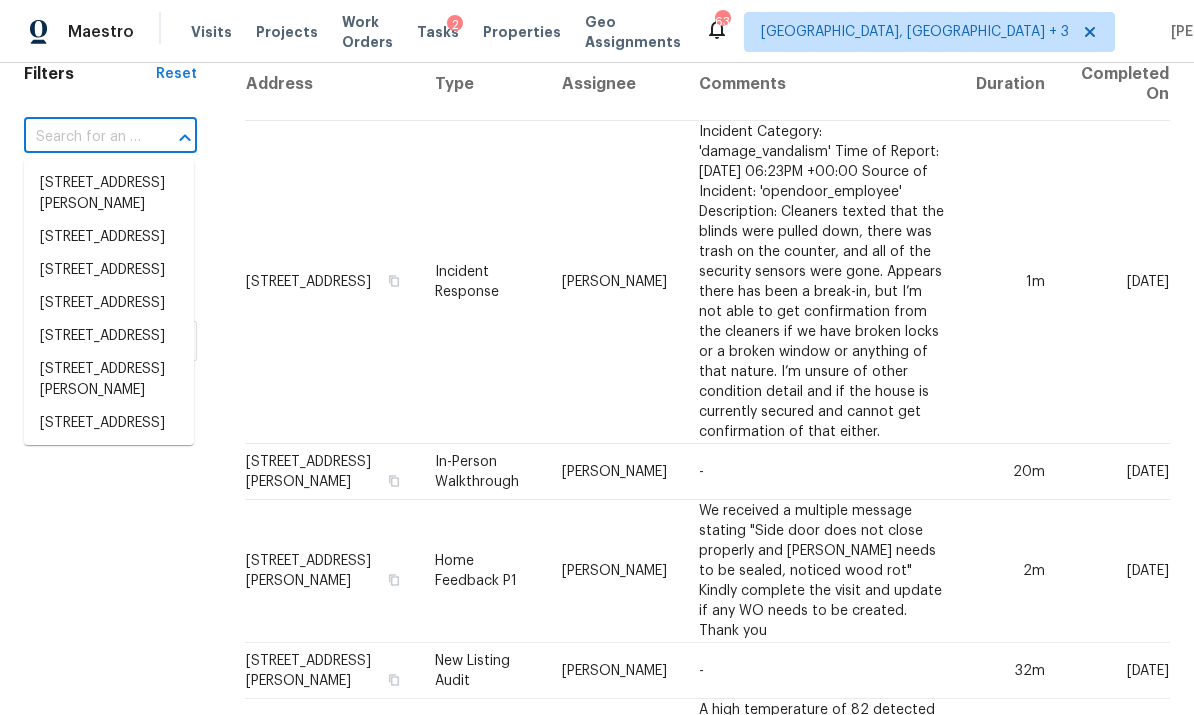 paste on "946 Weeping Willow Ln, Maineville, OH 45039" 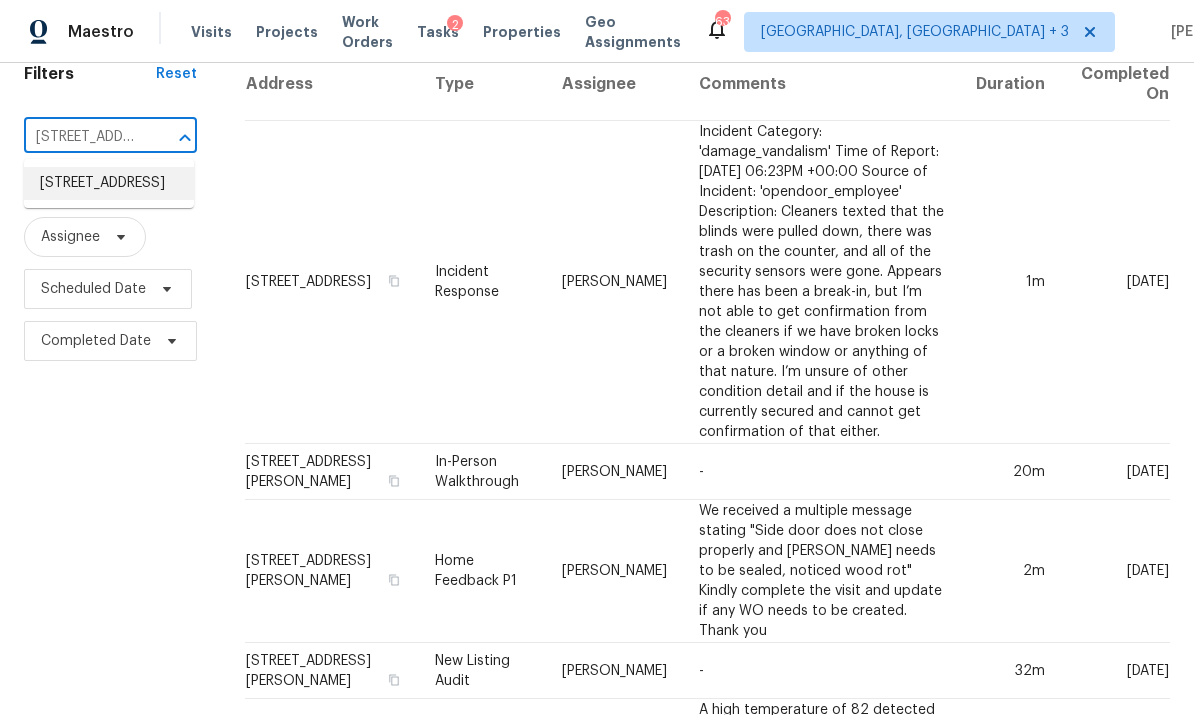 click on "946 Weeping Willow Ln, Maineville, OH 45039" at bounding box center (109, 183) 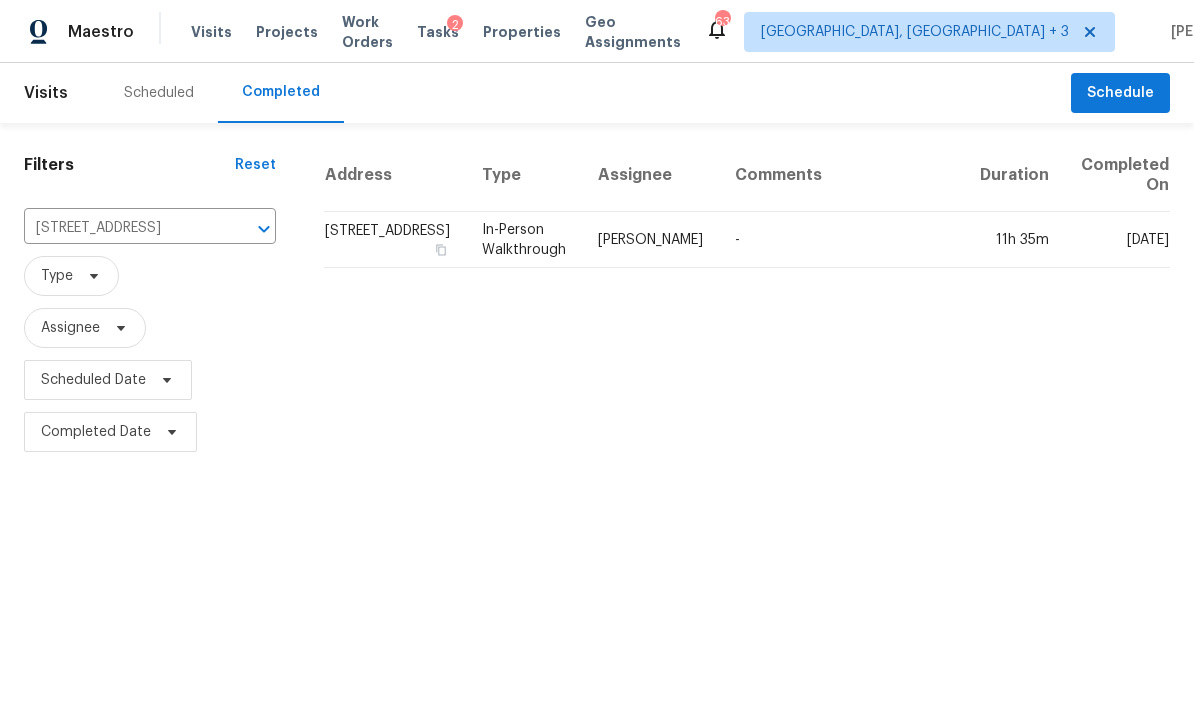 click on "946 Weeping Willow Ln, Maineville, OH 45039" at bounding box center (395, 240) 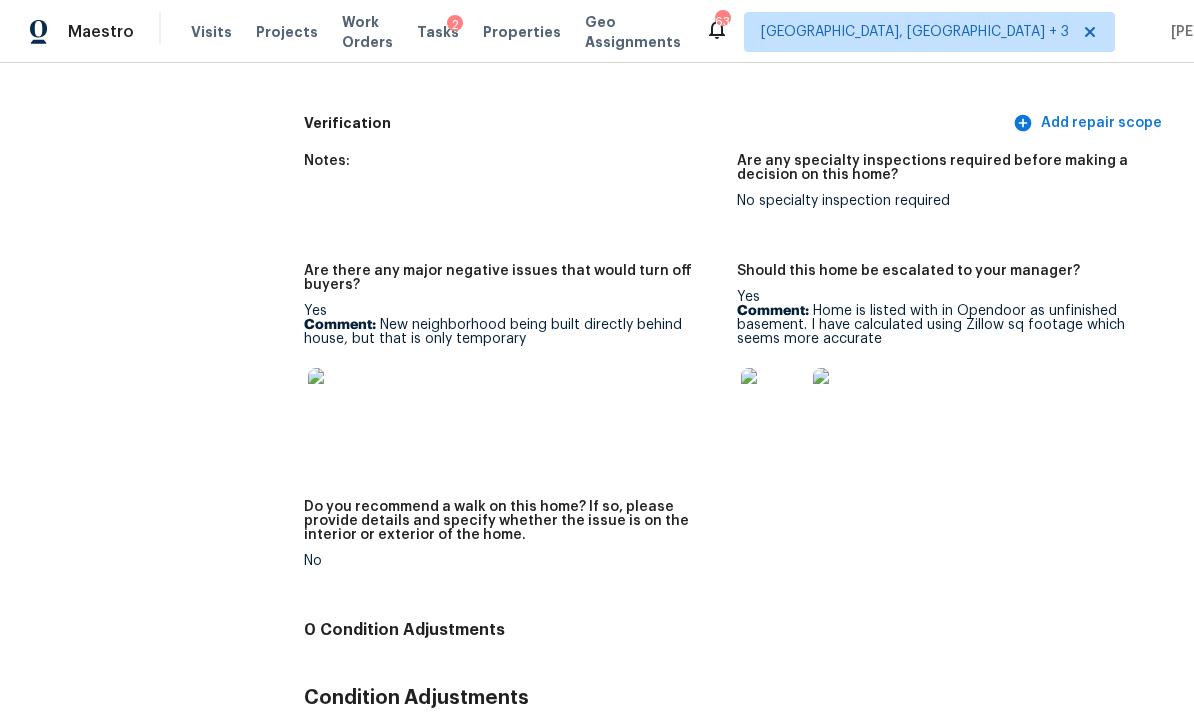 scroll, scrollTop: 4606, scrollLeft: 0, axis: vertical 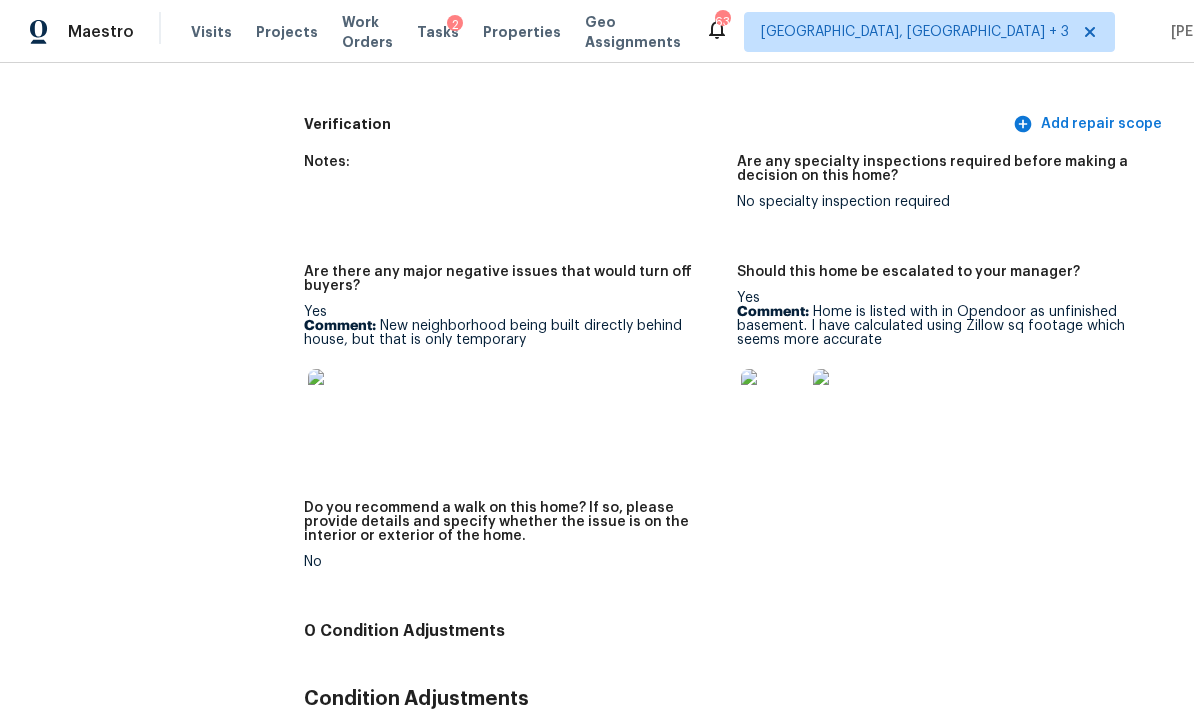 click at bounding box center (773, 401) 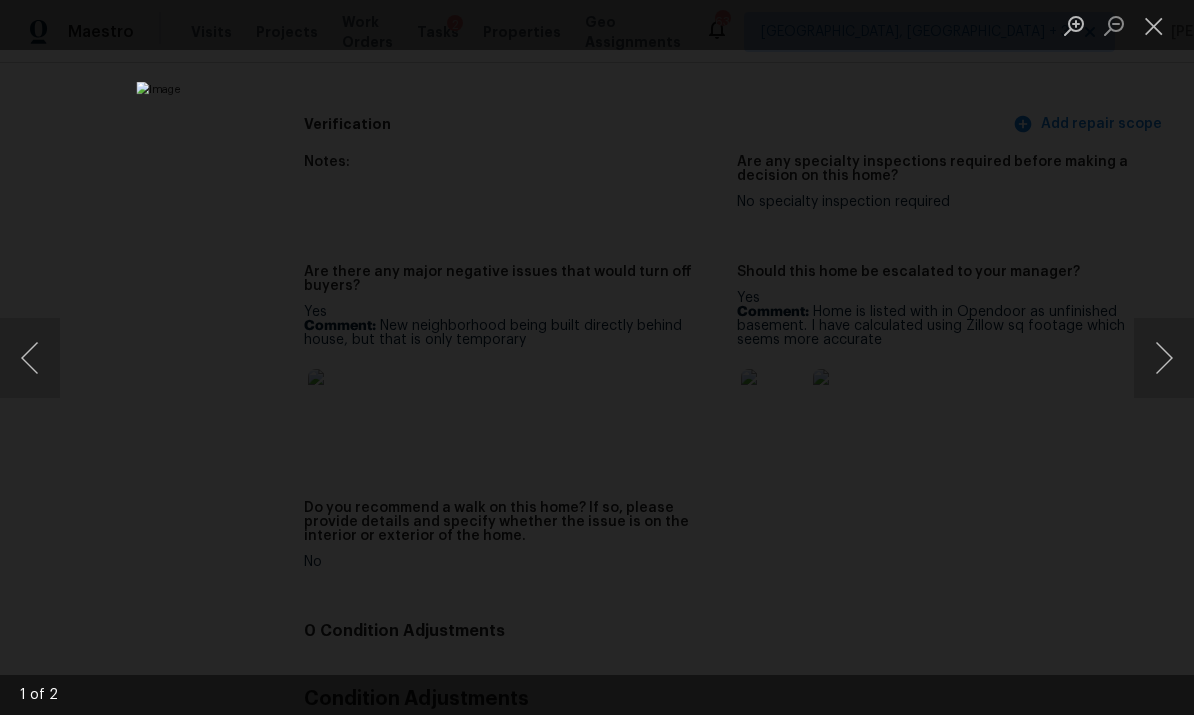 click at bounding box center [1164, 358] 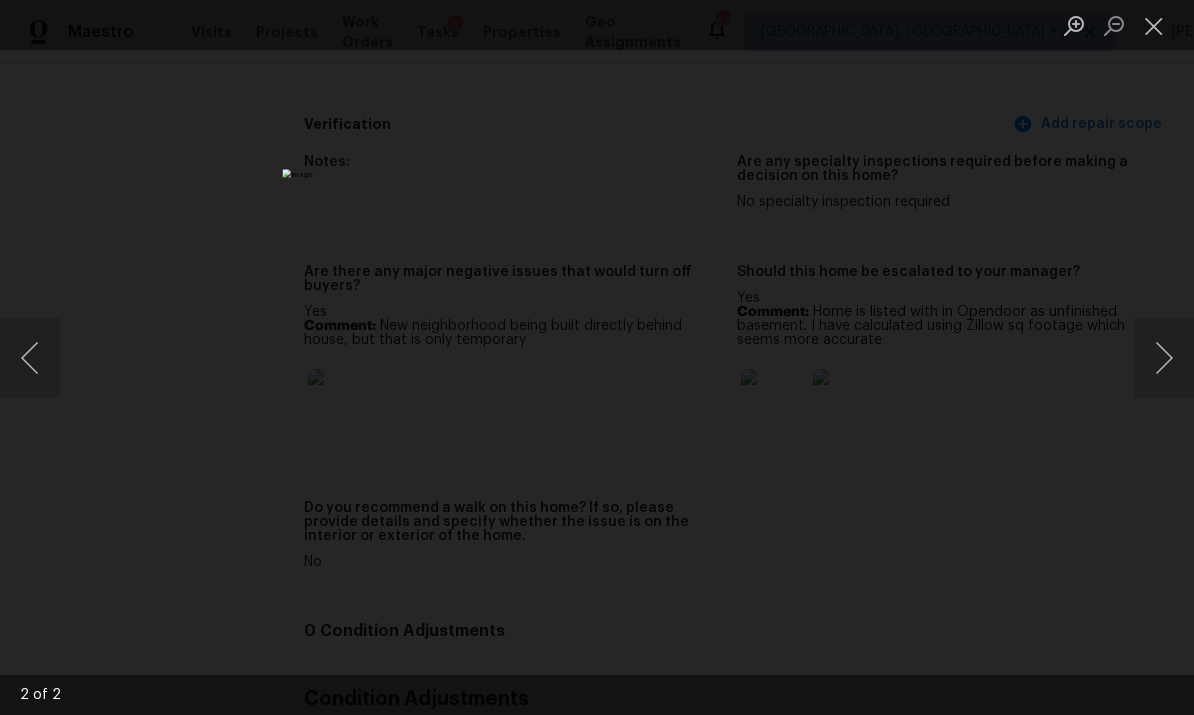 click at bounding box center [30, 358] 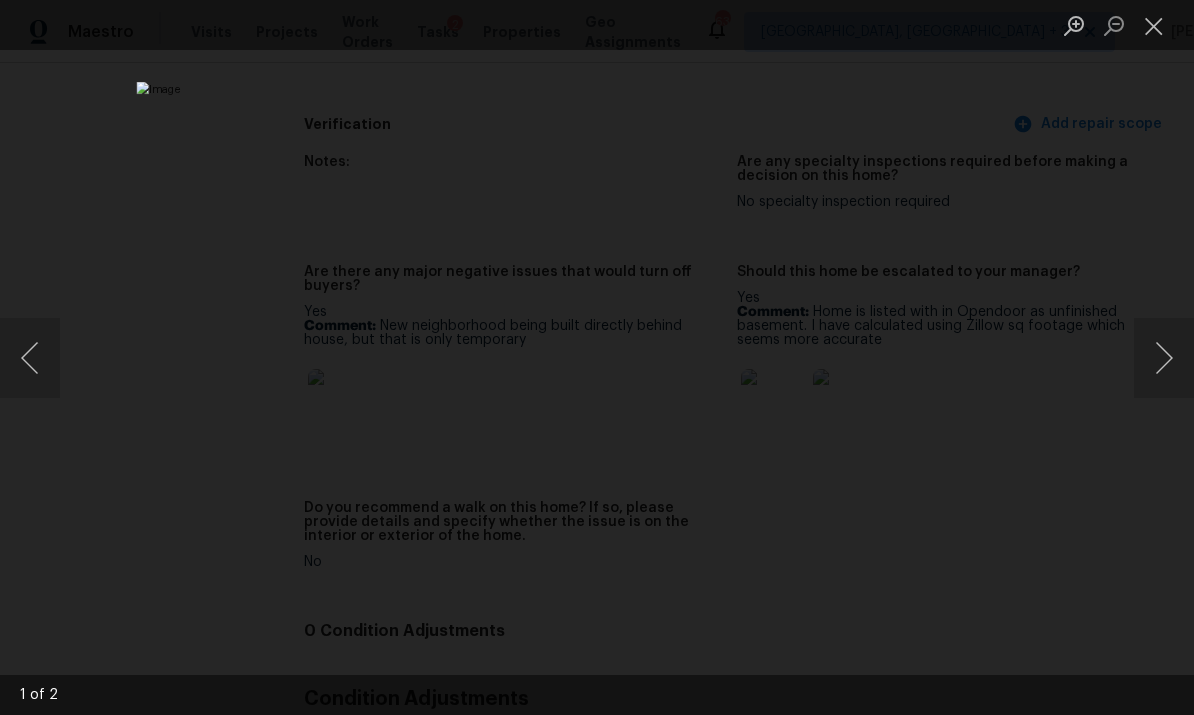 click at bounding box center (1164, 358) 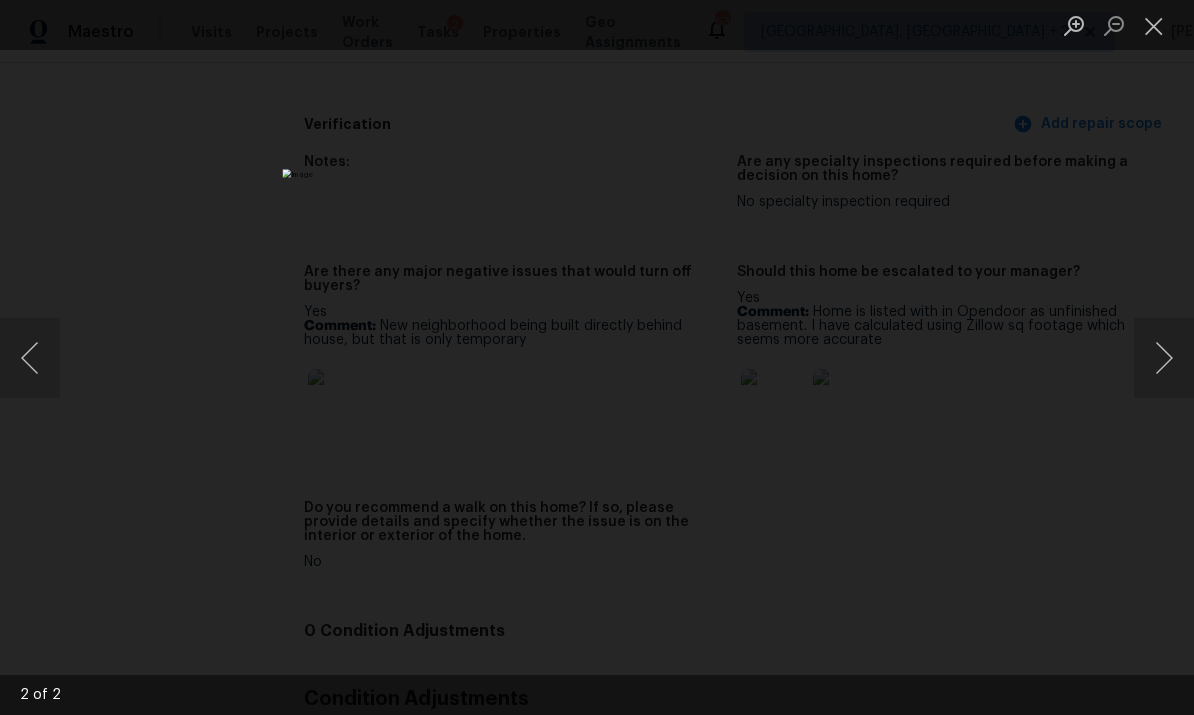 click at bounding box center [1154, 25] 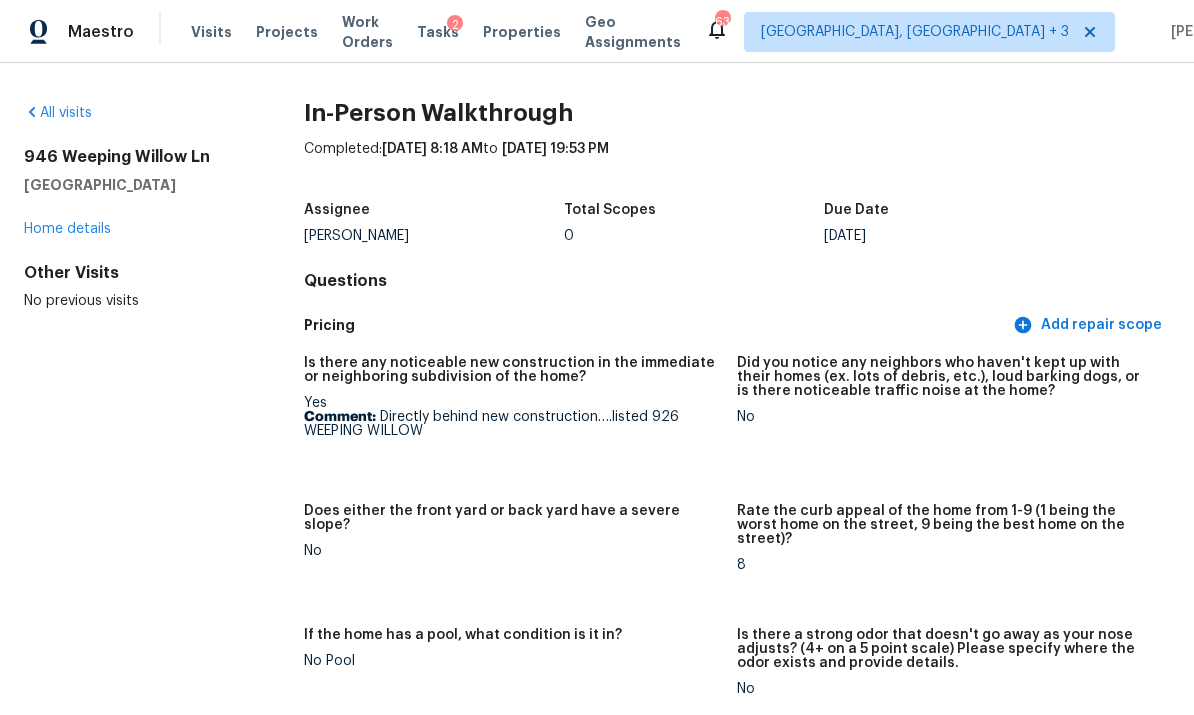 scroll, scrollTop: 0, scrollLeft: 0, axis: both 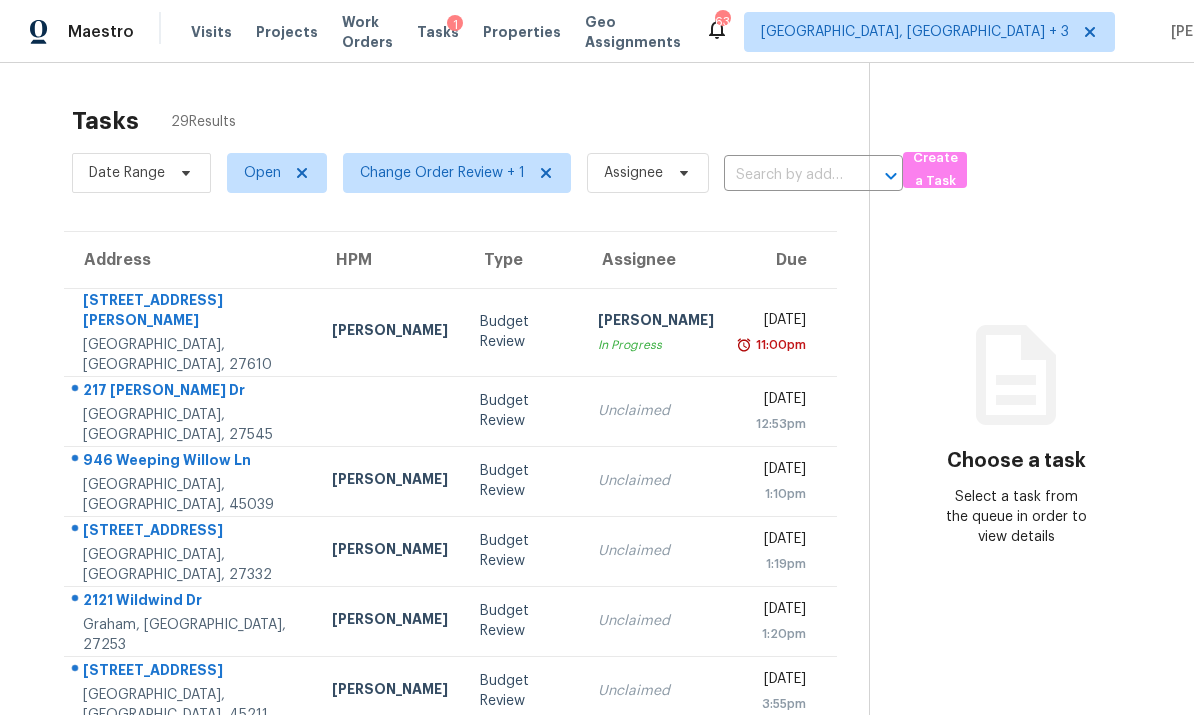 click at bounding box center [390, 411] 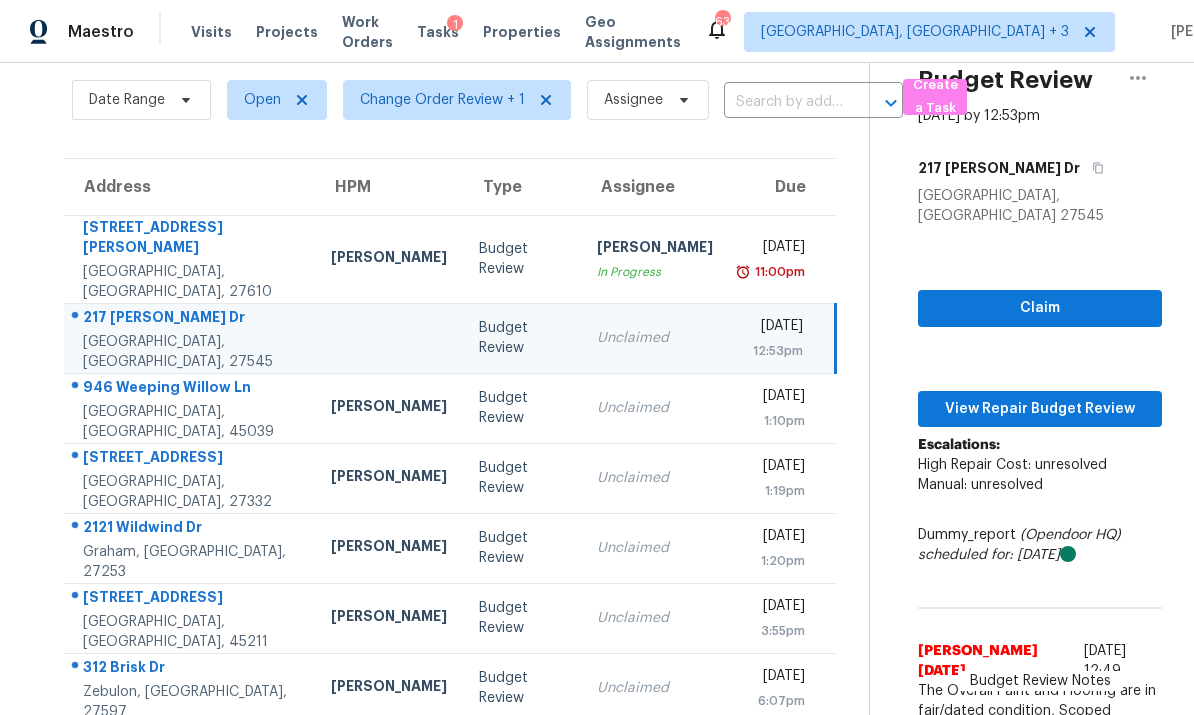 scroll, scrollTop: 72, scrollLeft: 0, axis: vertical 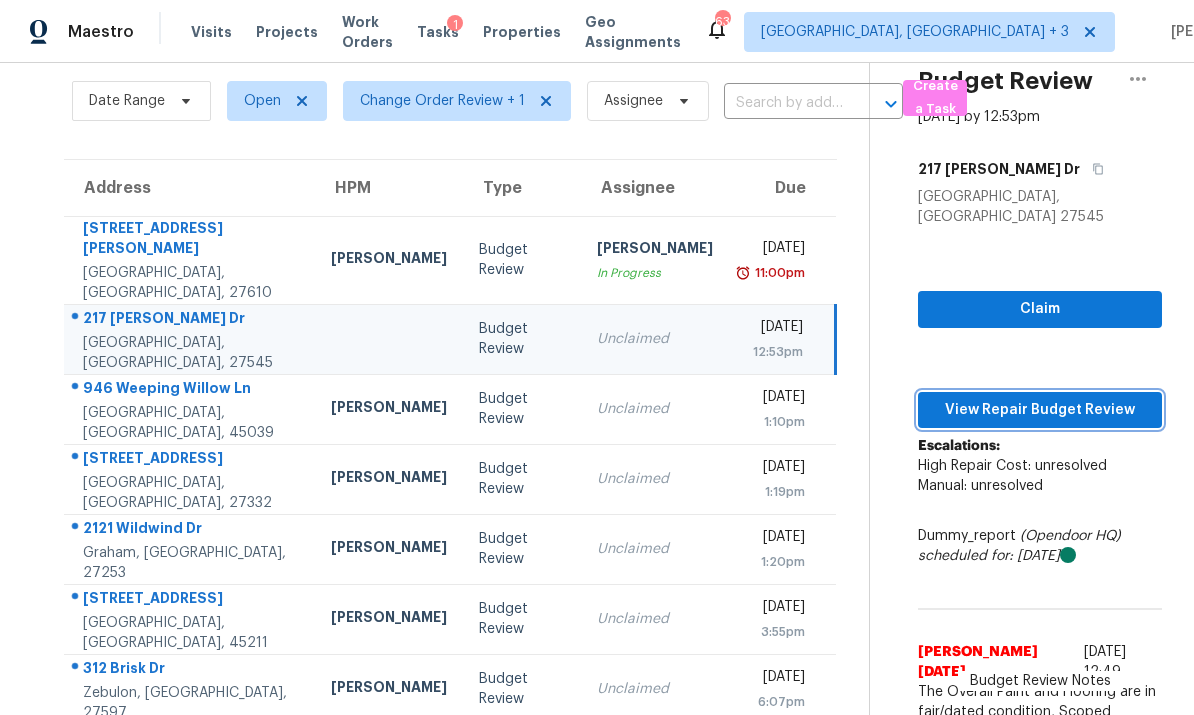 click on "View Repair Budget Review" at bounding box center [1040, 410] 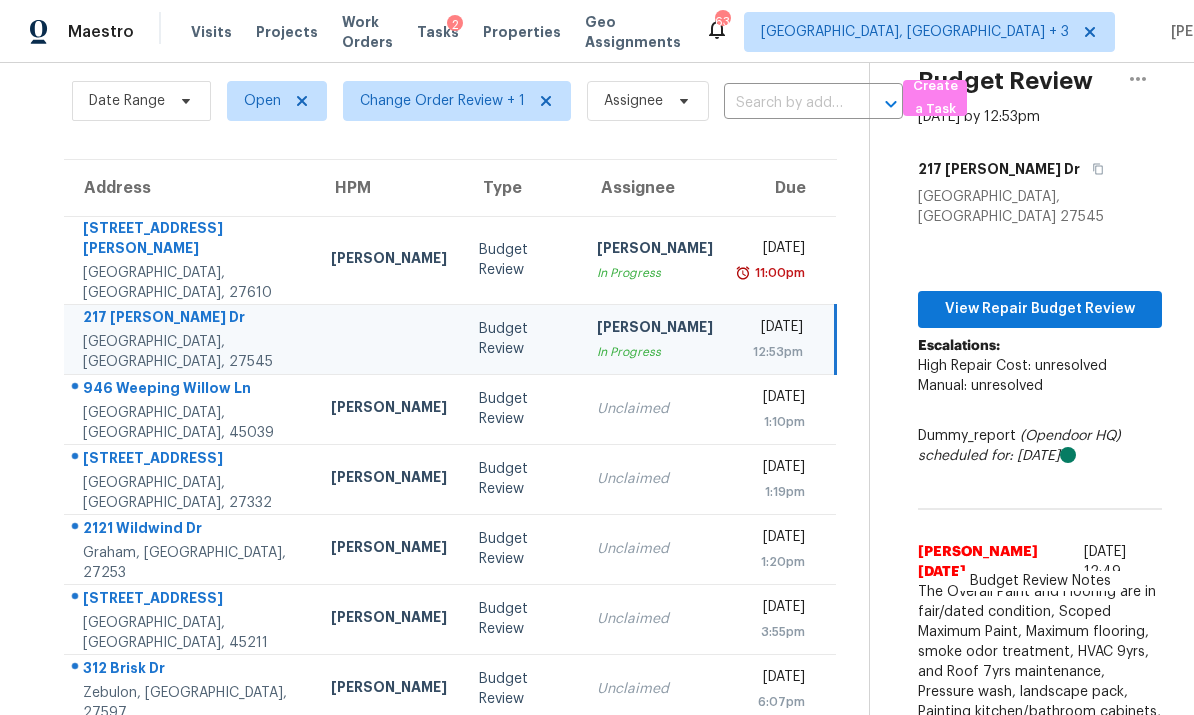 click on "[PERSON_NAME]" at bounding box center (389, 409) 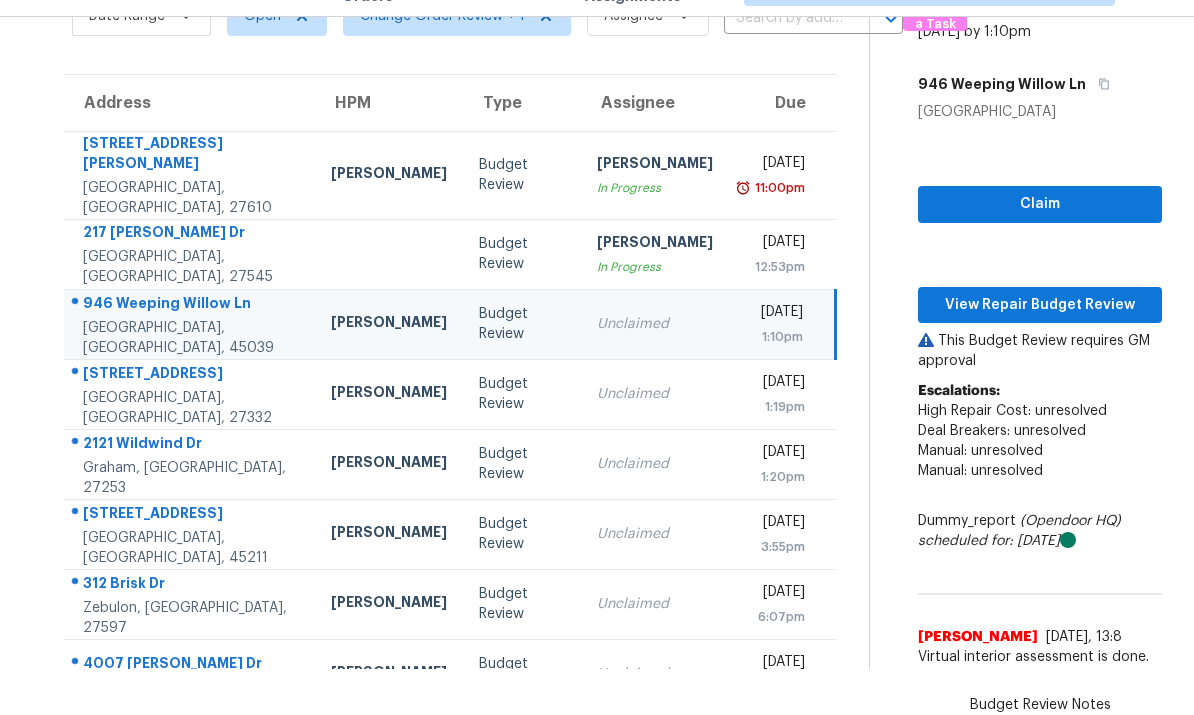 scroll, scrollTop: 104, scrollLeft: 0, axis: vertical 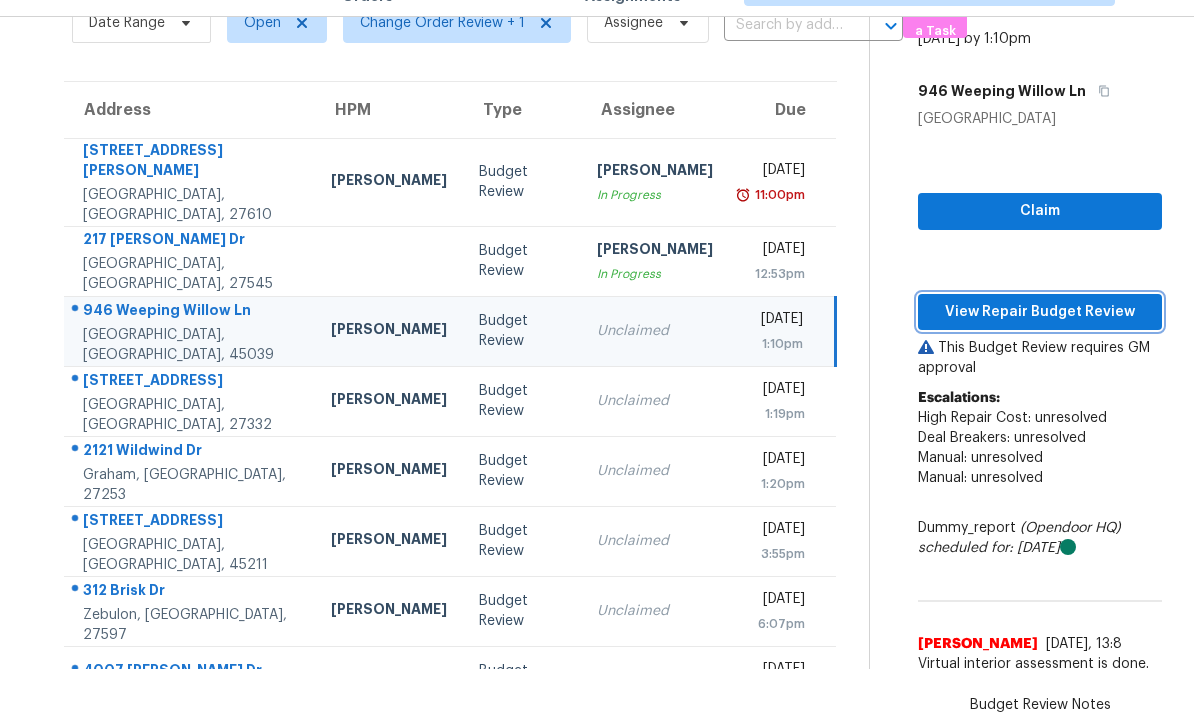 click on "View Repair Budget Review" at bounding box center [1040, 312] 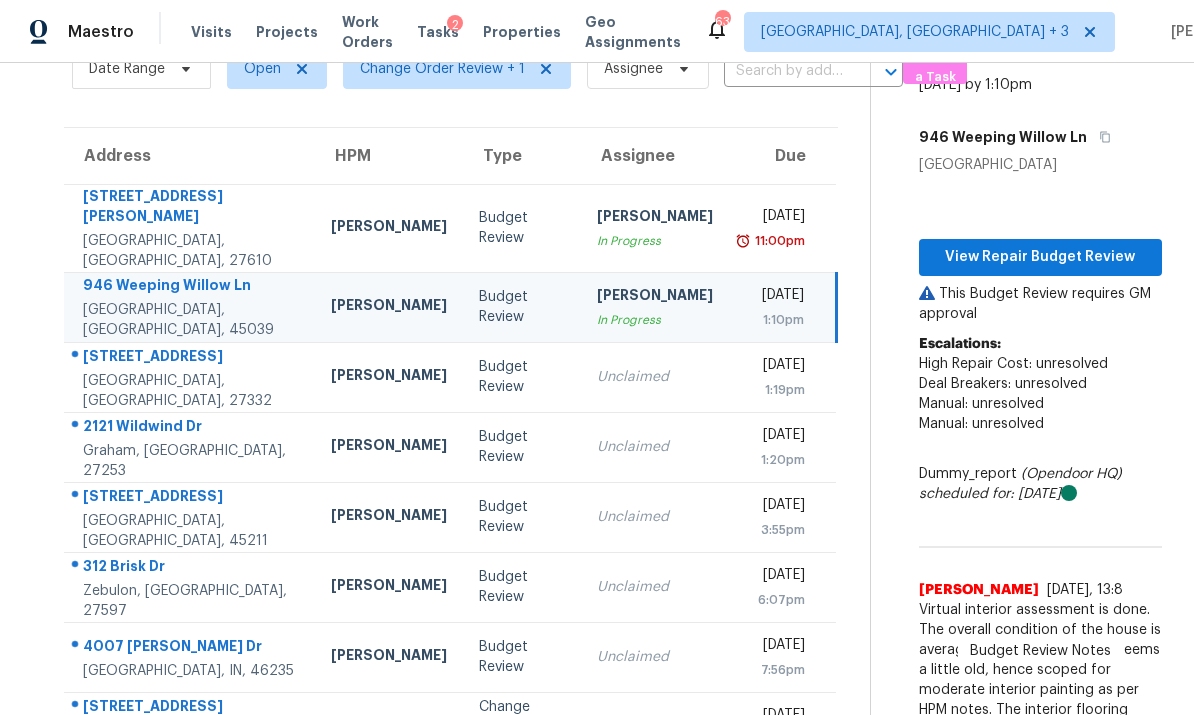 click on "[PERSON_NAME]" at bounding box center (389, 377) 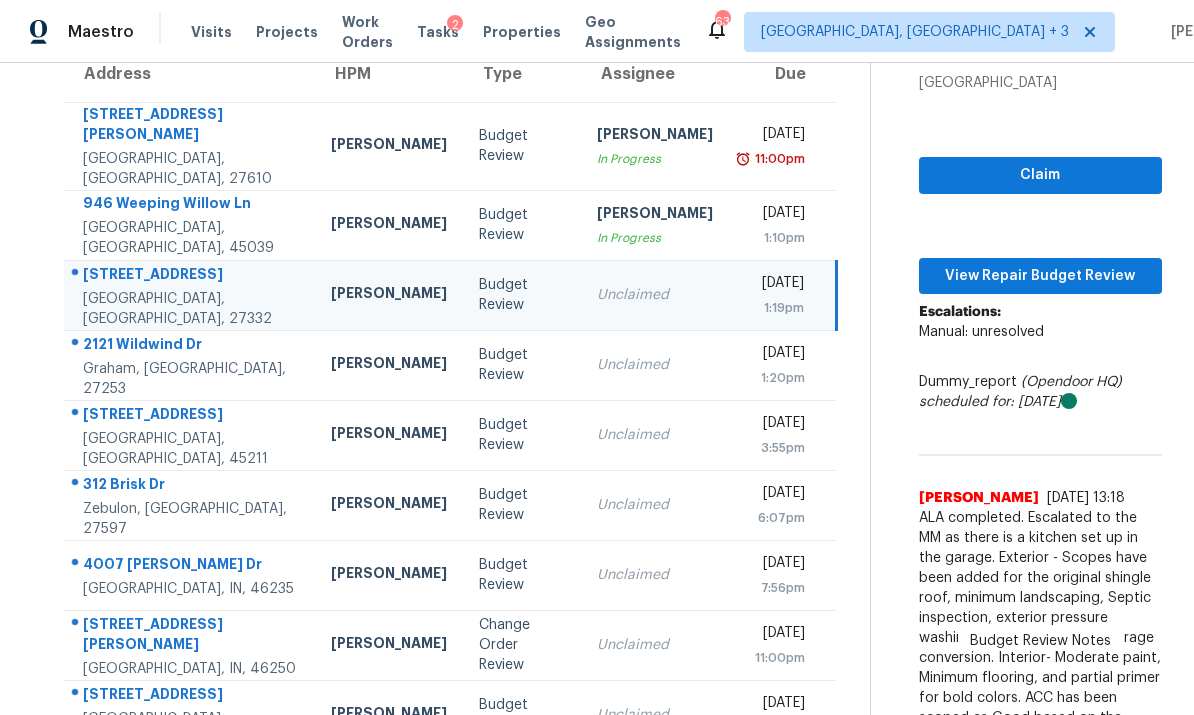 scroll, scrollTop: 183, scrollLeft: 0, axis: vertical 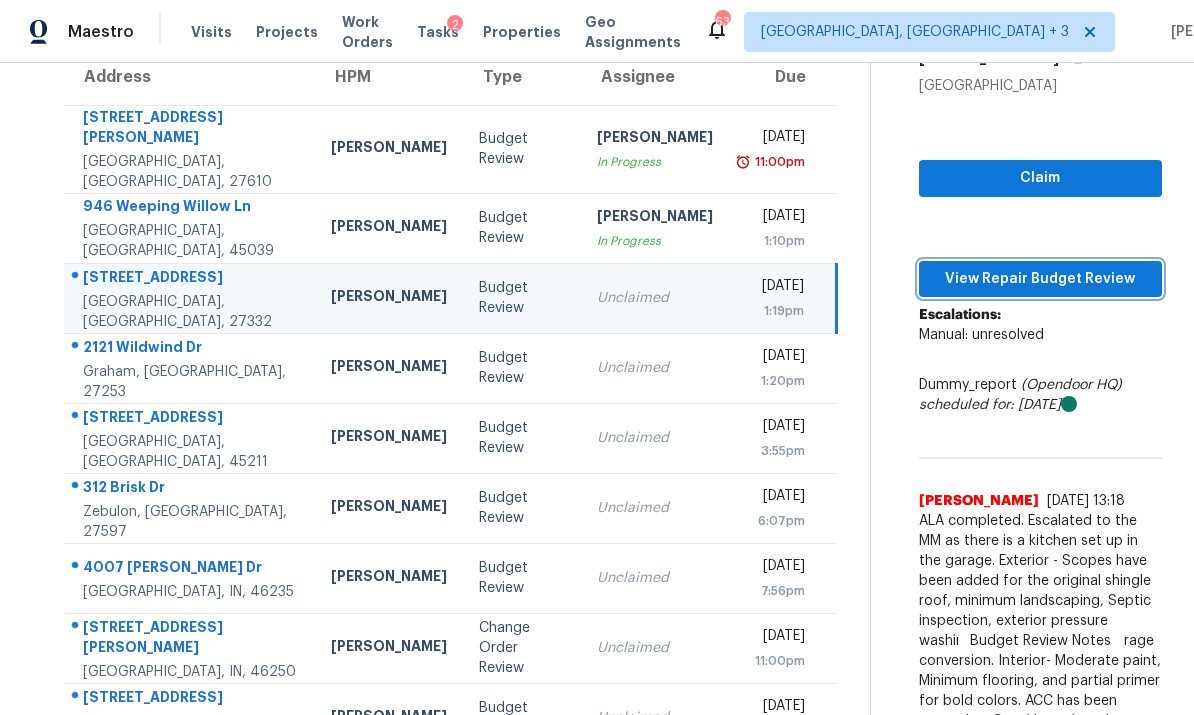 click on "View Repair Budget Review" at bounding box center (1040, 279) 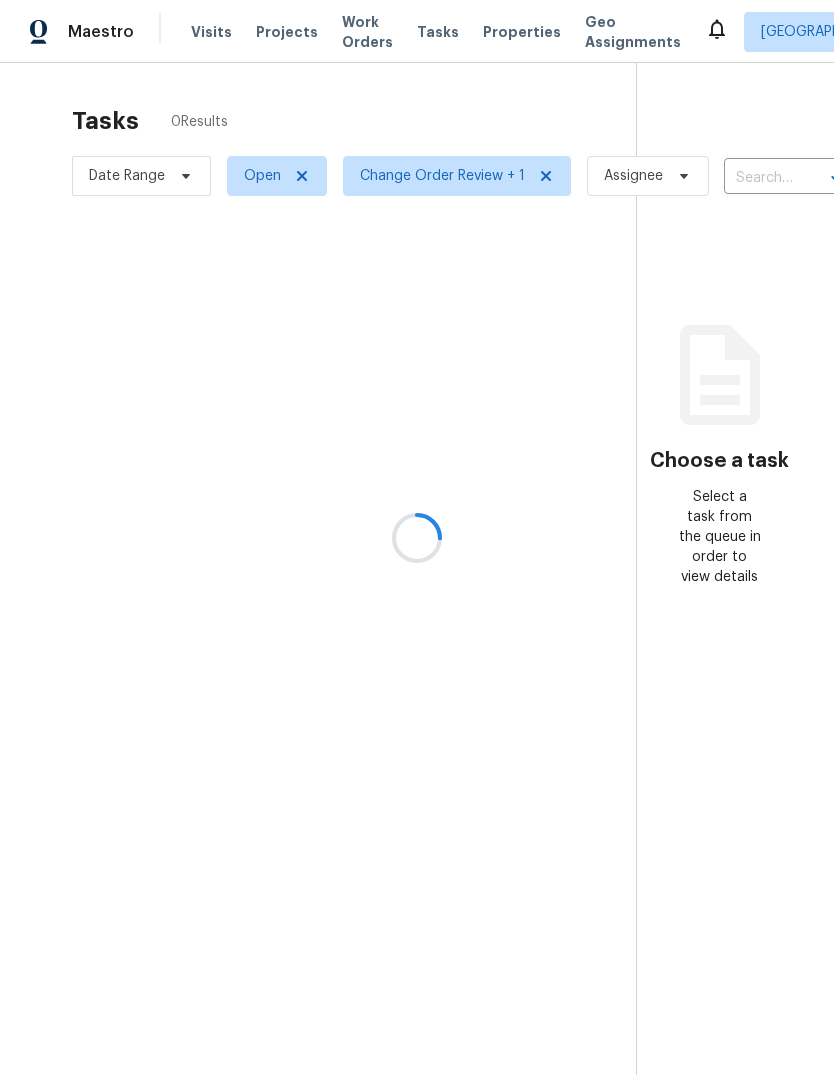 scroll, scrollTop: 0, scrollLeft: 0, axis: both 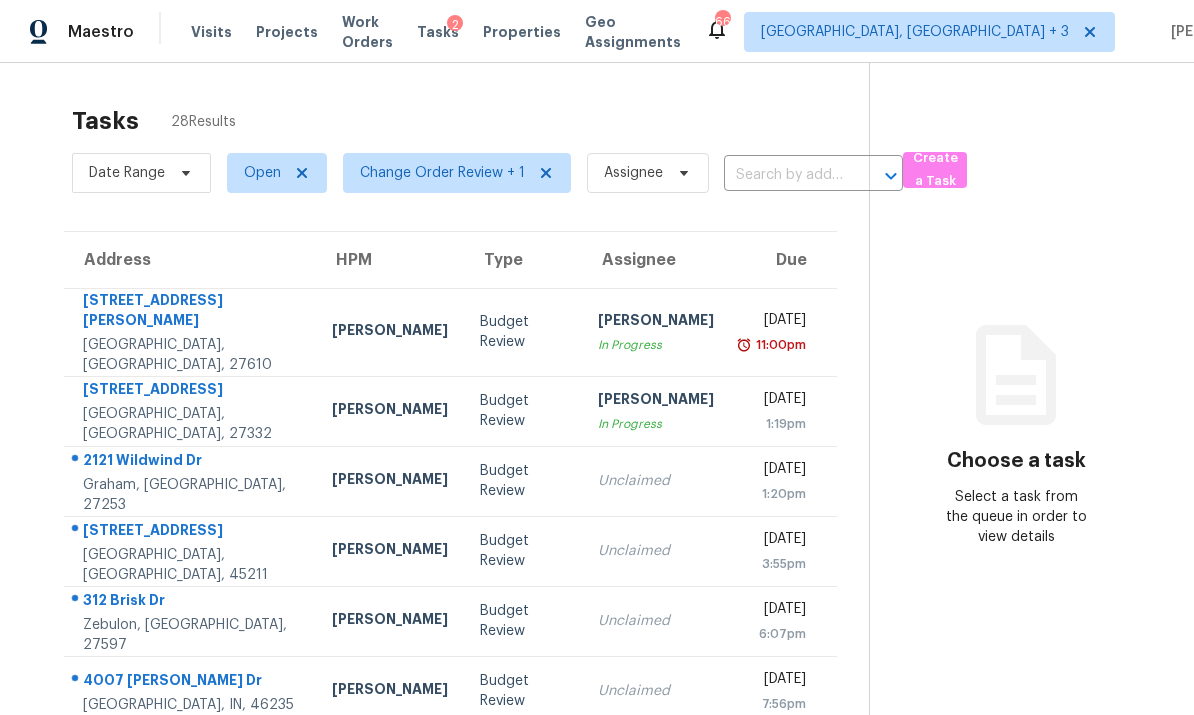 click on "[STREET_ADDRESS][PERSON_NAME]" at bounding box center (190, 411) 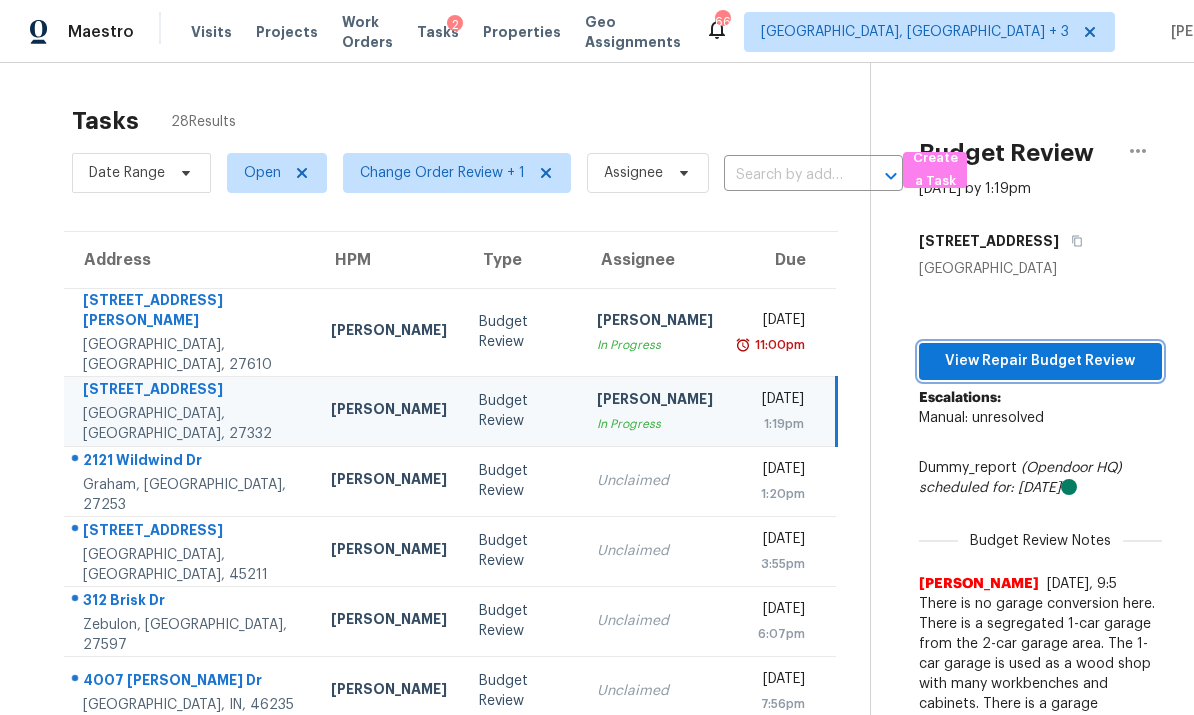 click on "View Repair Budget Review" at bounding box center (1040, 361) 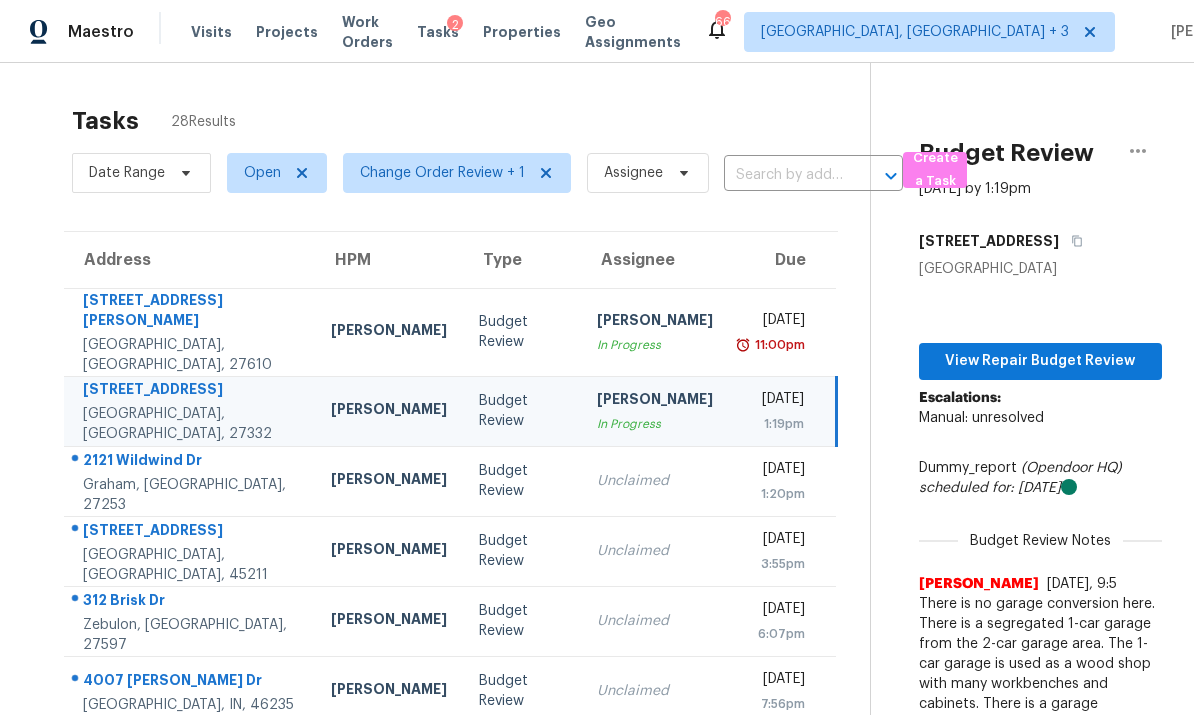 click on "[STREET_ADDRESS][PERSON_NAME]" at bounding box center [189, 481] 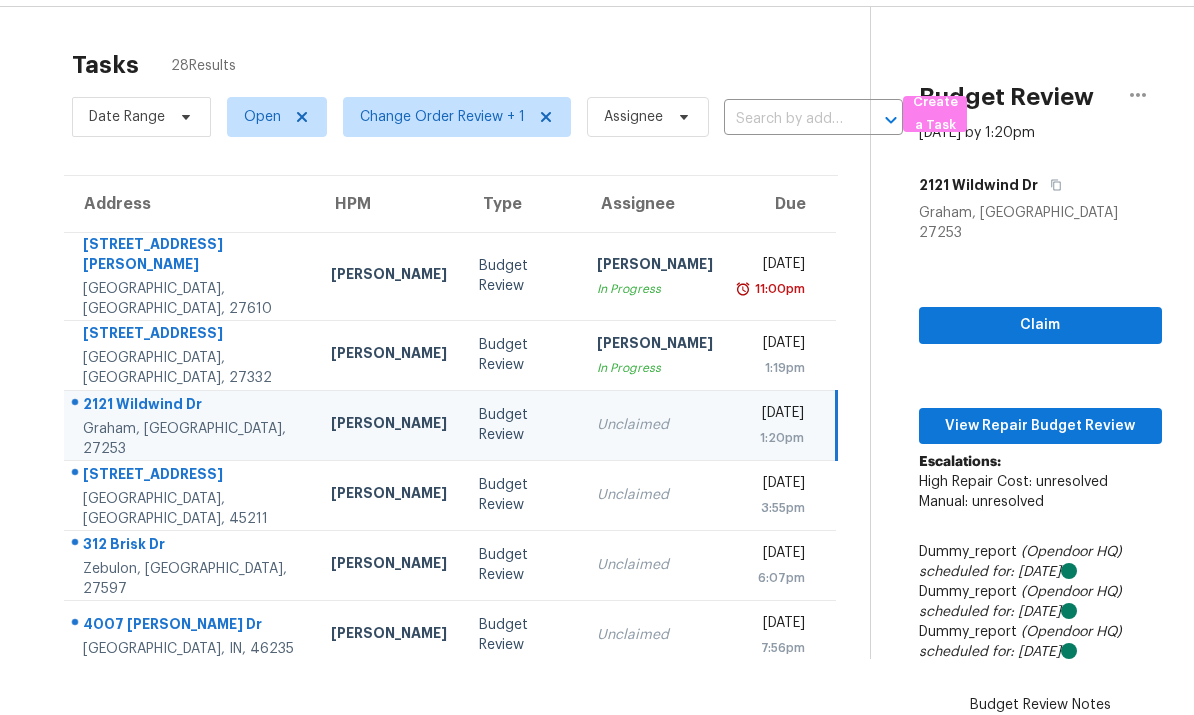 scroll, scrollTop: 0, scrollLeft: 0, axis: both 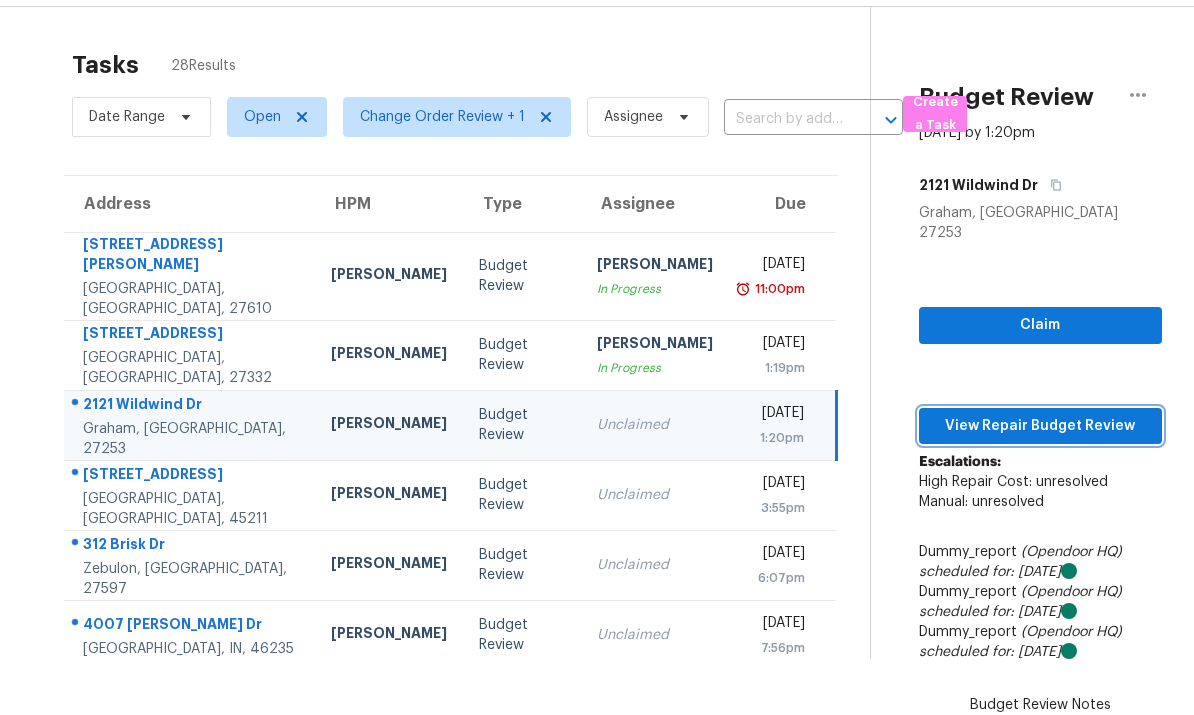 click on "View Repair Budget Review" at bounding box center [1040, 426] 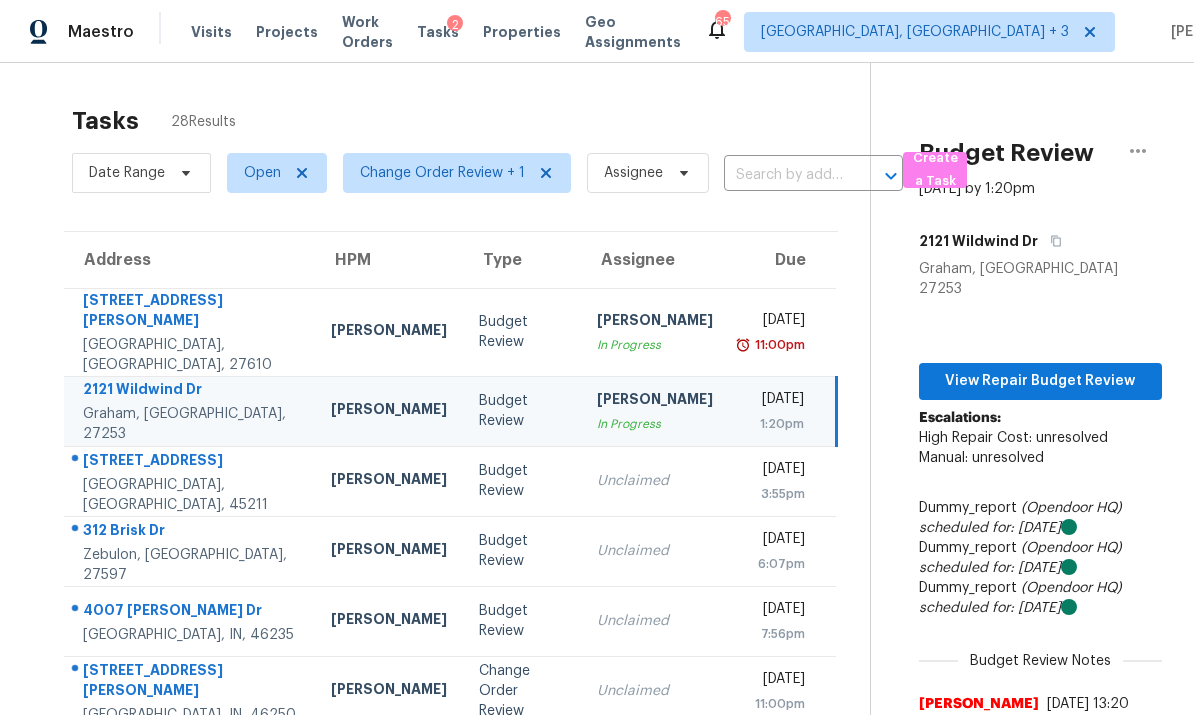 click on "[PERSON_NAME]" at bounding box center (389, 481) 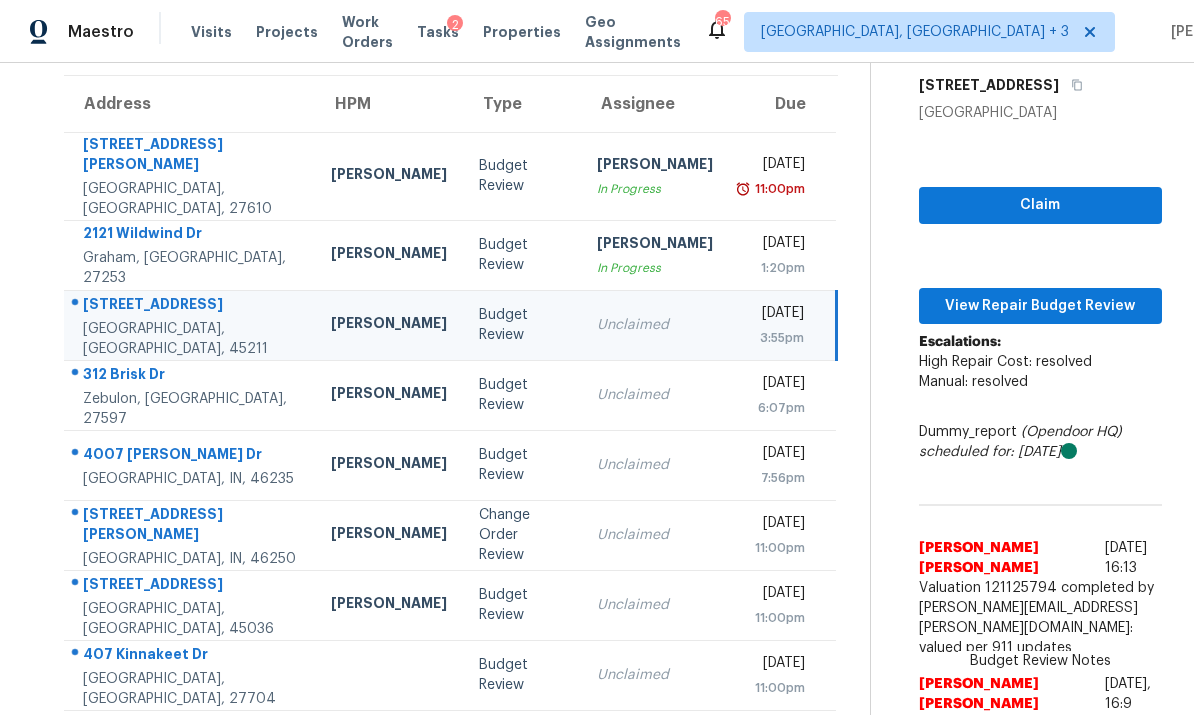 scroll, scrollTop: 155, scrollLeft: 0, axis: vertical 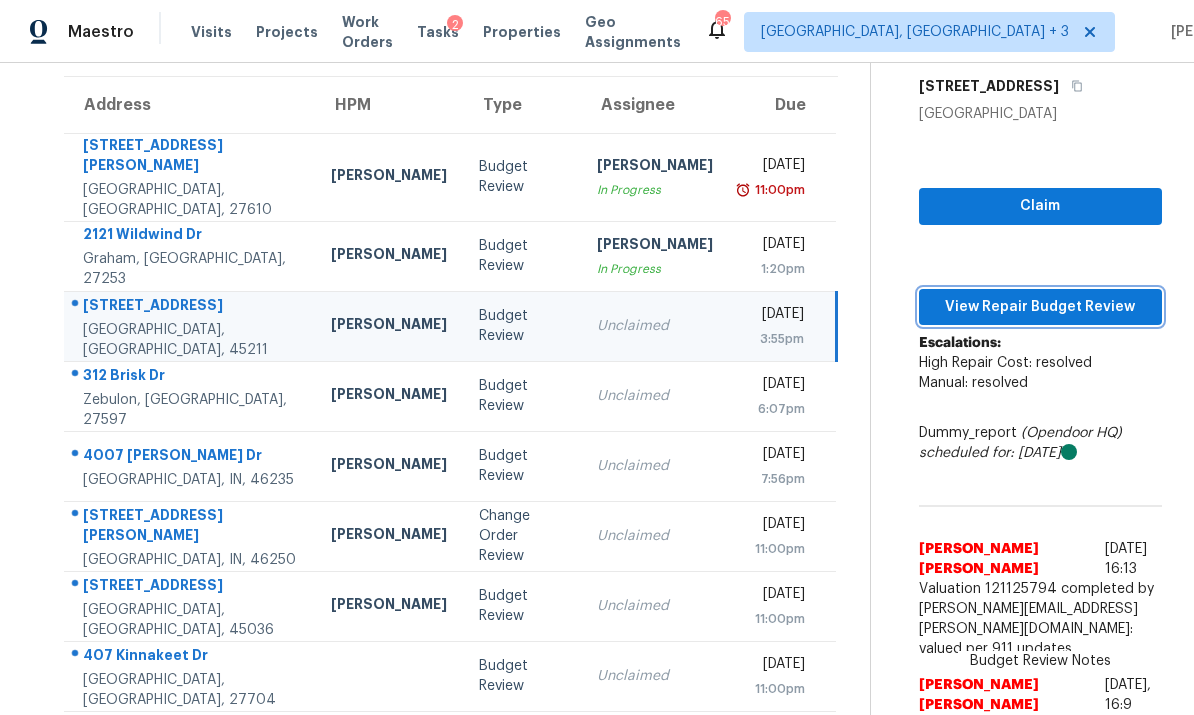 click on "View Repair Budget Review" at bounding box center [1040, 307] 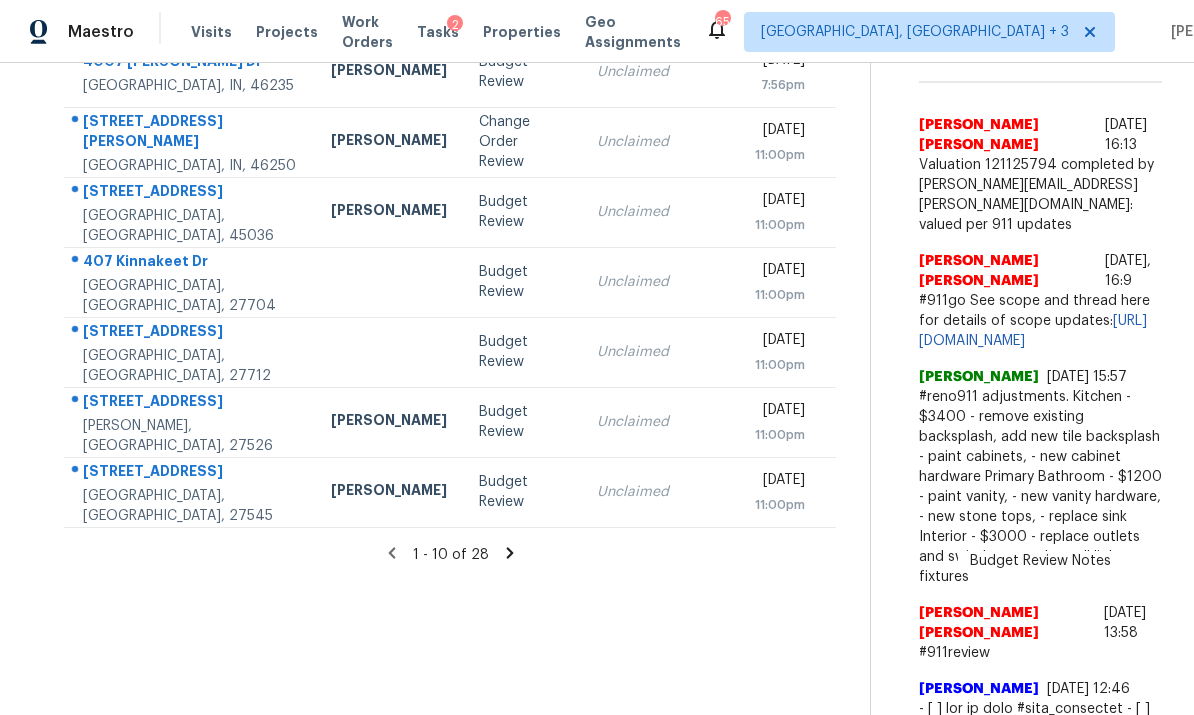 scroll, scrollTop: 478, scrollLeft: 1, axis: both 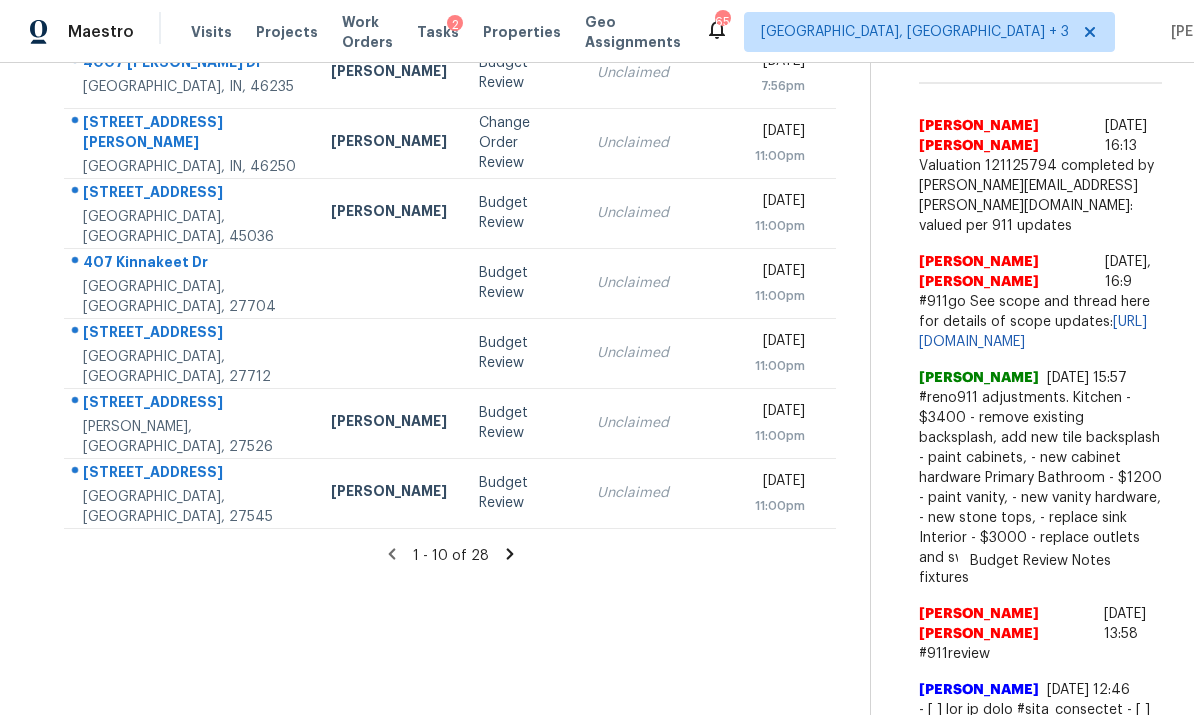 click 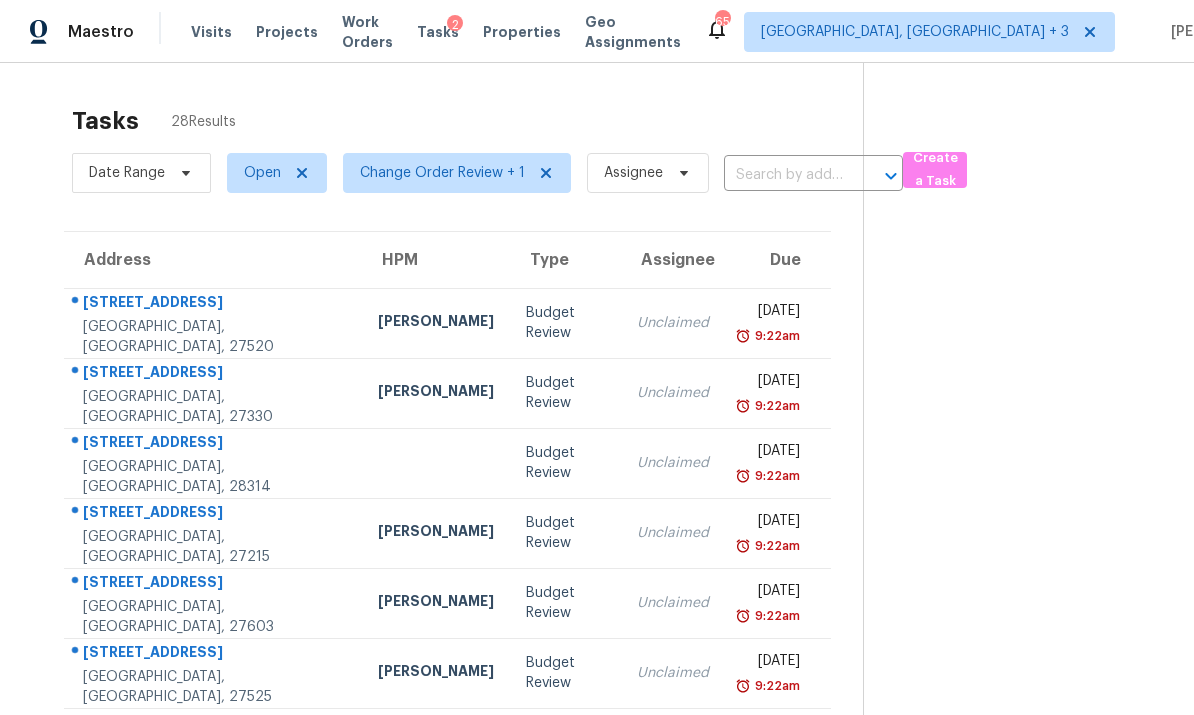 scroll, scrollTop: 0, scrollLeft: 0, axis: both 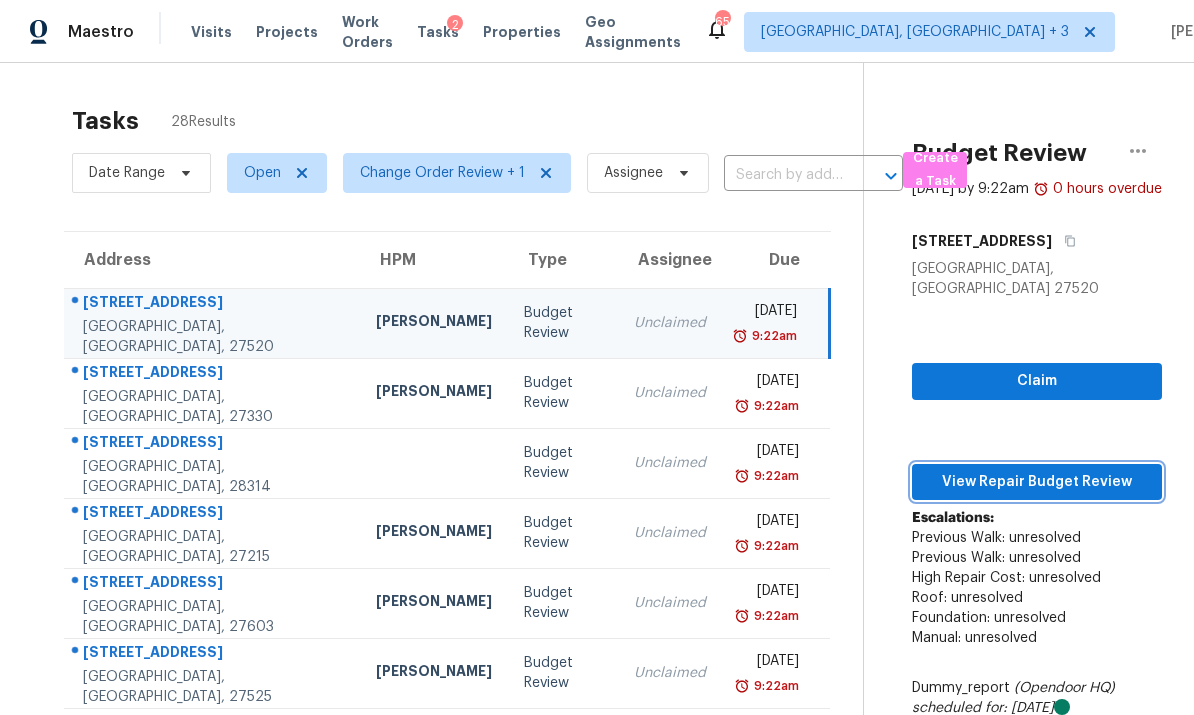 click on "View Repair Budget Review" at bounding box center [1037, 482] 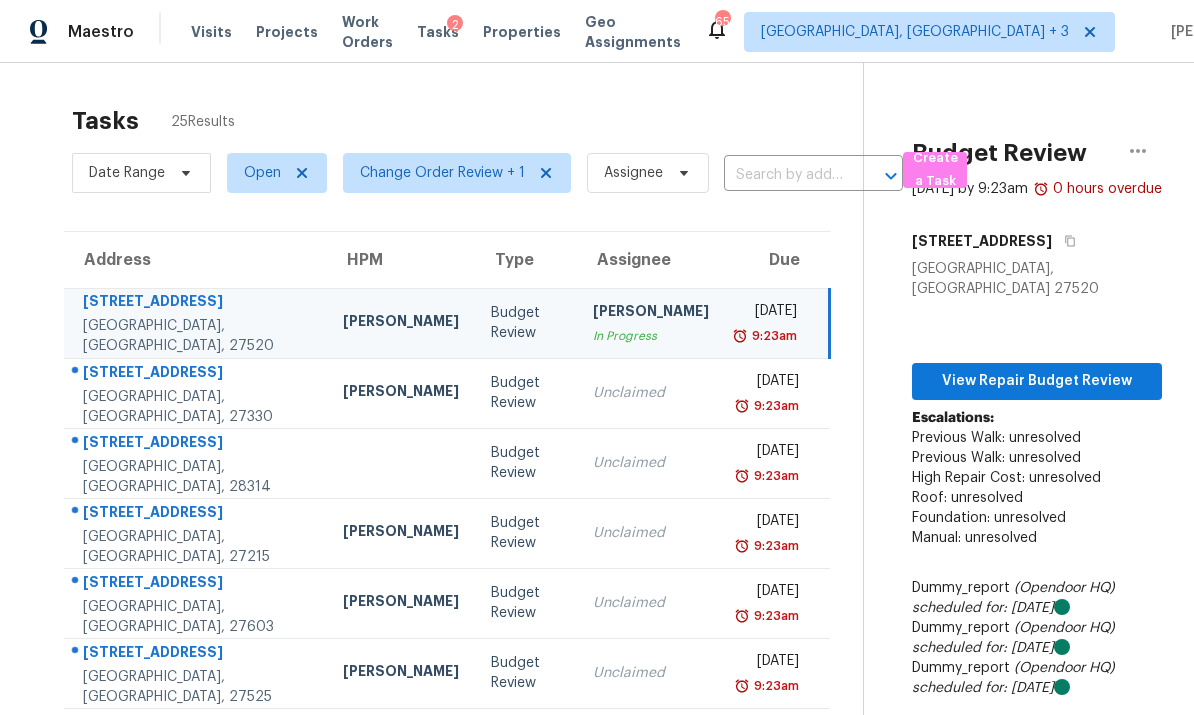 click on "700 Fernwood Dr   Clayton, NC, 27520" at bounding box center [195, 323] 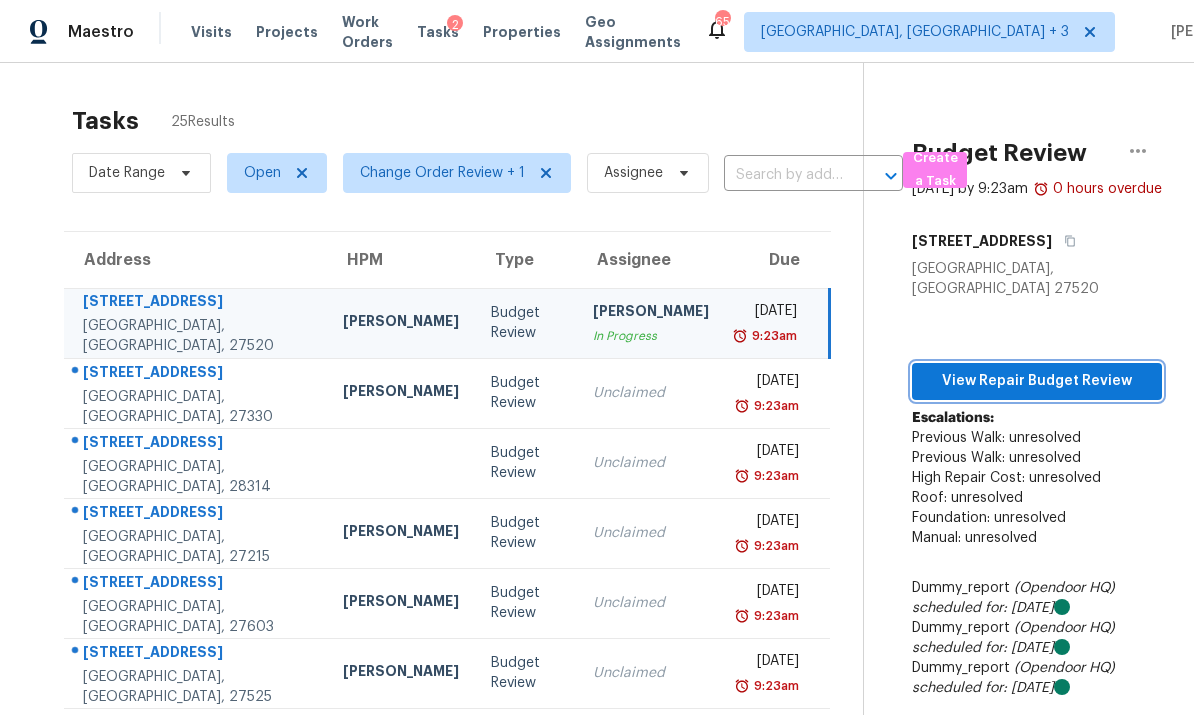 click on "View Repair Budget Review" at bounding box center [1037, 381] 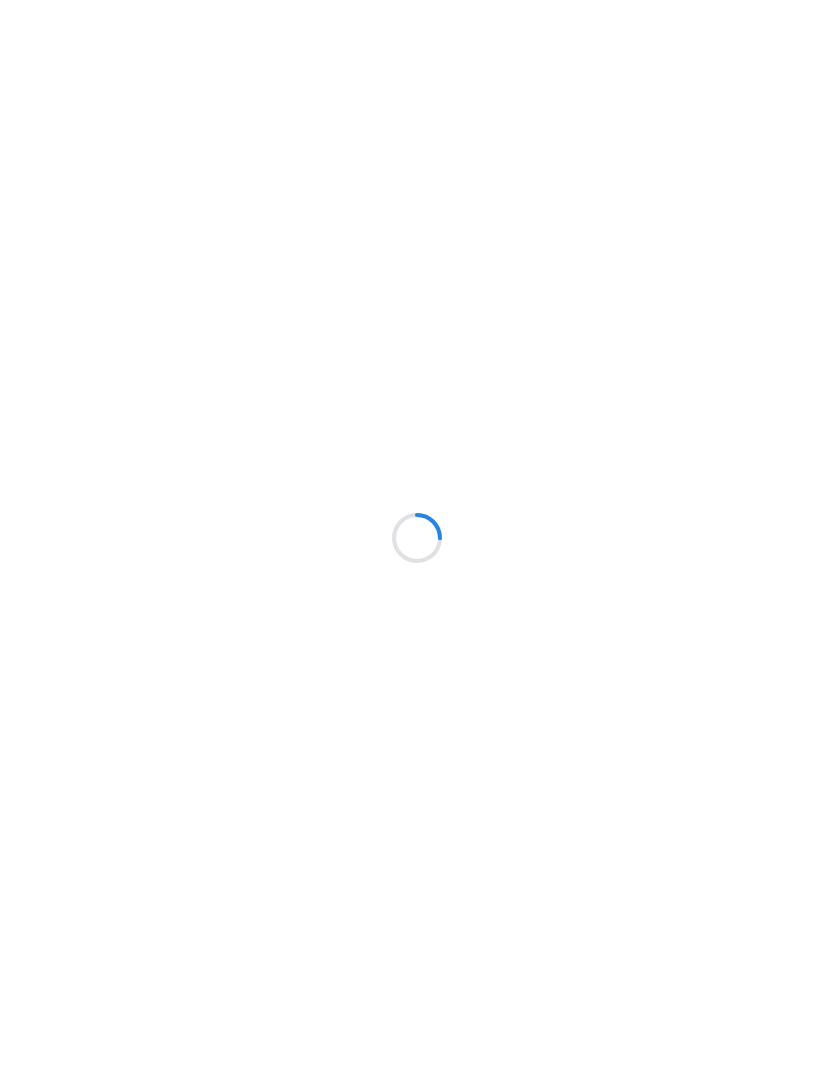 scroll, scrollTop: 0, scrollLeft: 0, axis: both 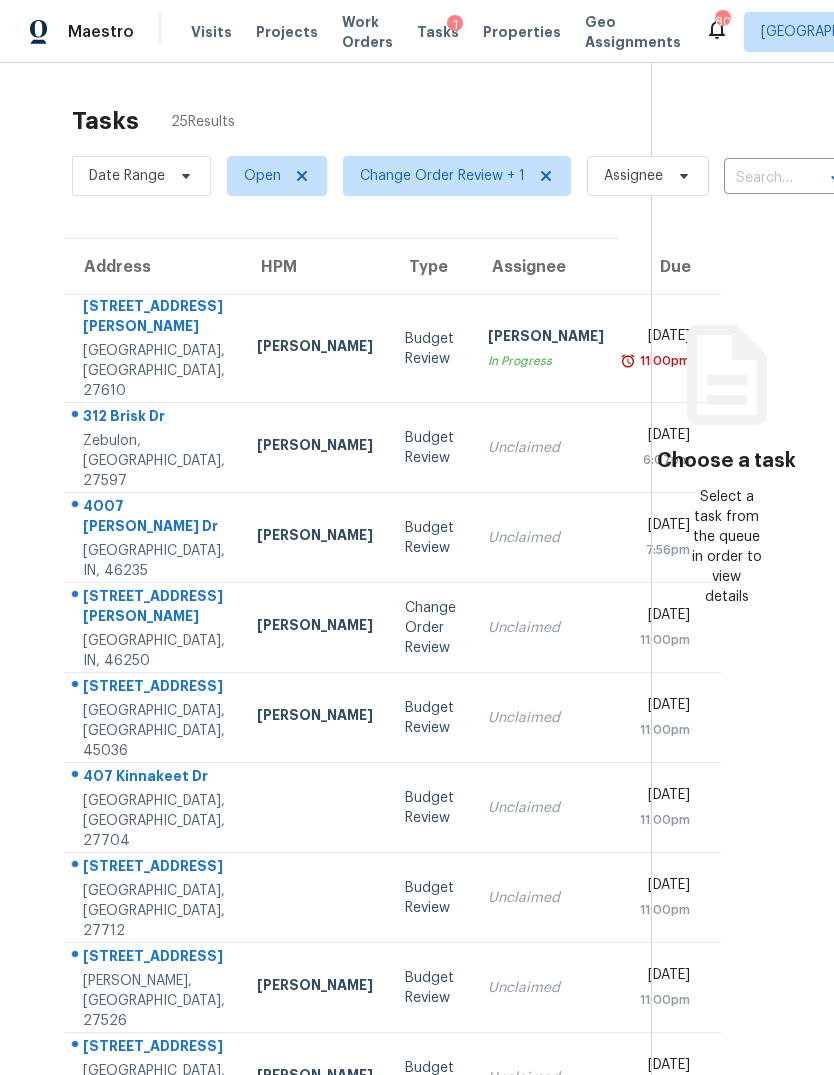 click on "105 Stonelake Ct   Raleigh, NC, 27610" at bounding box center [152, 349] 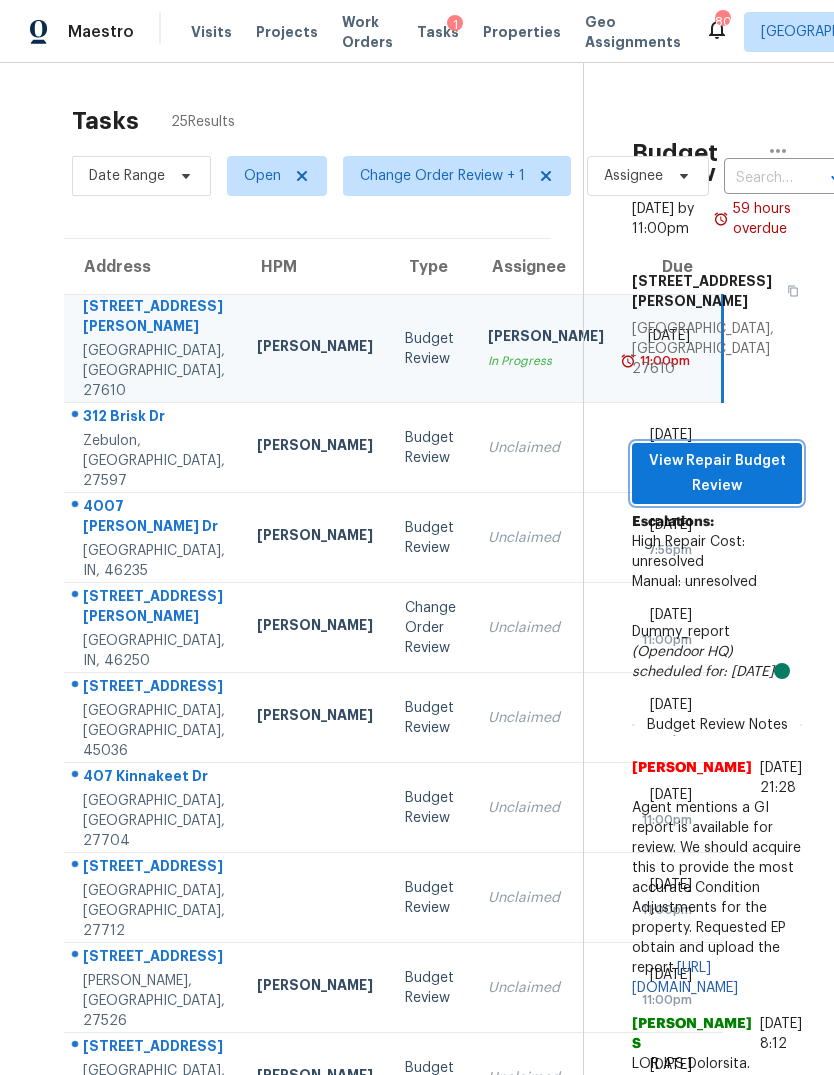 click on "View Repair Budget Review" at bounding box center (717, 473) 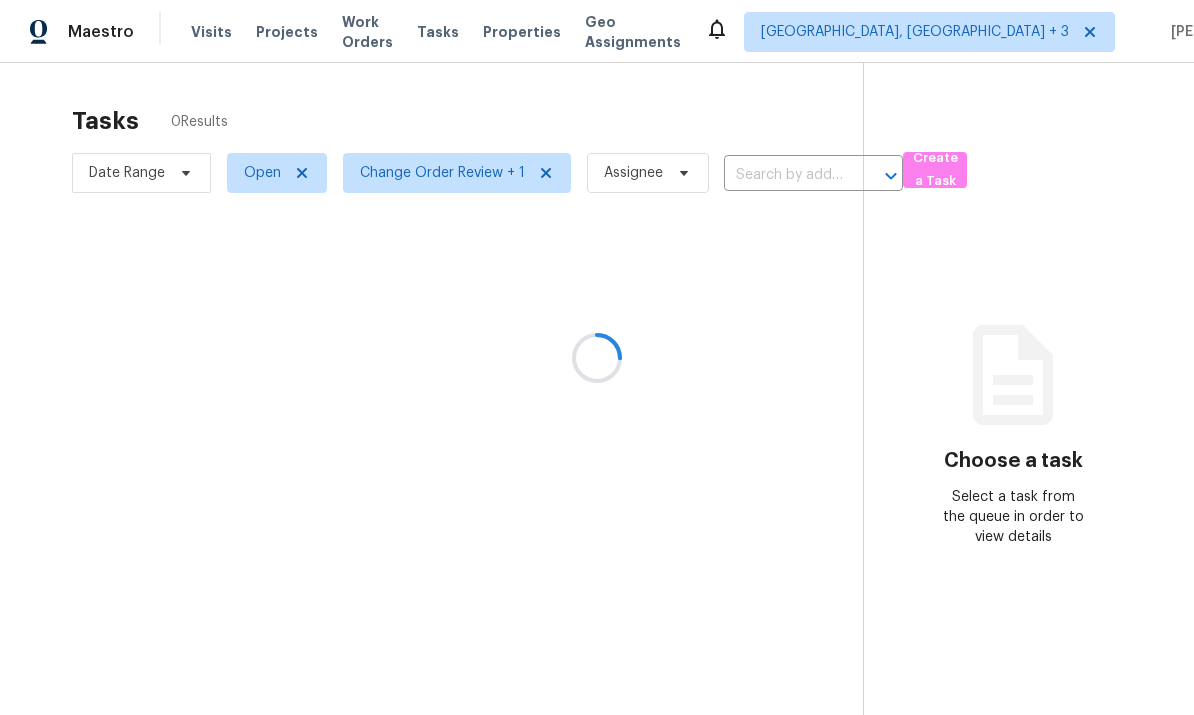 scroll, scrollTop: 0, scrollLeft: 0, axis: both 